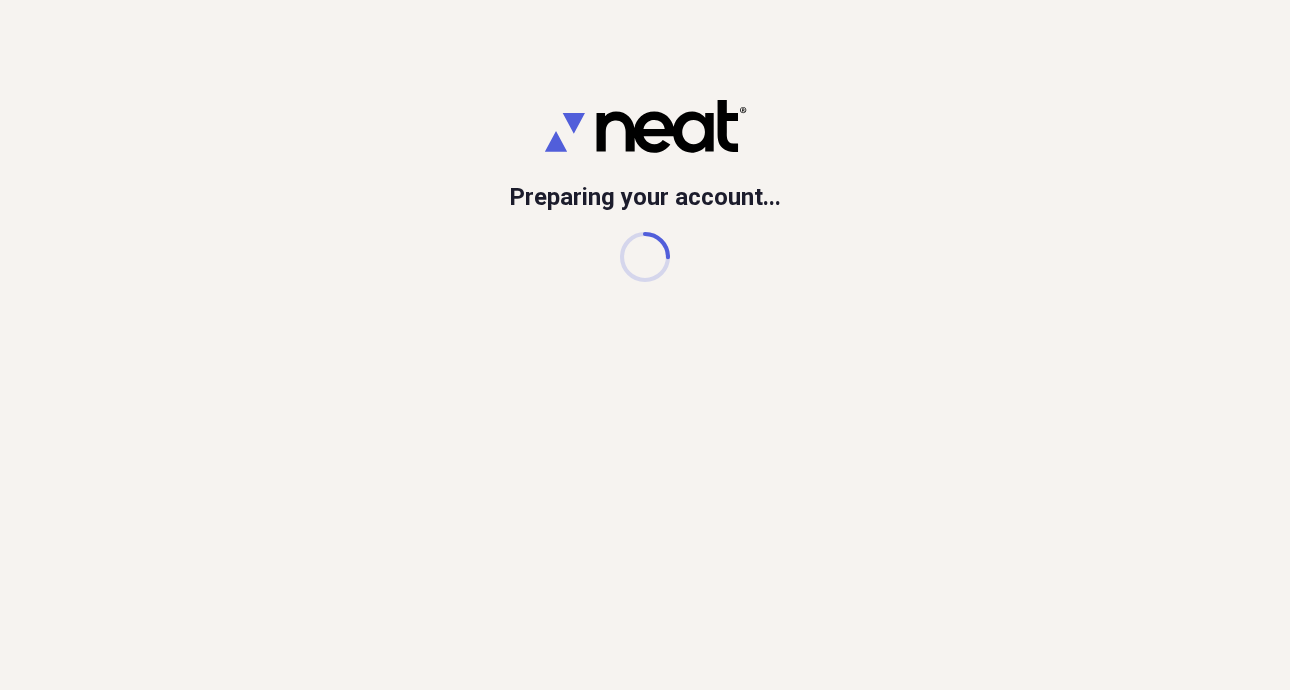 scroll, scrollTop: 0, scrollLeft: 0, axis: both 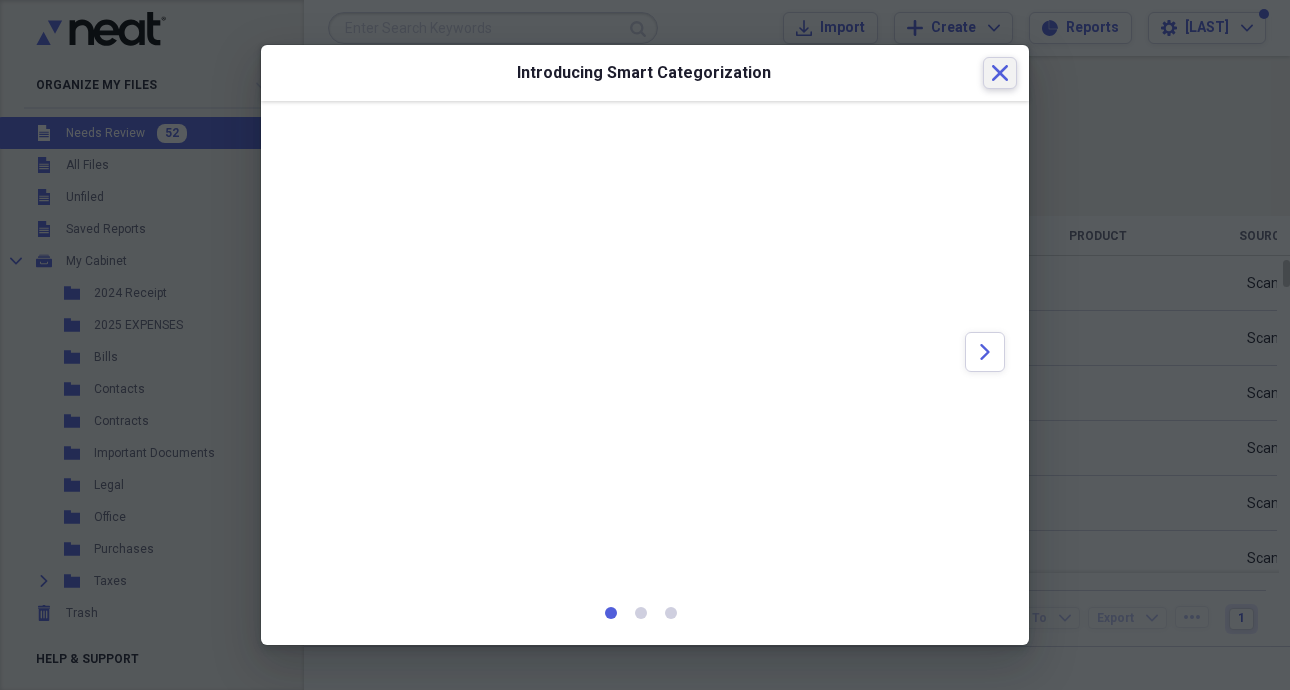 click 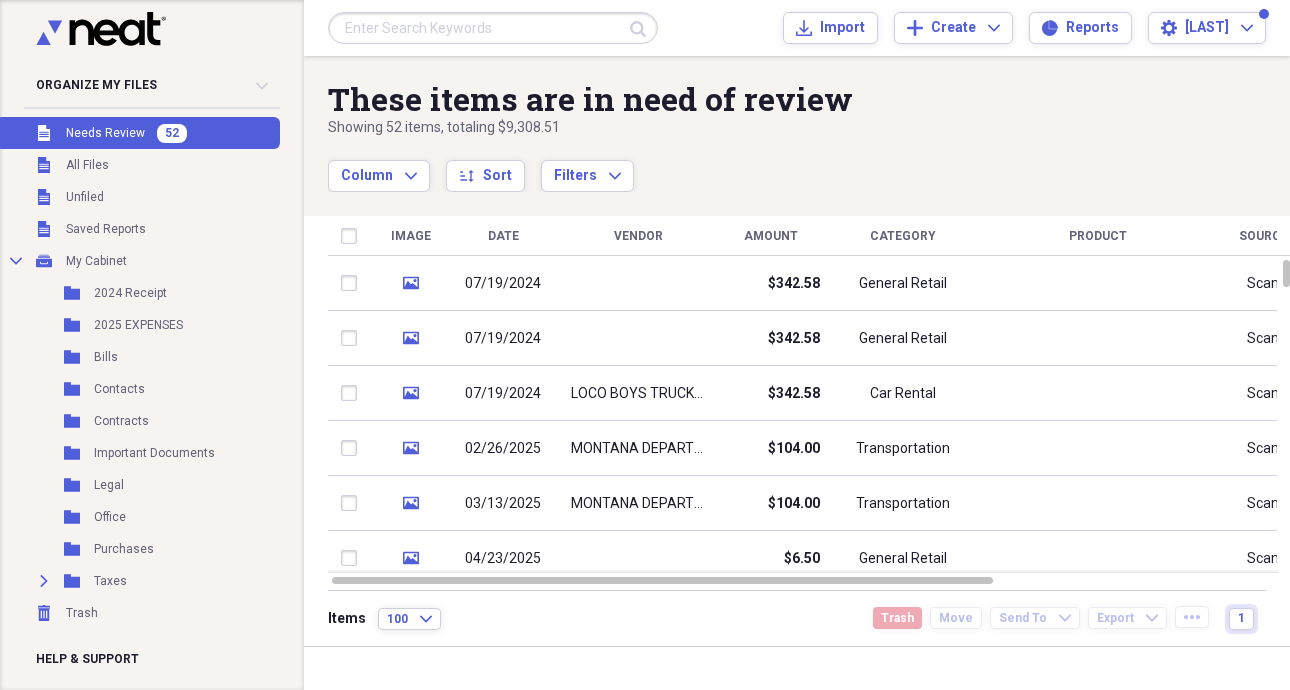 click on "Needs Review" at bounding box center [105, 133] 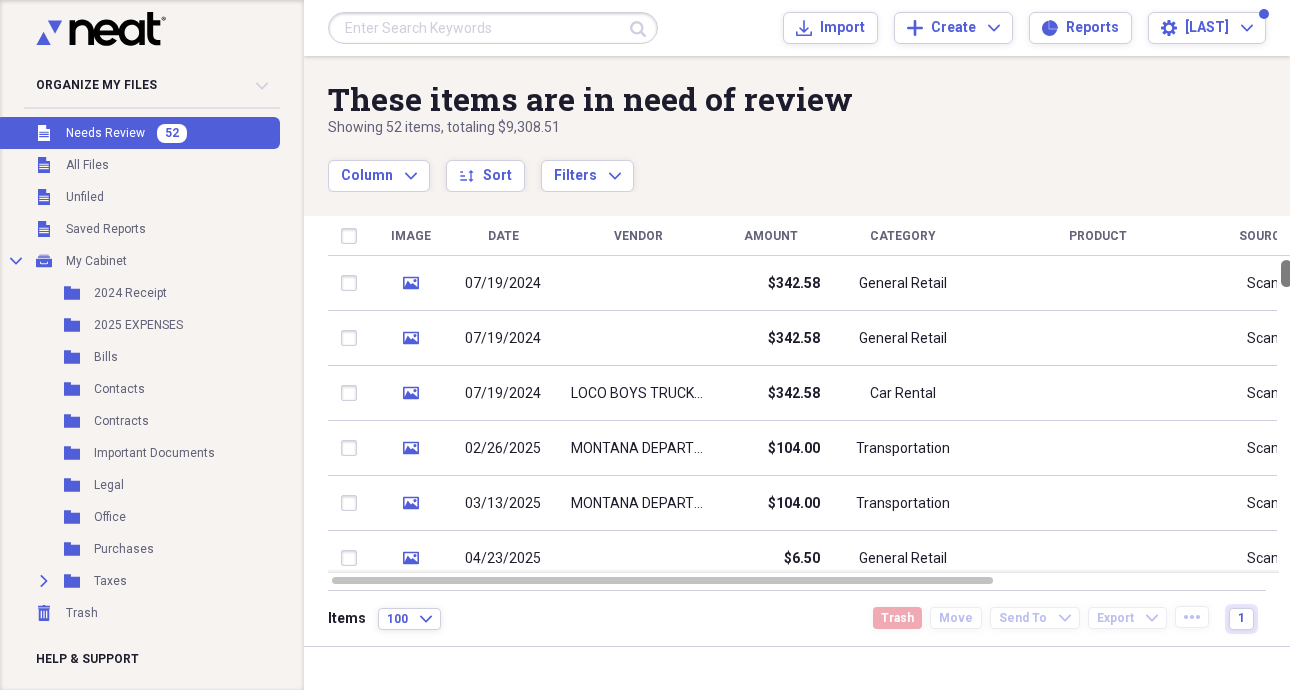 drag, startPoint x: 1284, startPoint y: 346, endPoint x: 1284, endPoint y: 251, distance: 95 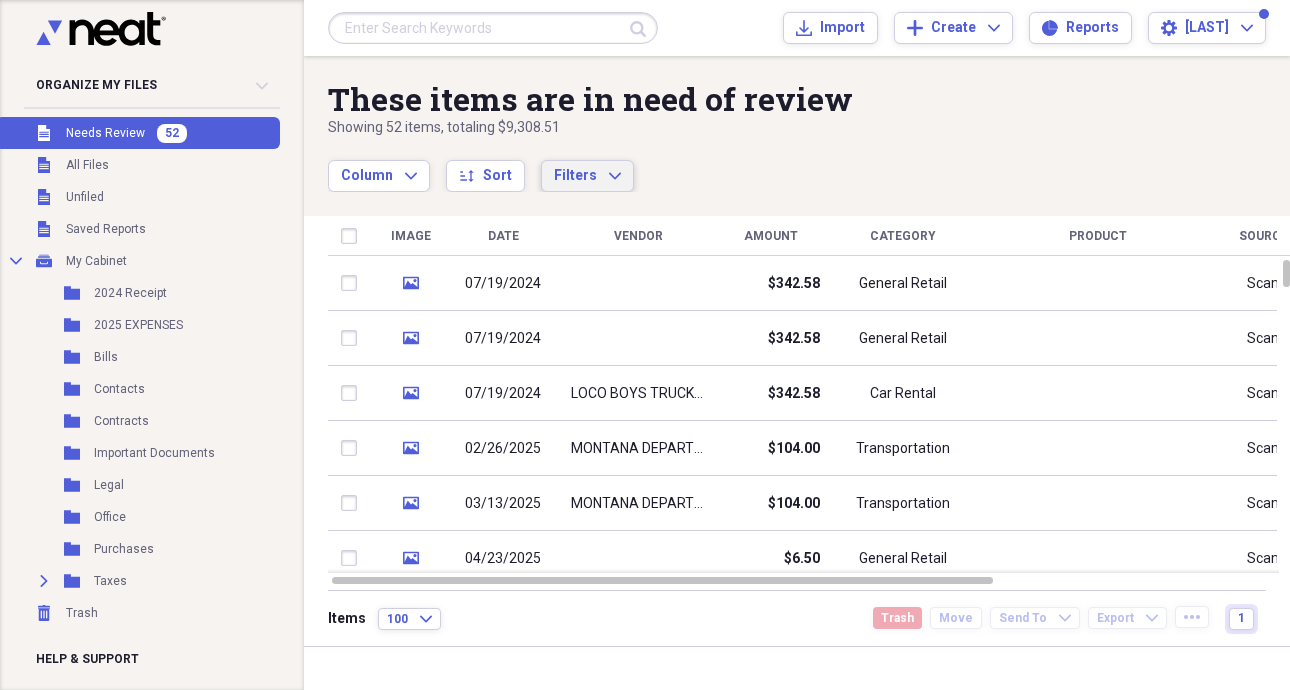 click on "Filters  Expand" at bounding box center (587, 176) 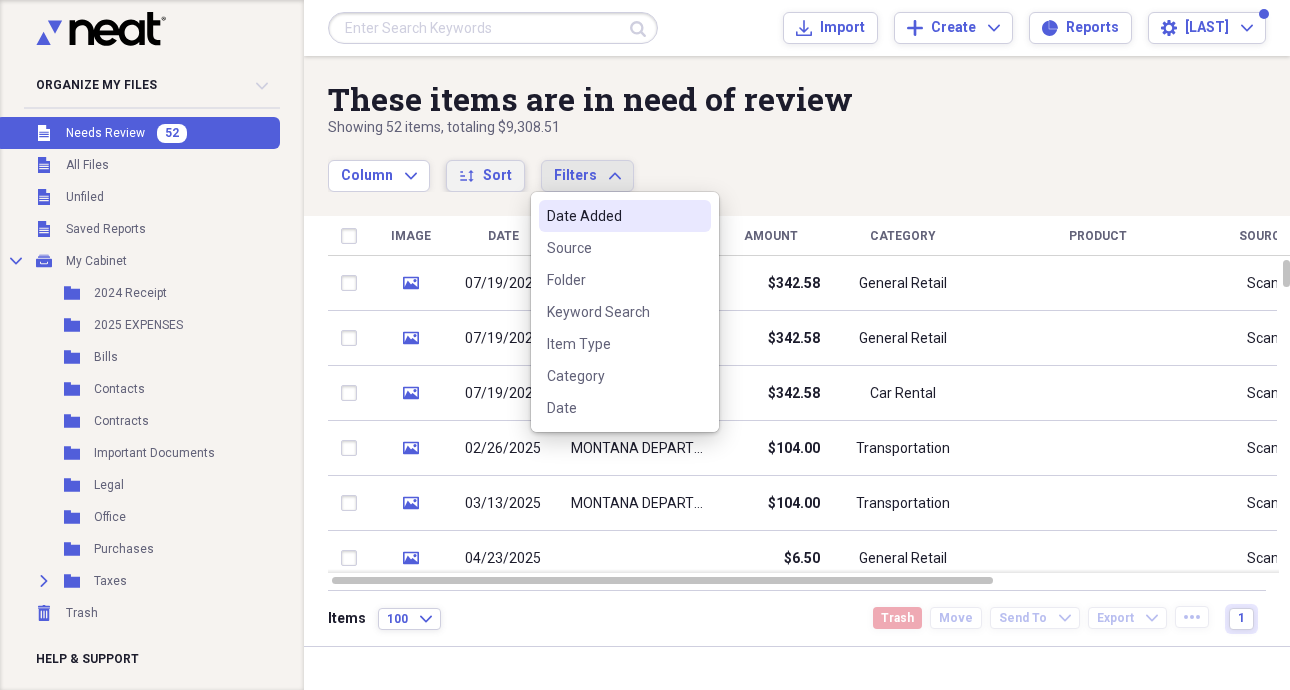 click on "sort Sort" at bounding box center (485, 176) 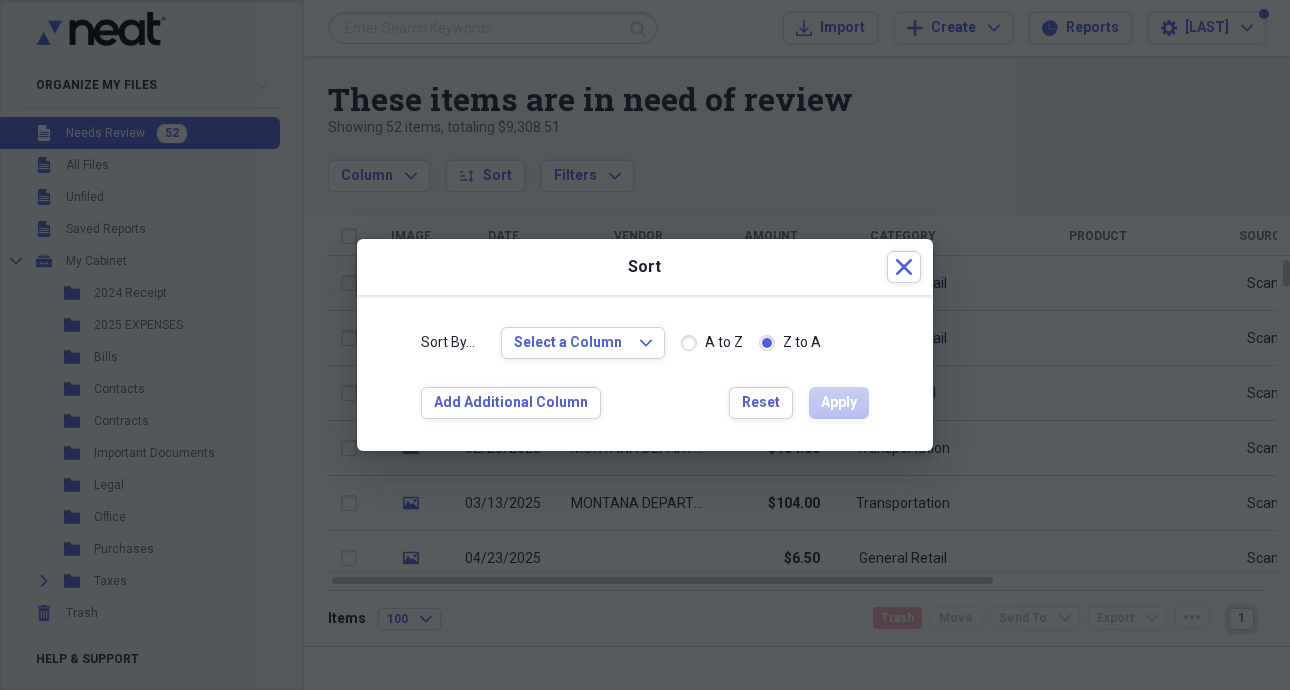 click at bounding box center [645, 345] 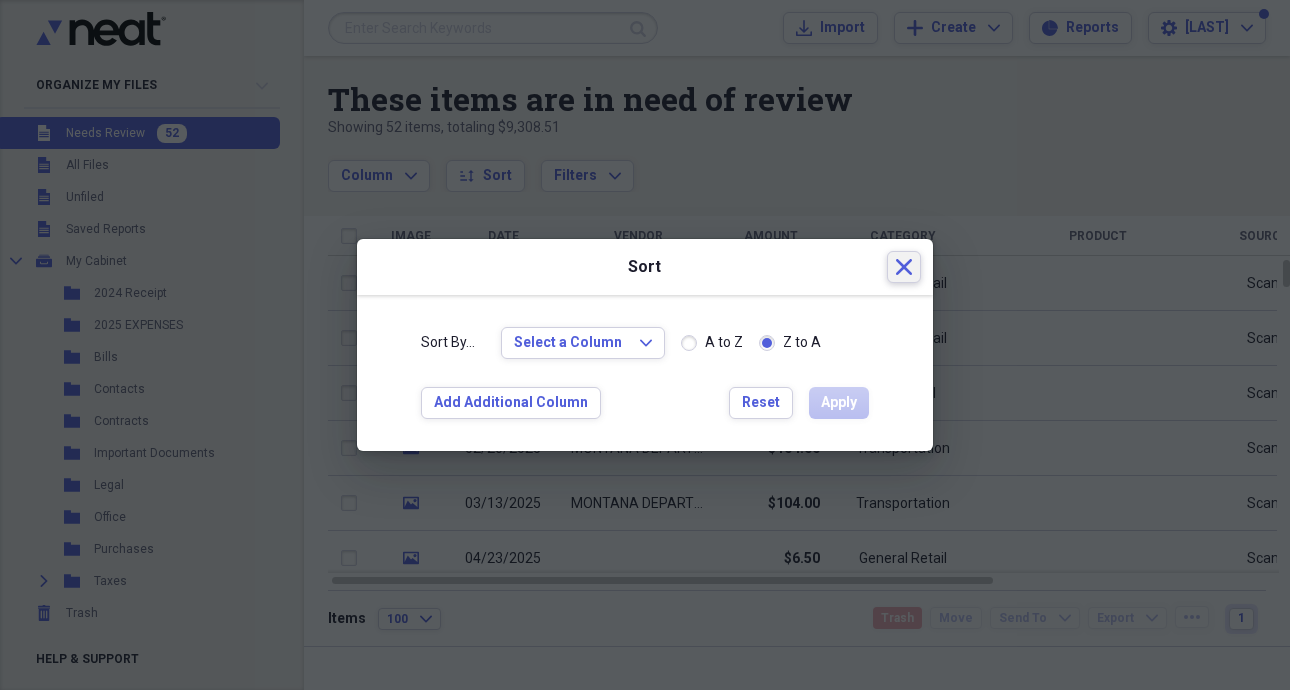 click on "Close" at bounding box center (904, 267) 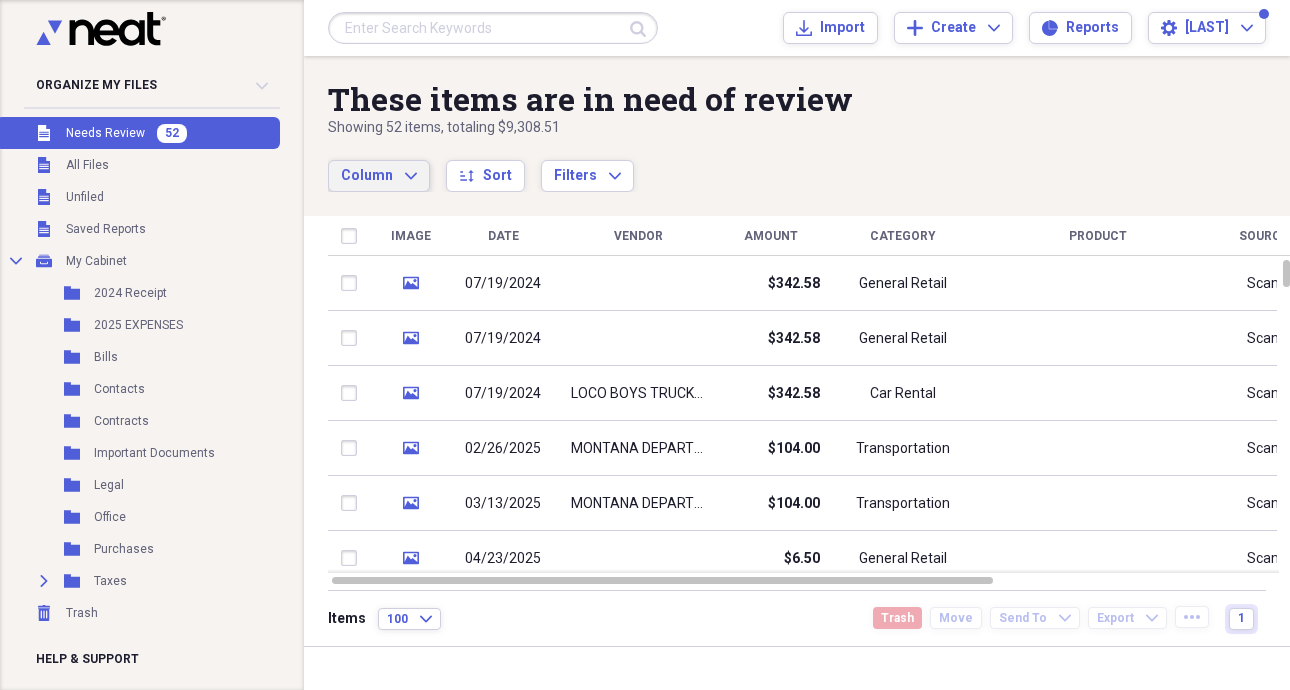 click on "Column Expand" at bounding box center (379, 176) 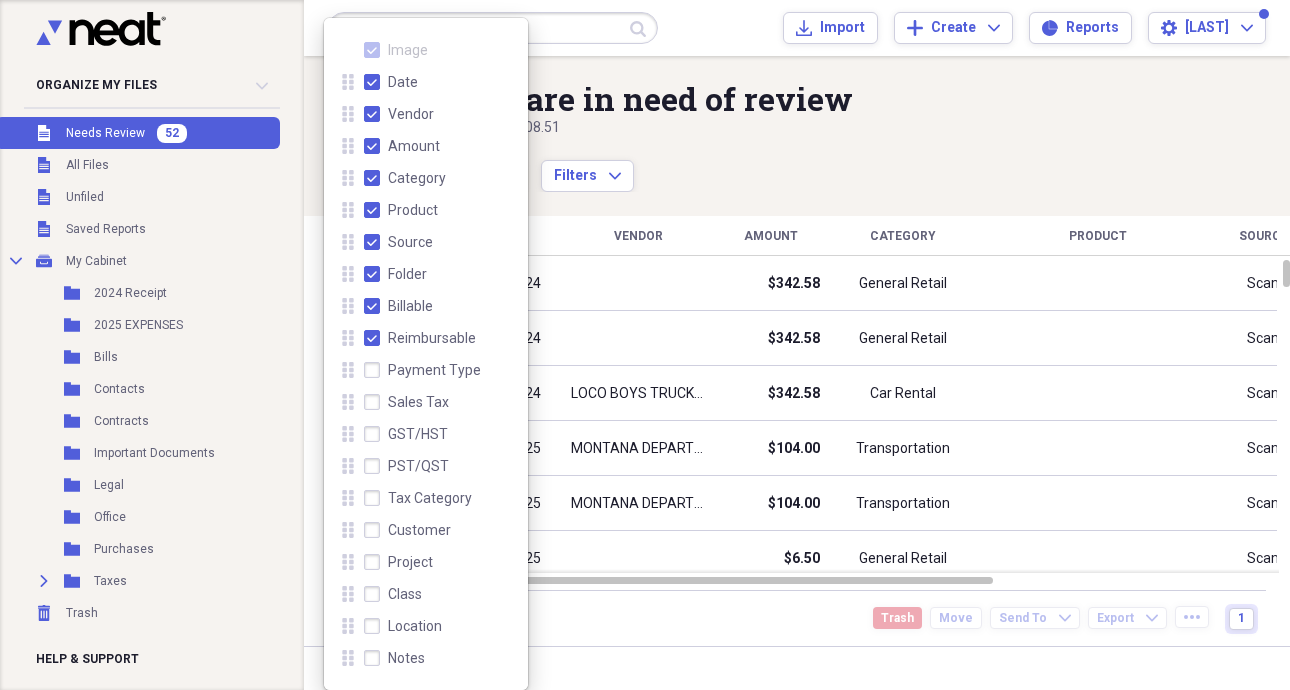 click on "Column Expand sort Sort Filters  Expand" at bounding box center [733, 165] 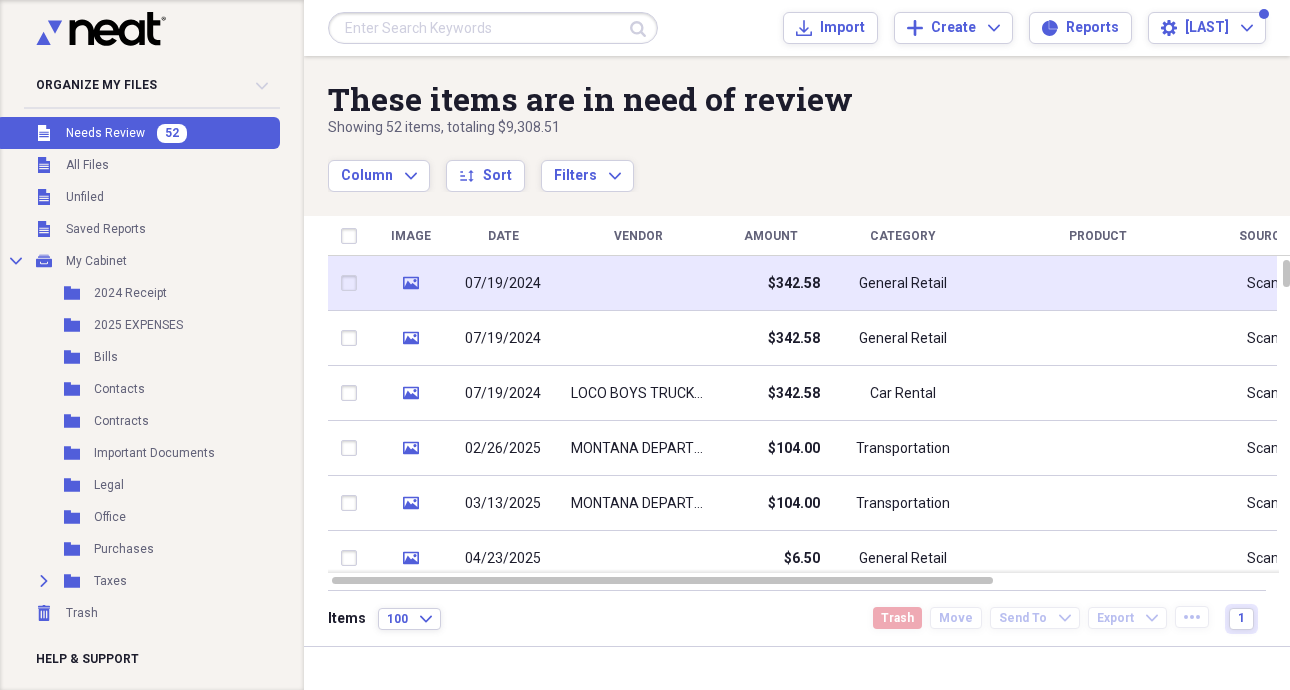 click on "07/19/2024" at bounding box center (503, 284) 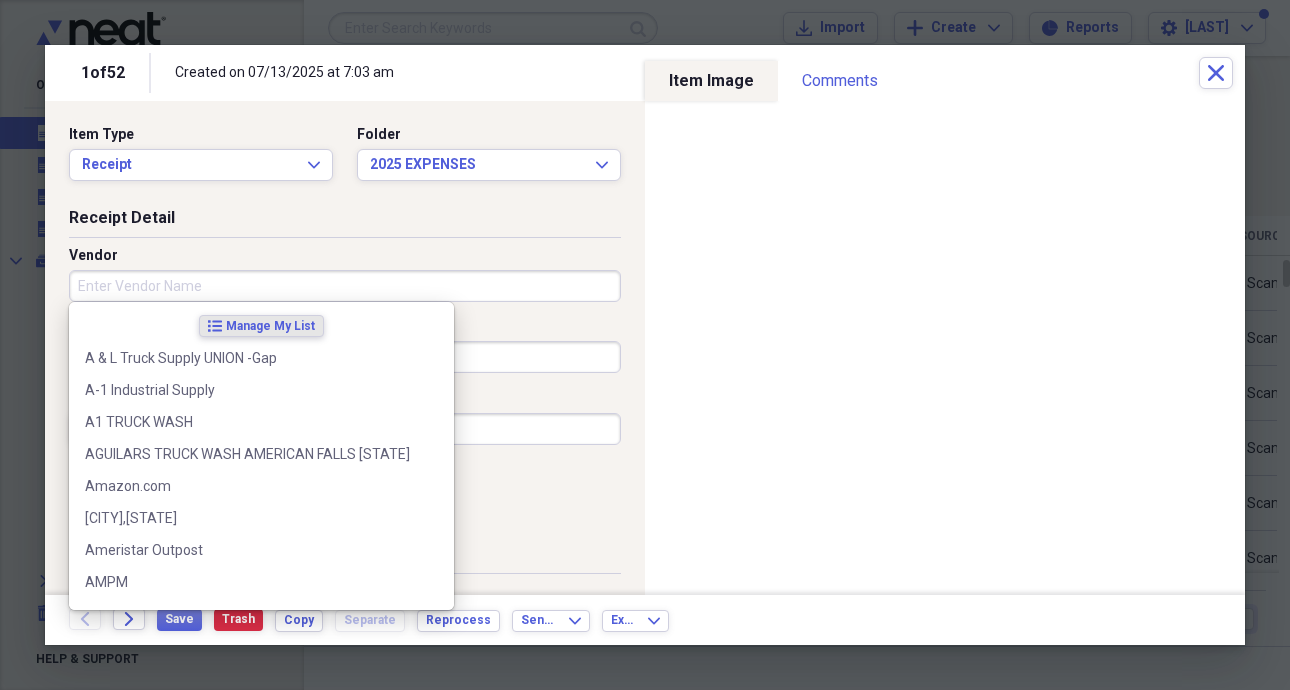 click on "Vendor" at bounding box center (345, 286) 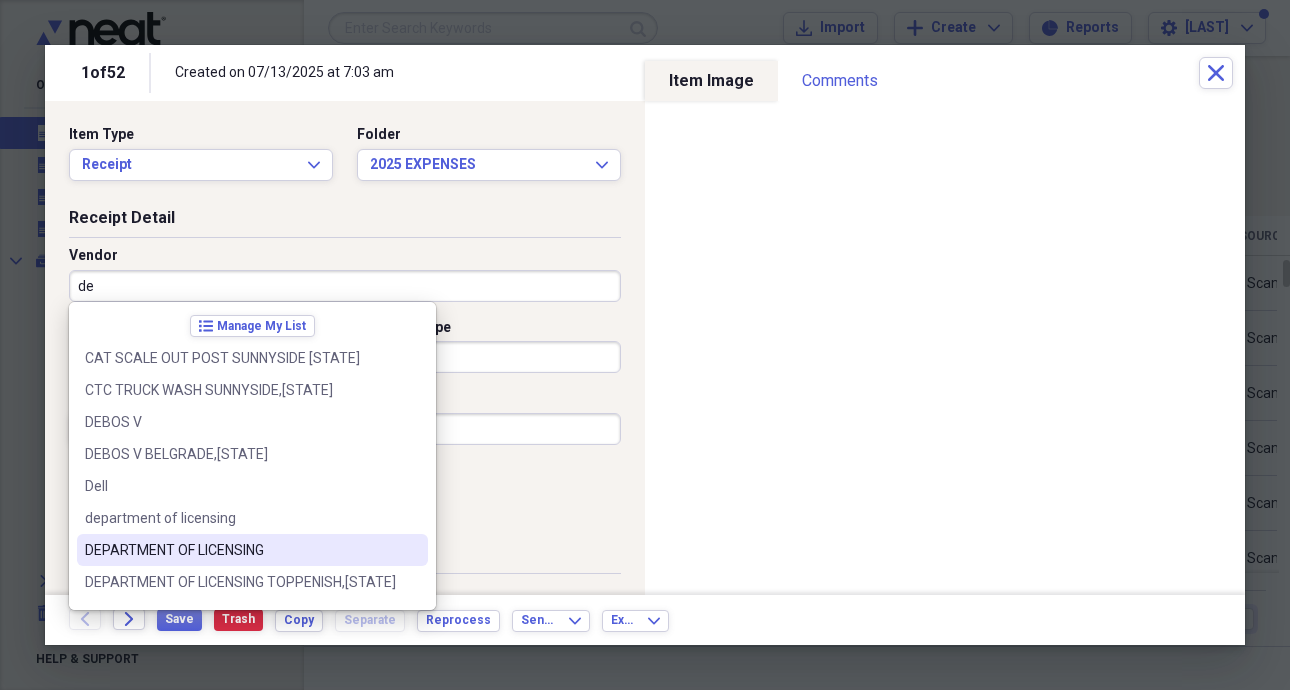 click on "DEPARTMENT OF LICENSING" at bounding box center [240, 550] 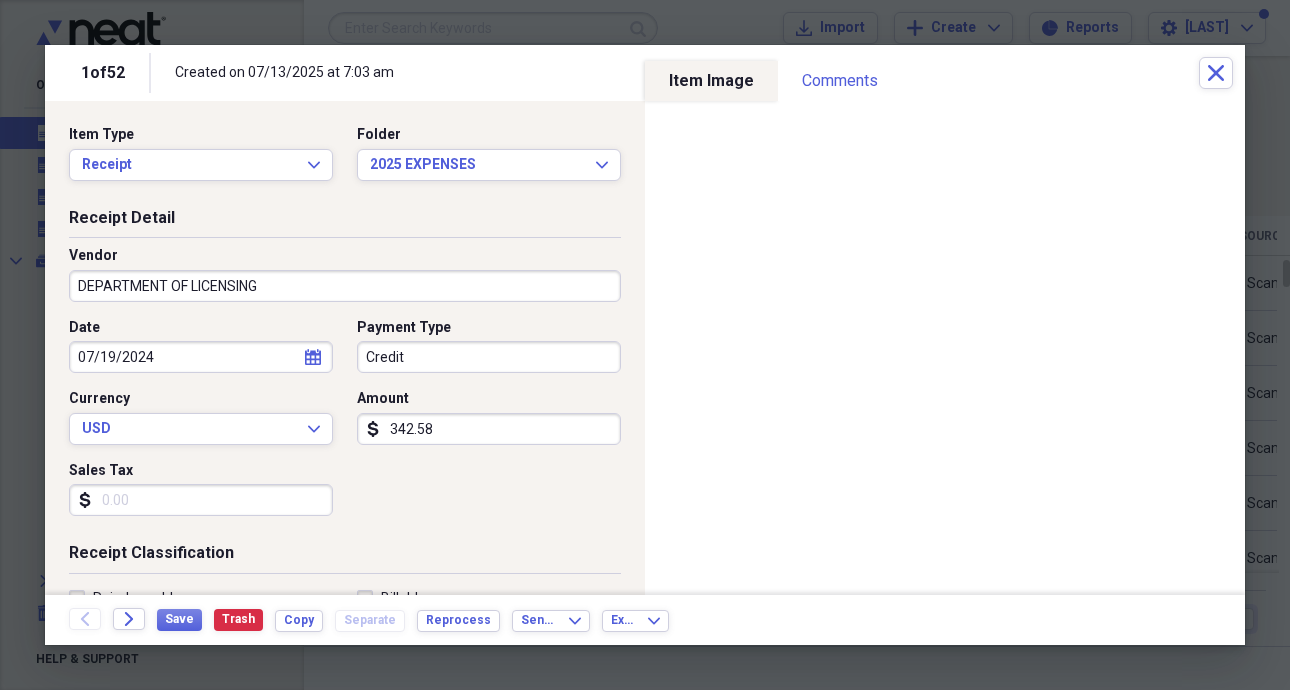 type on "LICENSING" 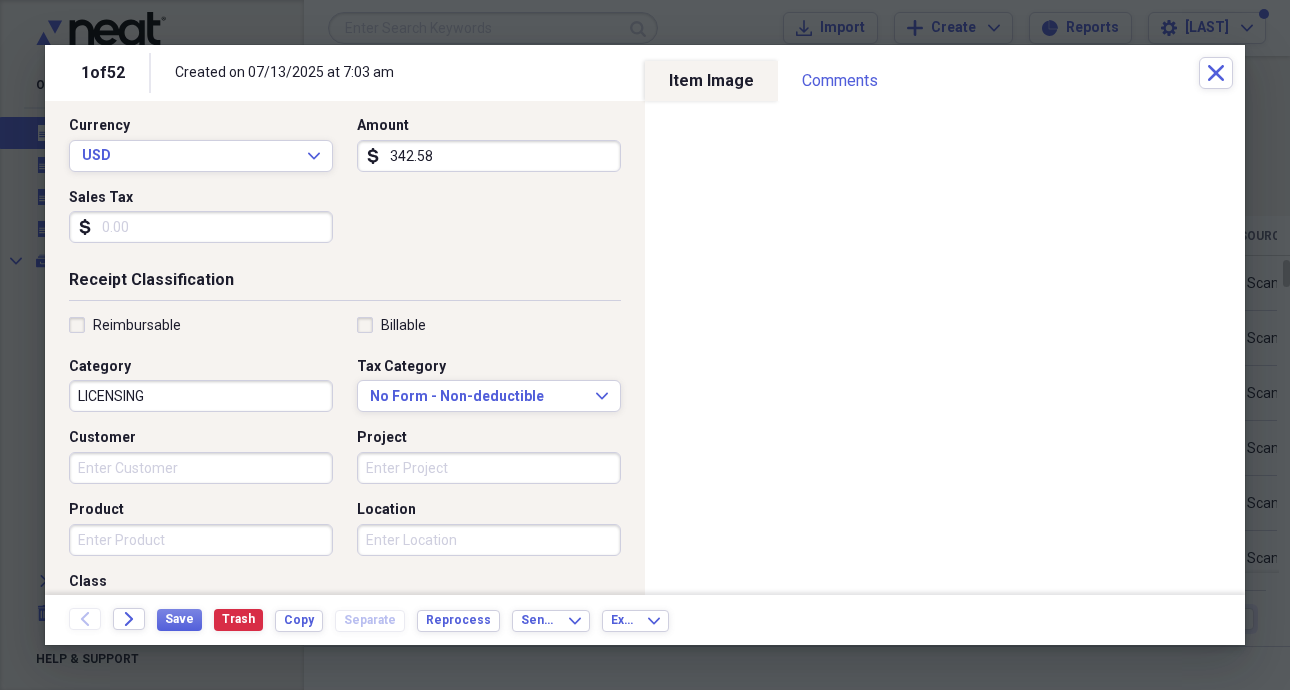 scroll, scrollTop: 300, scrollLeft: 0, axis: vertical 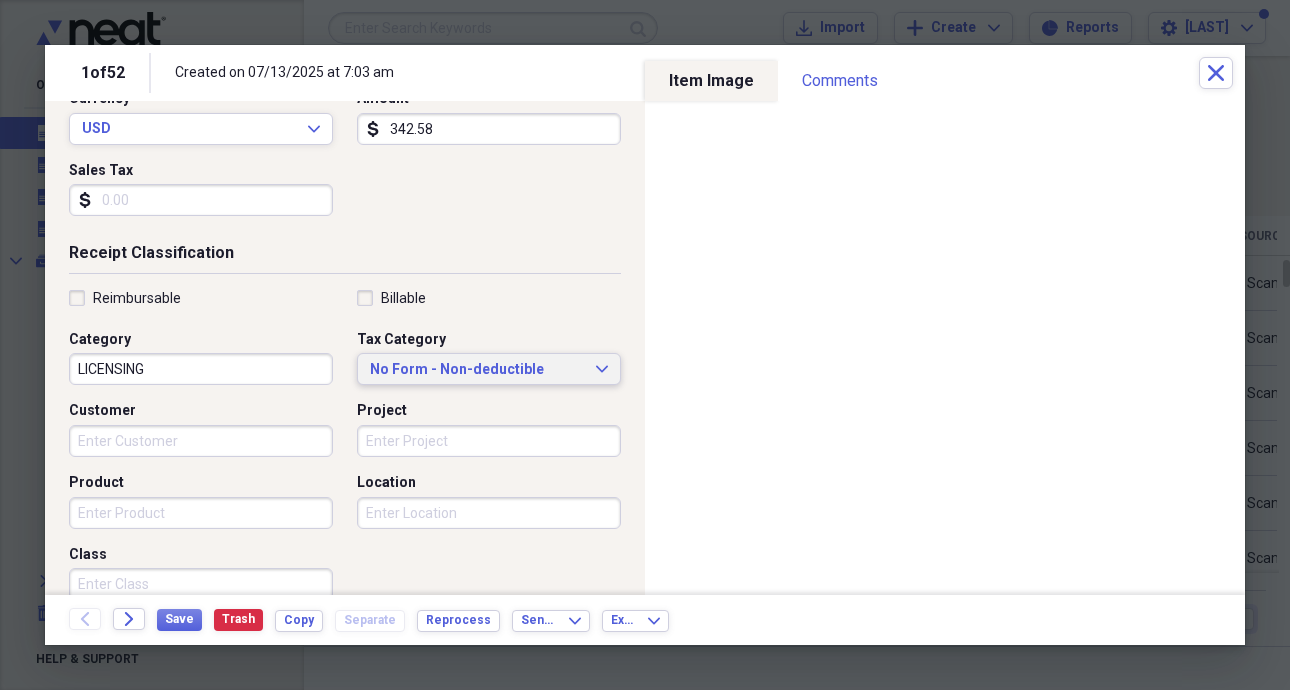 click on "No Form - Non-deductible" at bounding box center [477, 370] 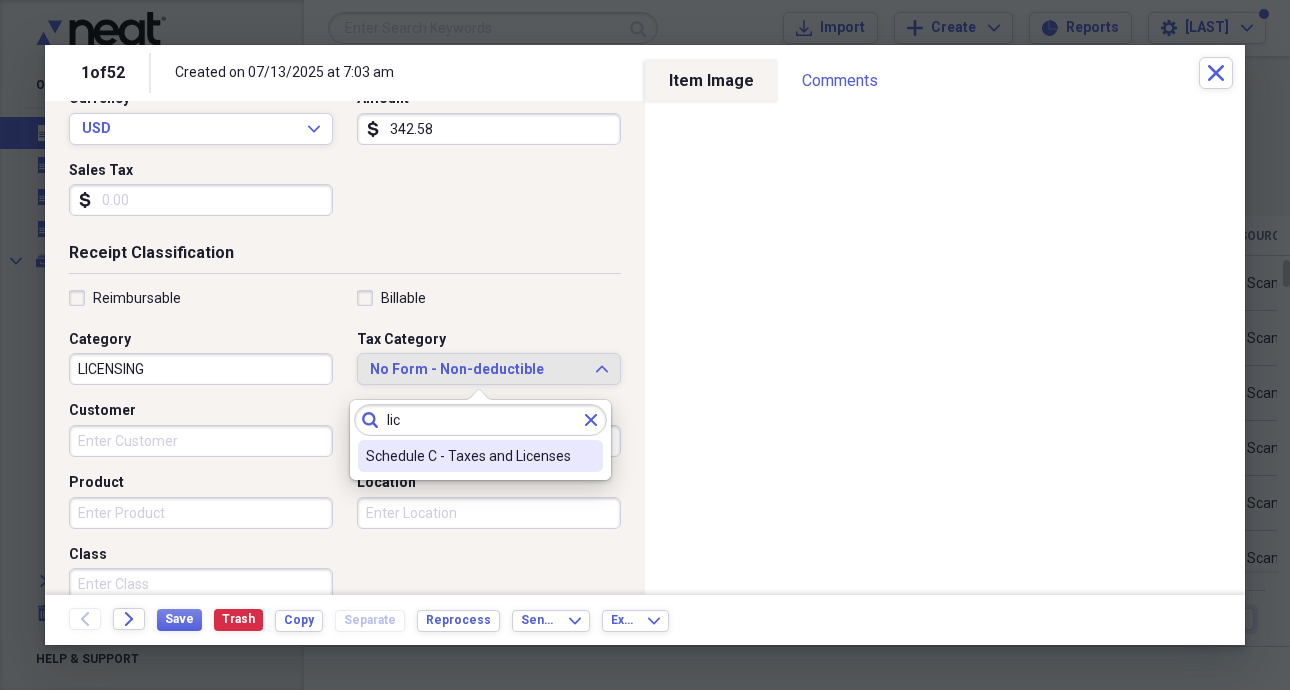 type on "lic" 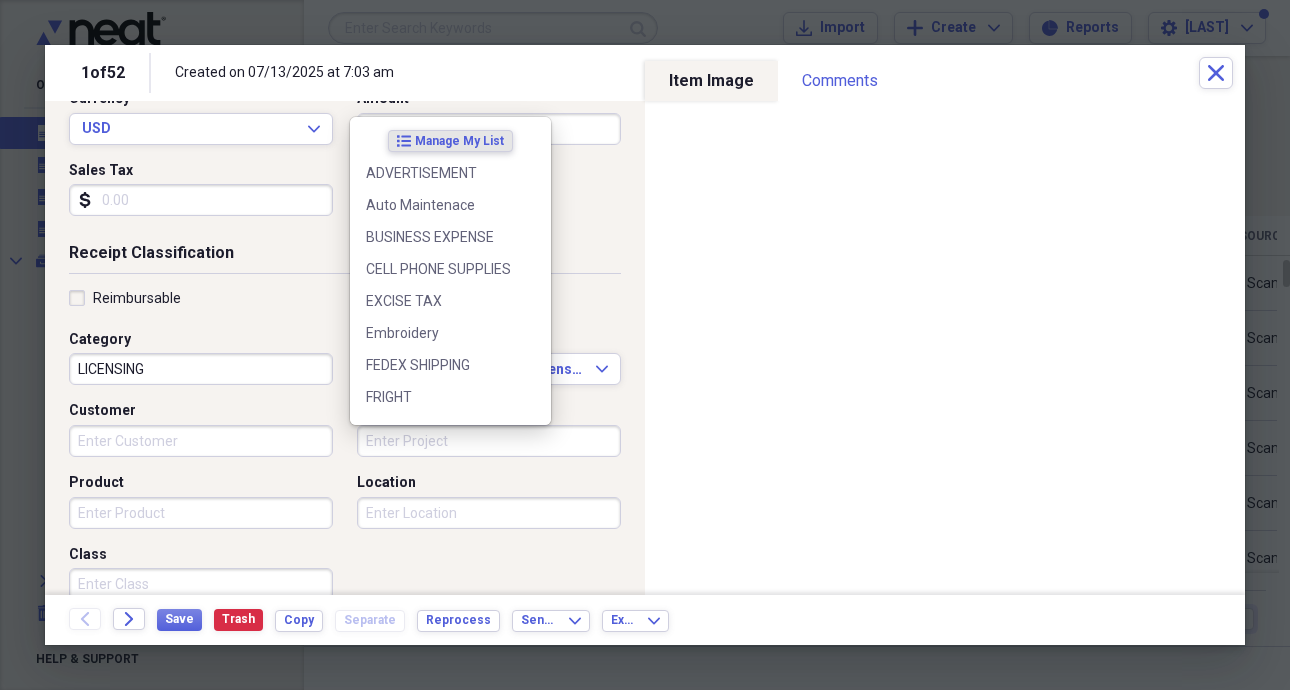 click on "Project" at bounding box center [489, 441] 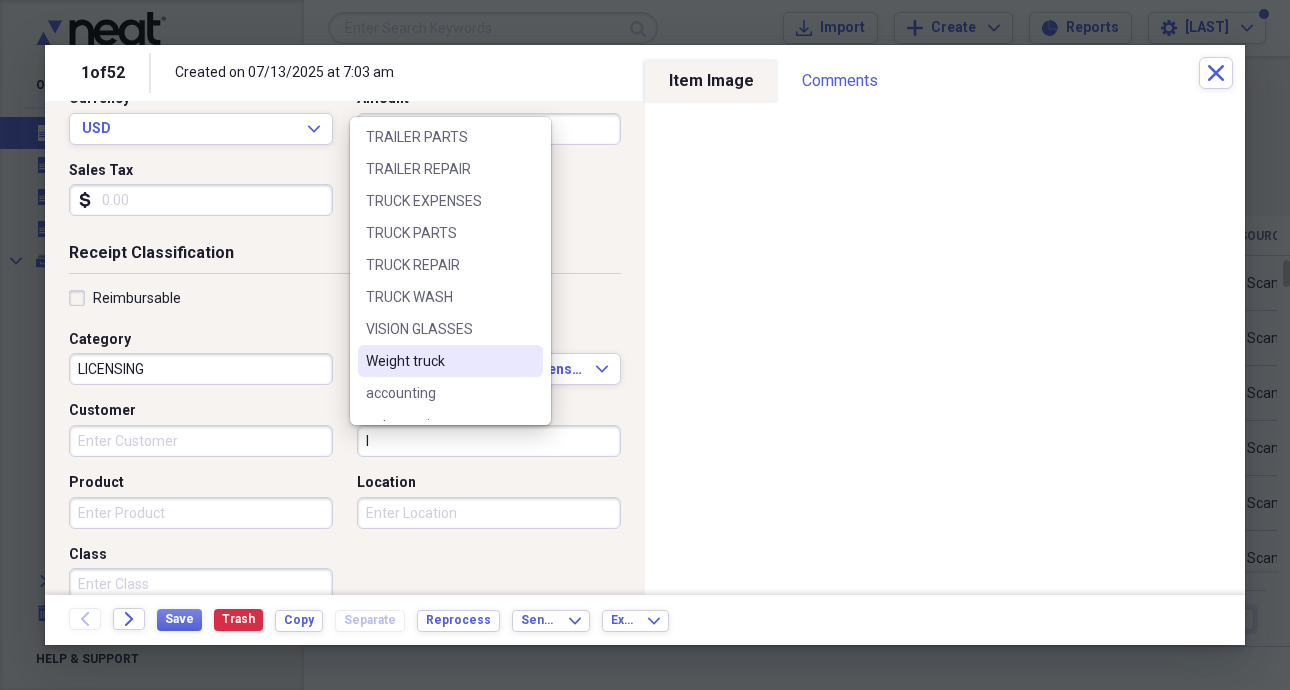 scroll, scrollTop: 0, scrollLeft: 0, axis: both 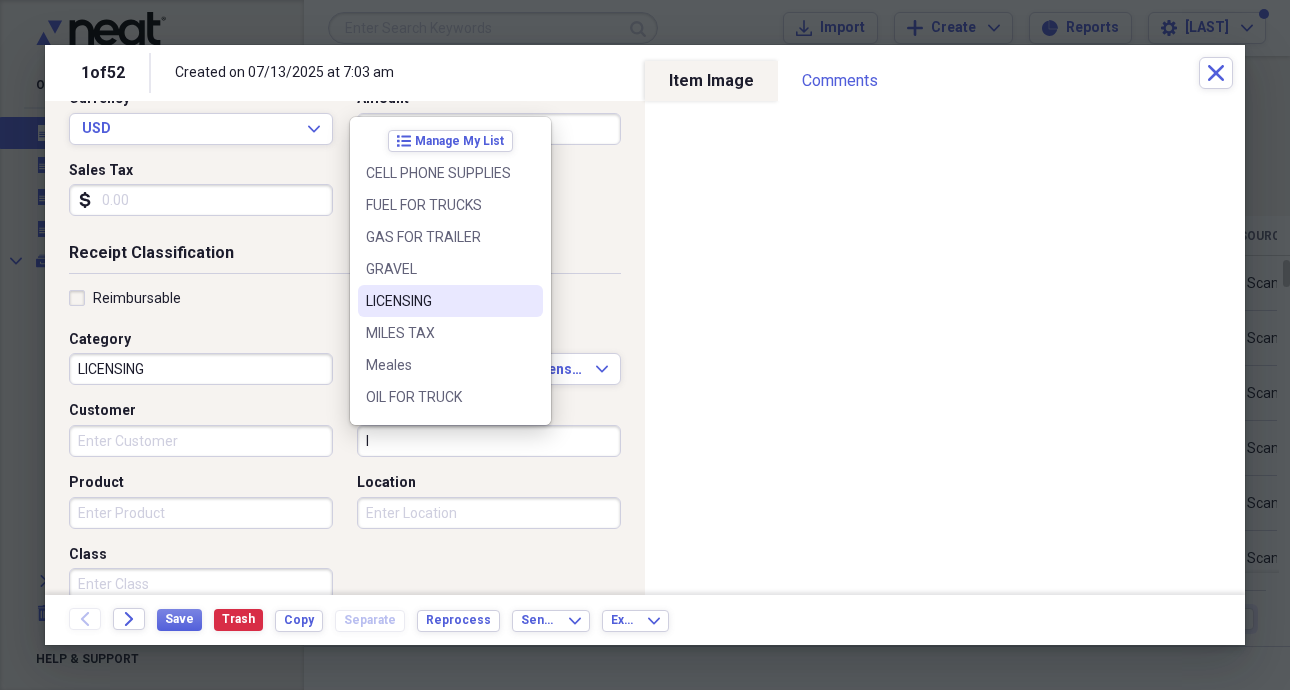click on "LICENSING" at bounding box center (438, 301) 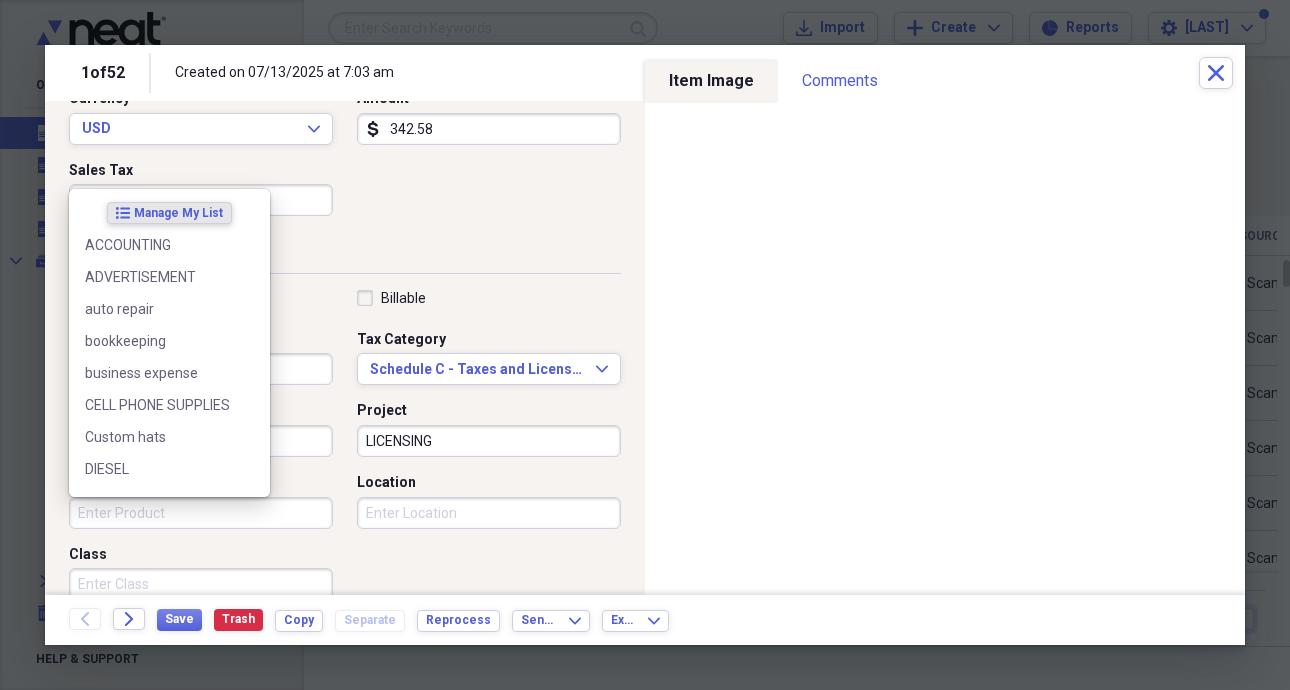 click on "Product" at bounding box center [201, 513] 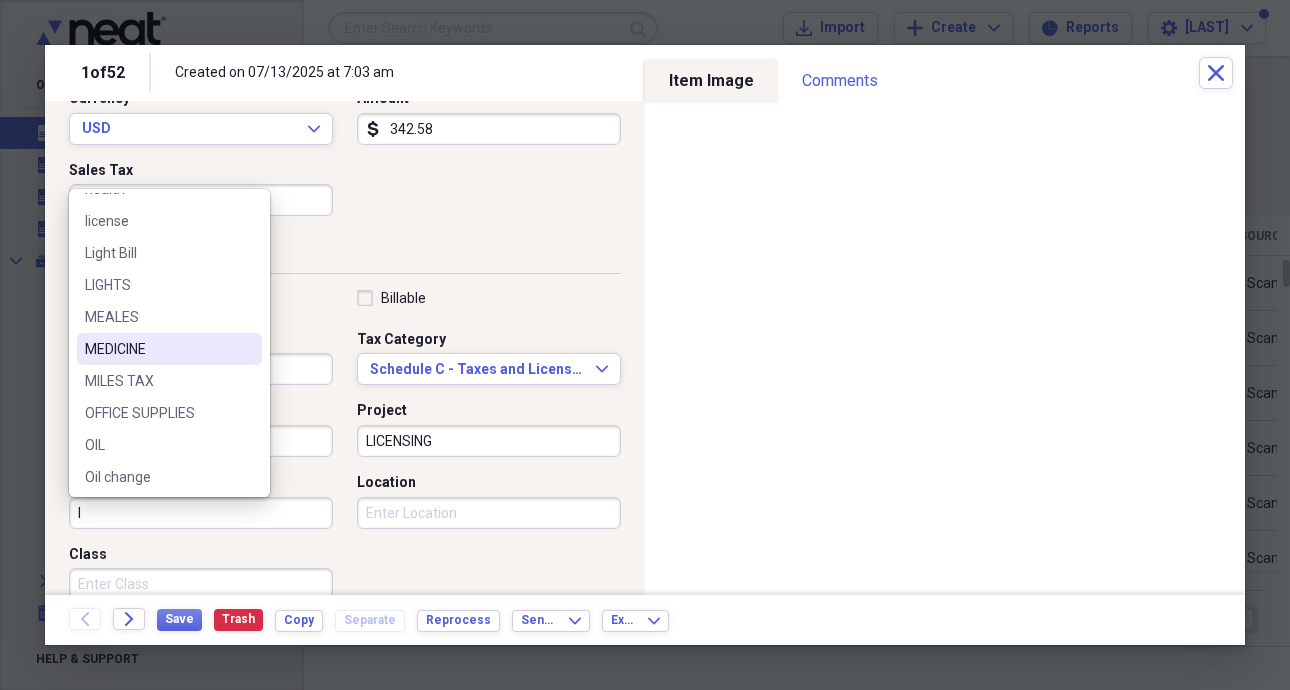 scroll, scrollTop: 0, scrollLeft: 0, axis: both 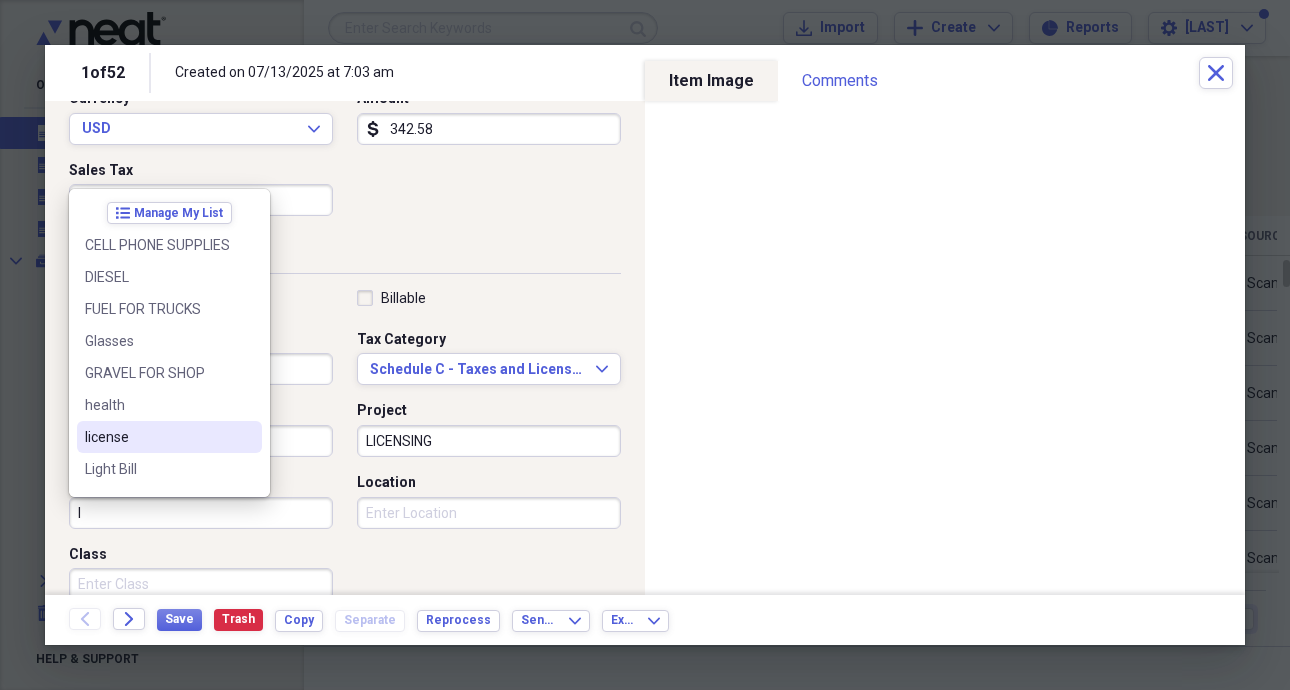 click on "license" at bounding box center [157, 437] 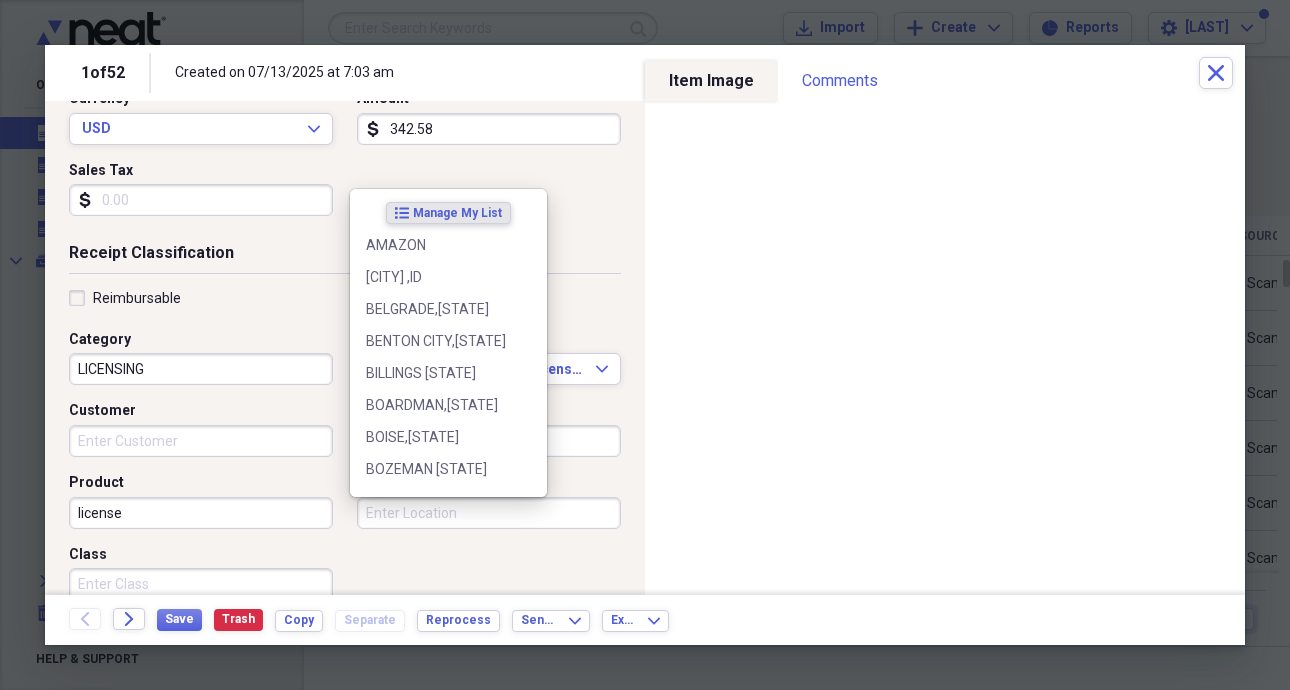 click on "Location" at bounding box center [489, 513] 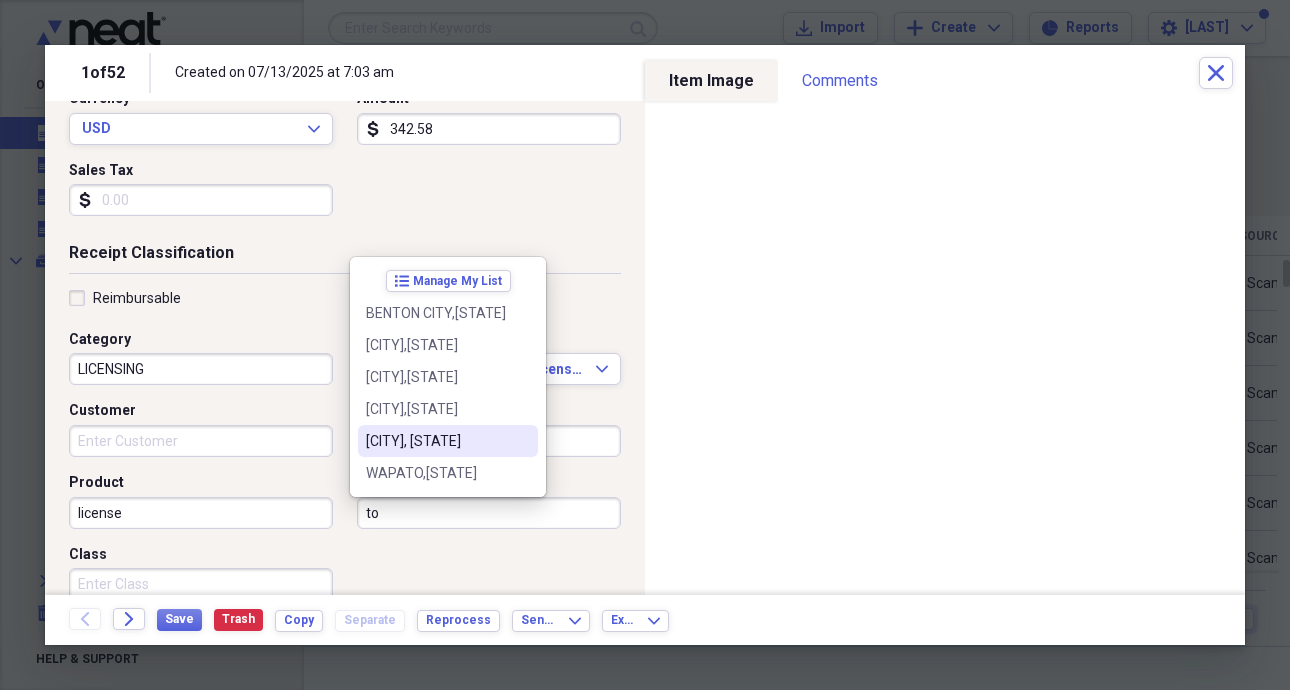 click on "[CITY], [STATE]" at bounding box center [436, 441] 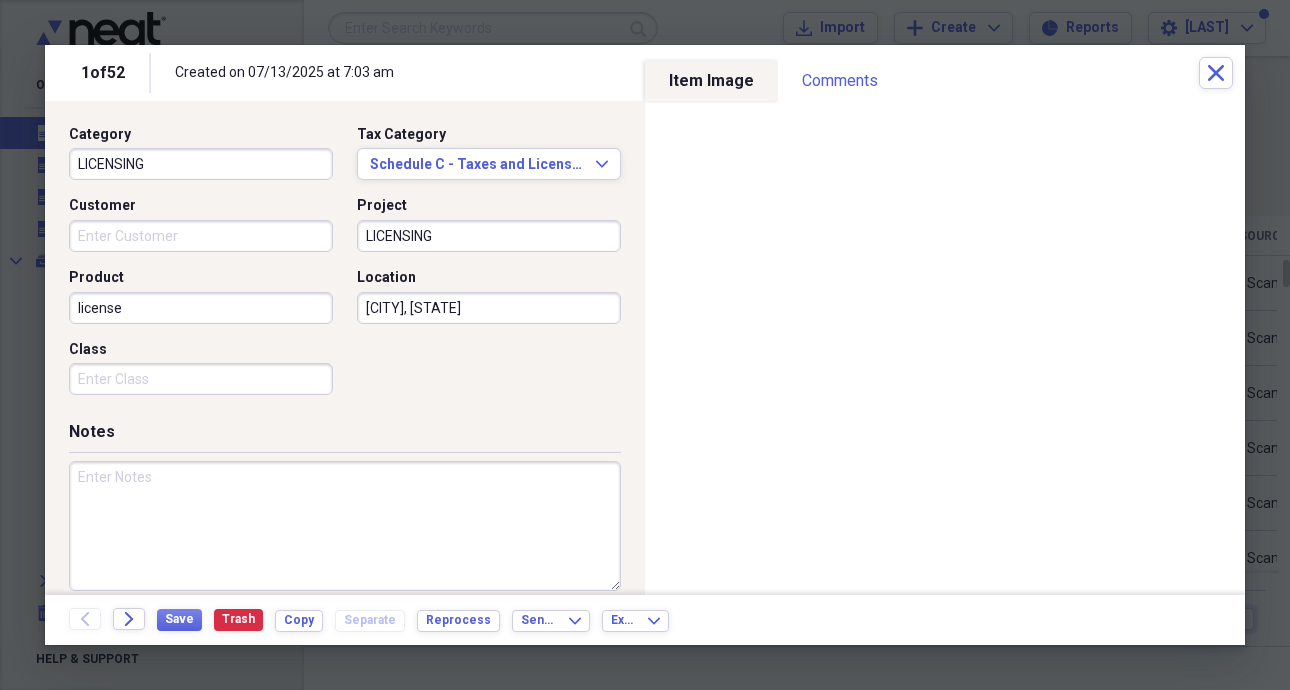 scroll, scrollTop: 527, scrollLeft: 0, axis: vertical 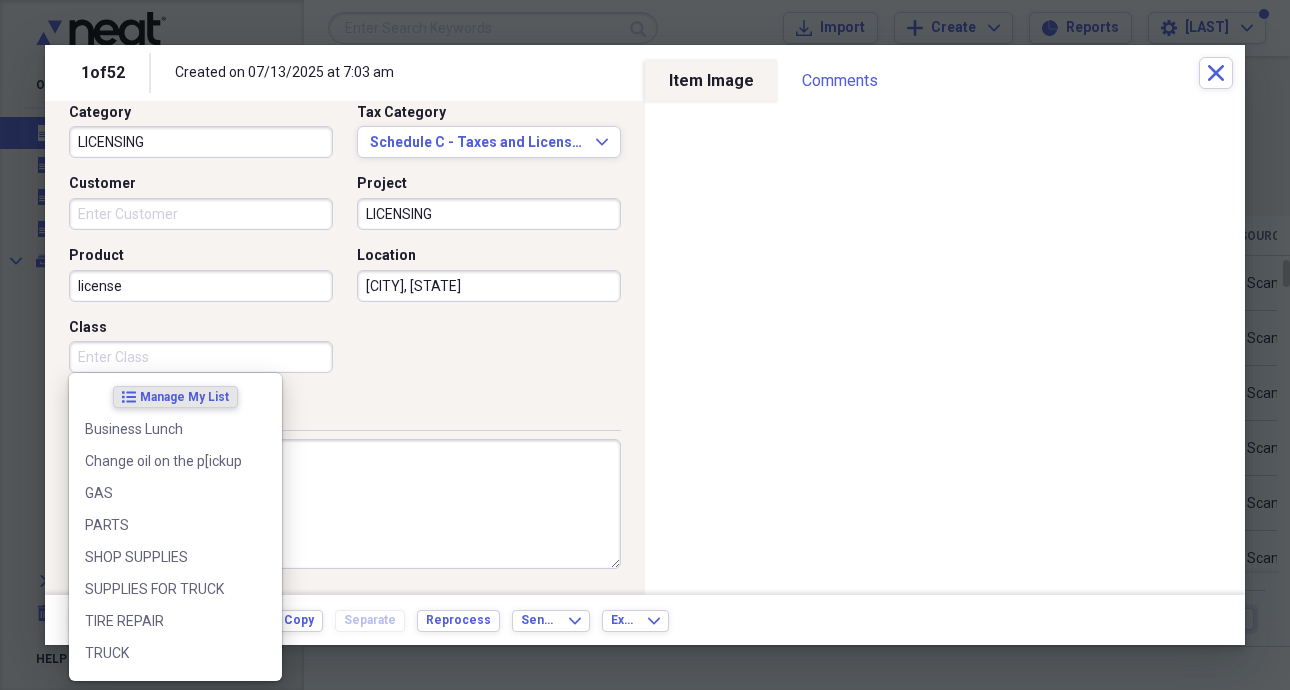 click on "Class" at bounding box center [201, 357] 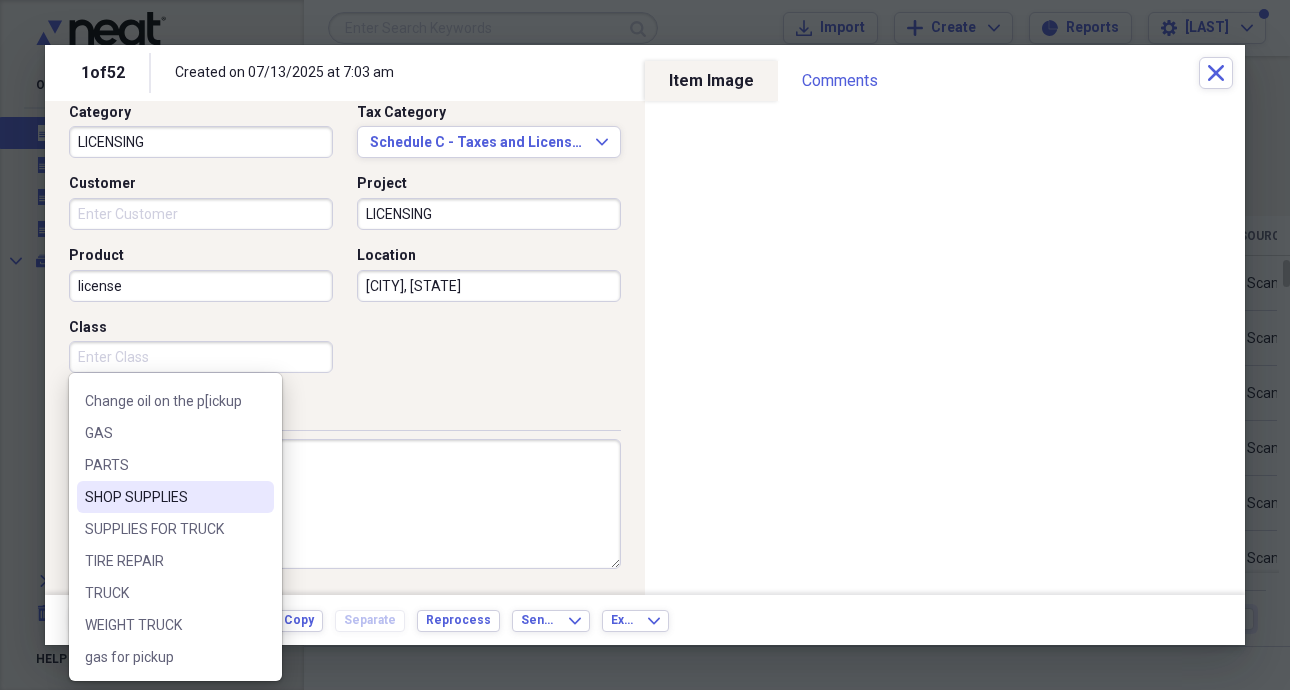 scroll, scrollTop: 0, scrollLeft: 0, axis: both 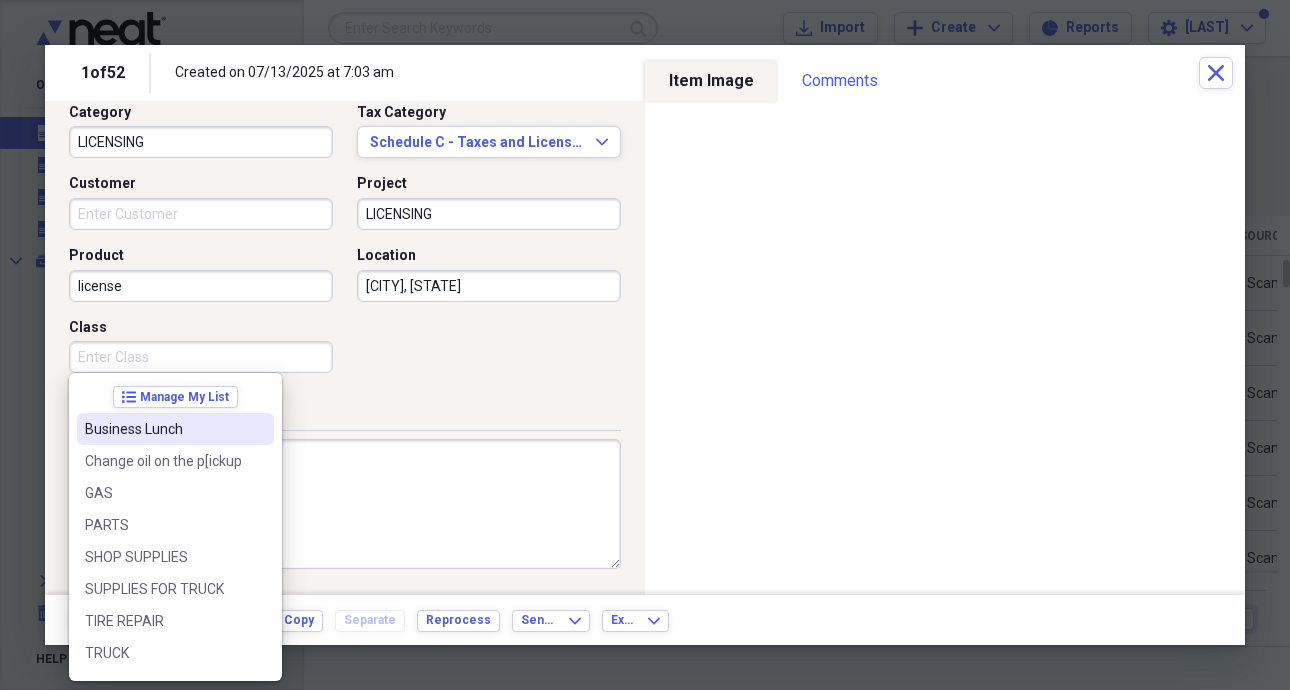click on "Class" at bounding box center [201, 357] 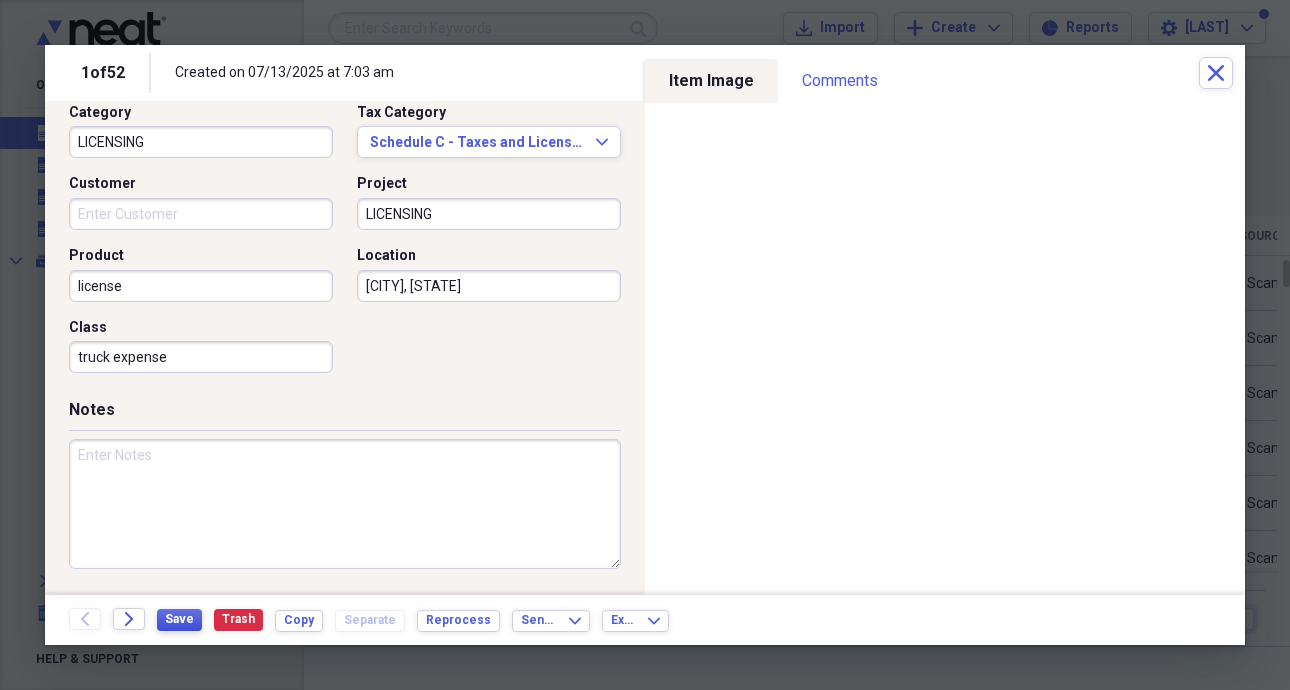 type on "truck expense" 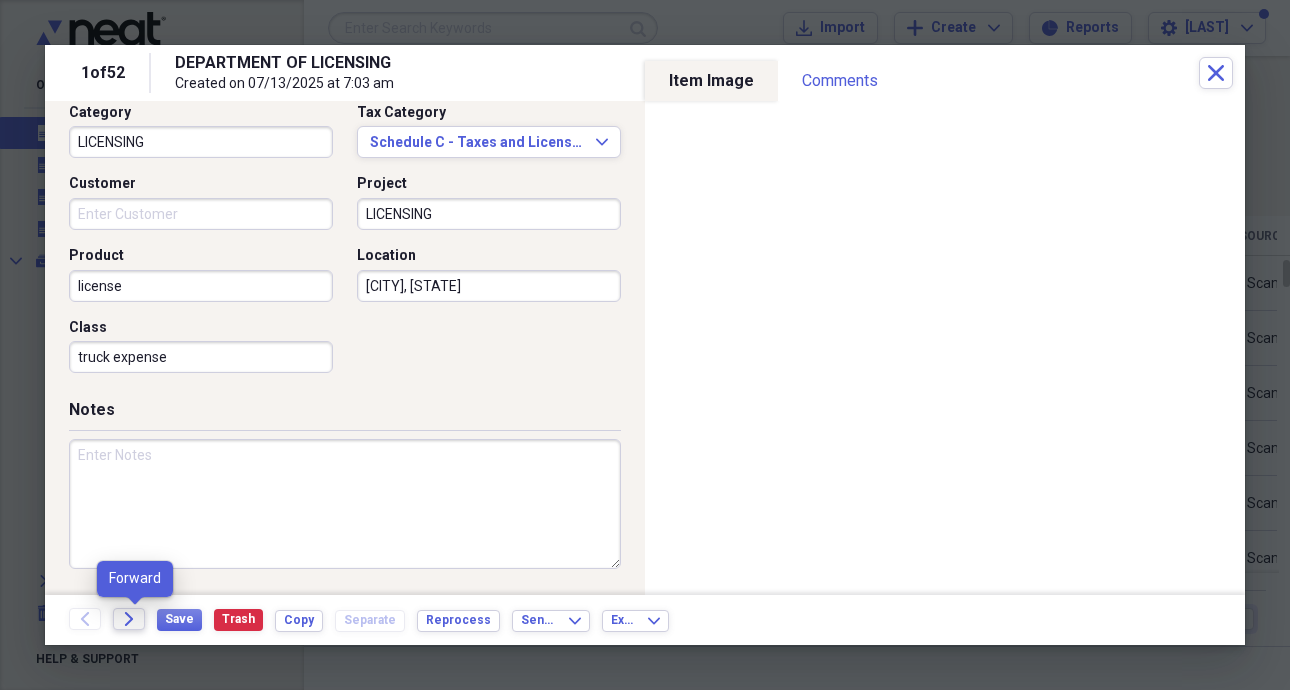 click on "Forward" 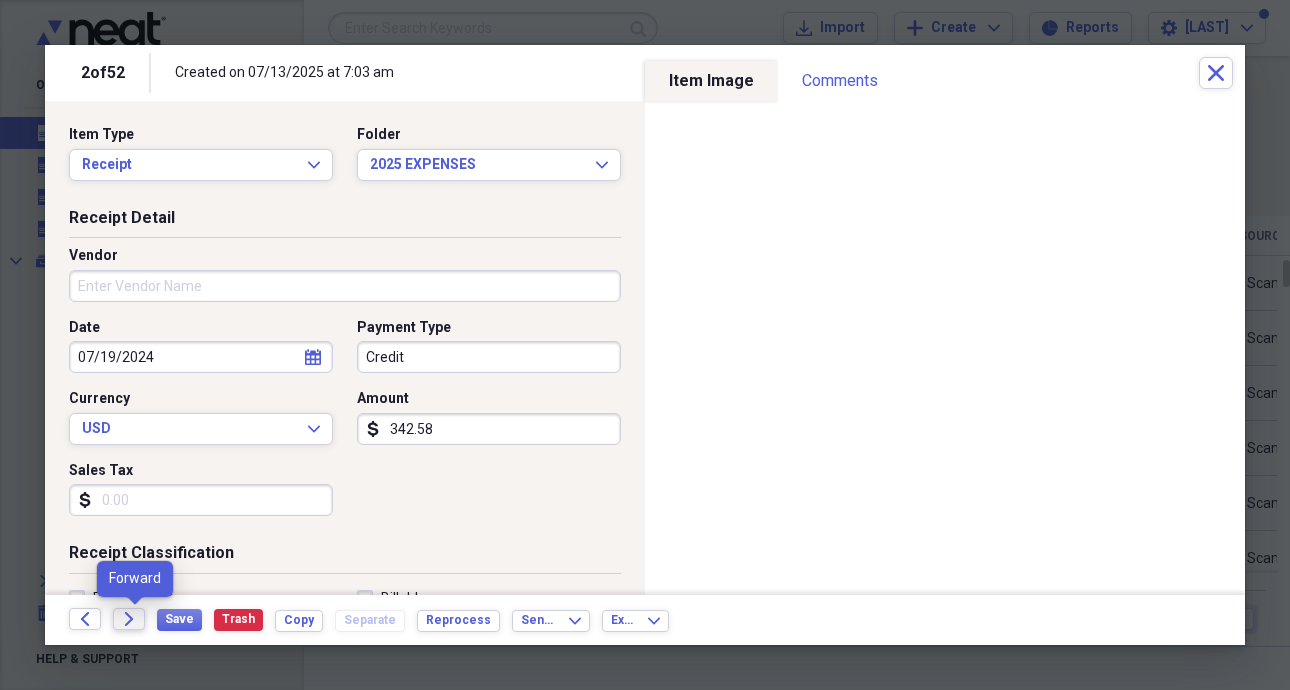 click on "Forward" at bounding box center (129, 619) 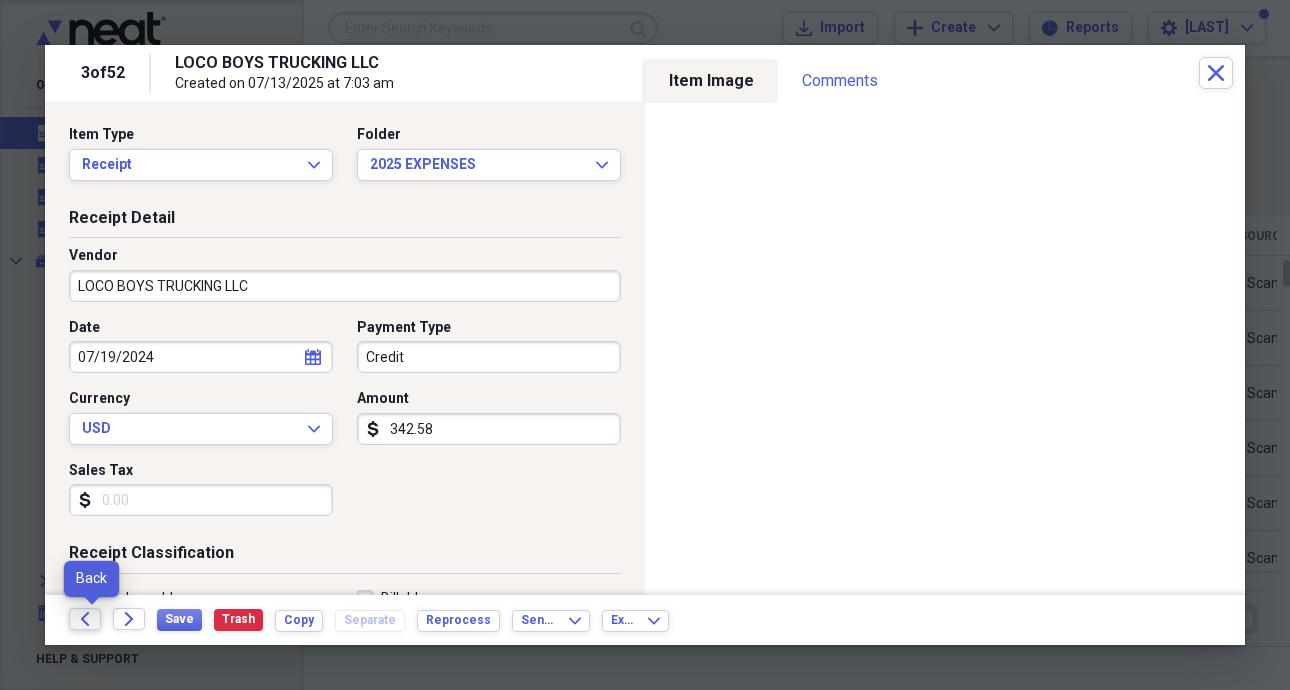 click on "Back" 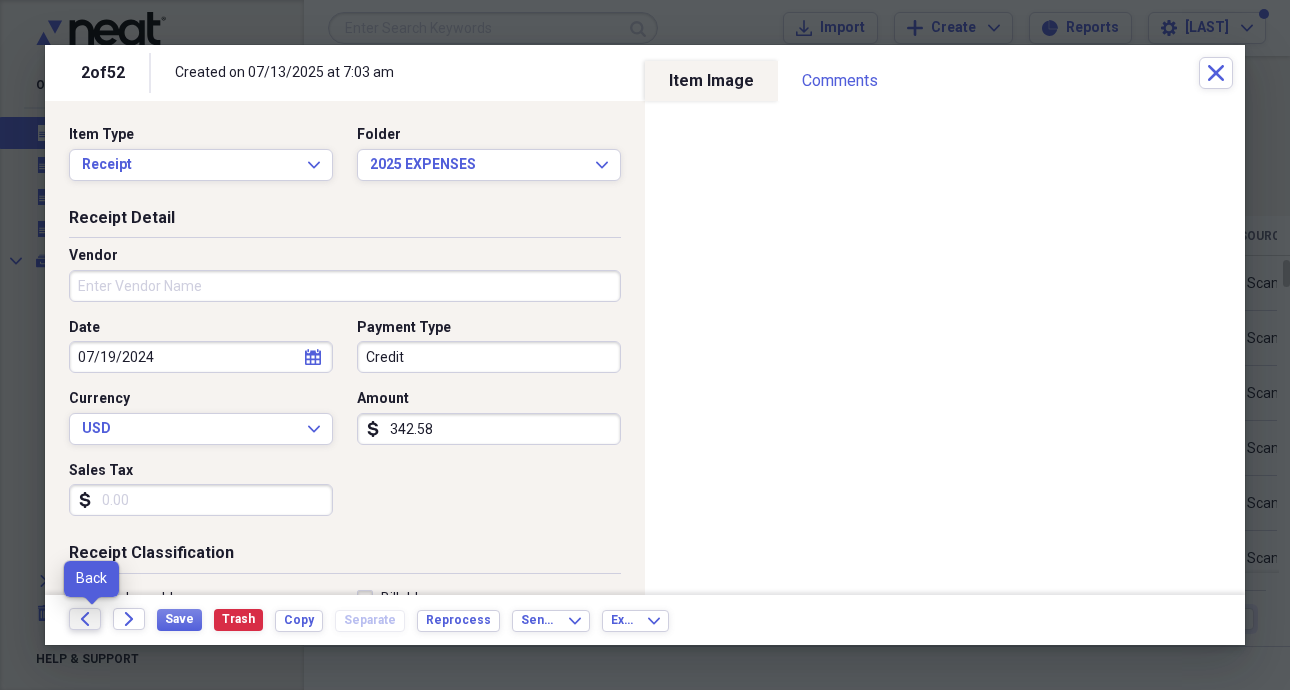 click on "Back" 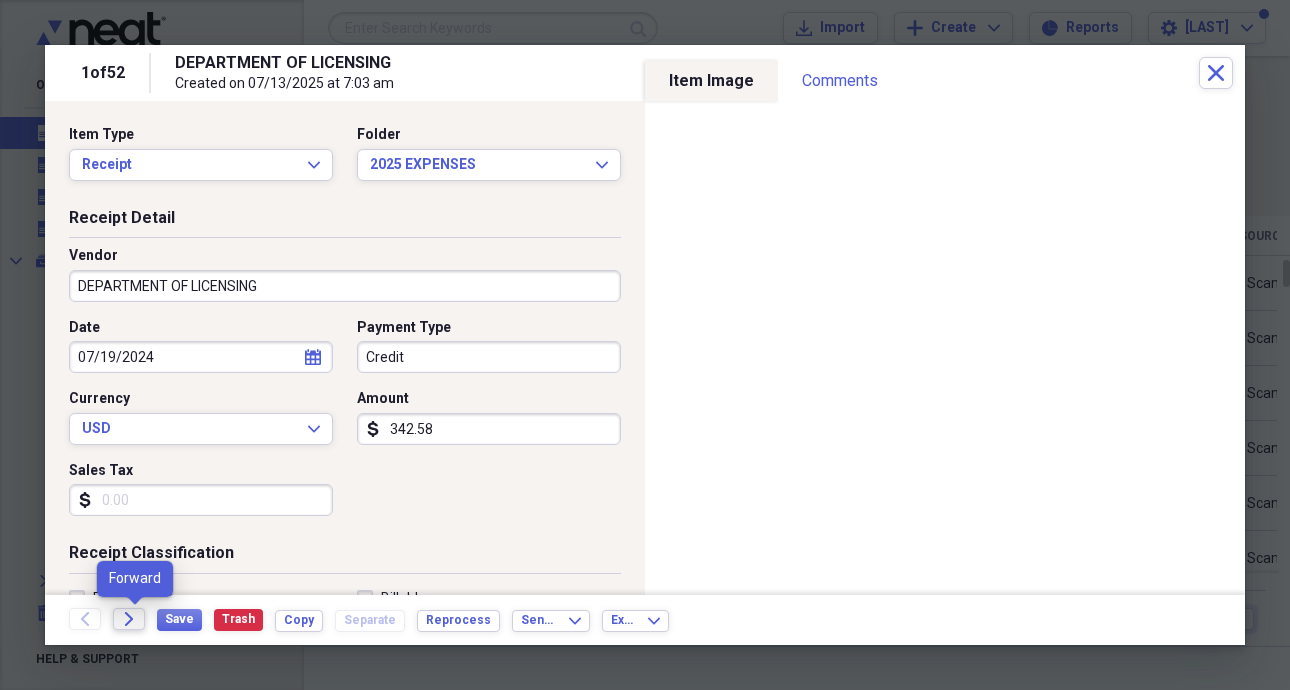 click on "Forward" 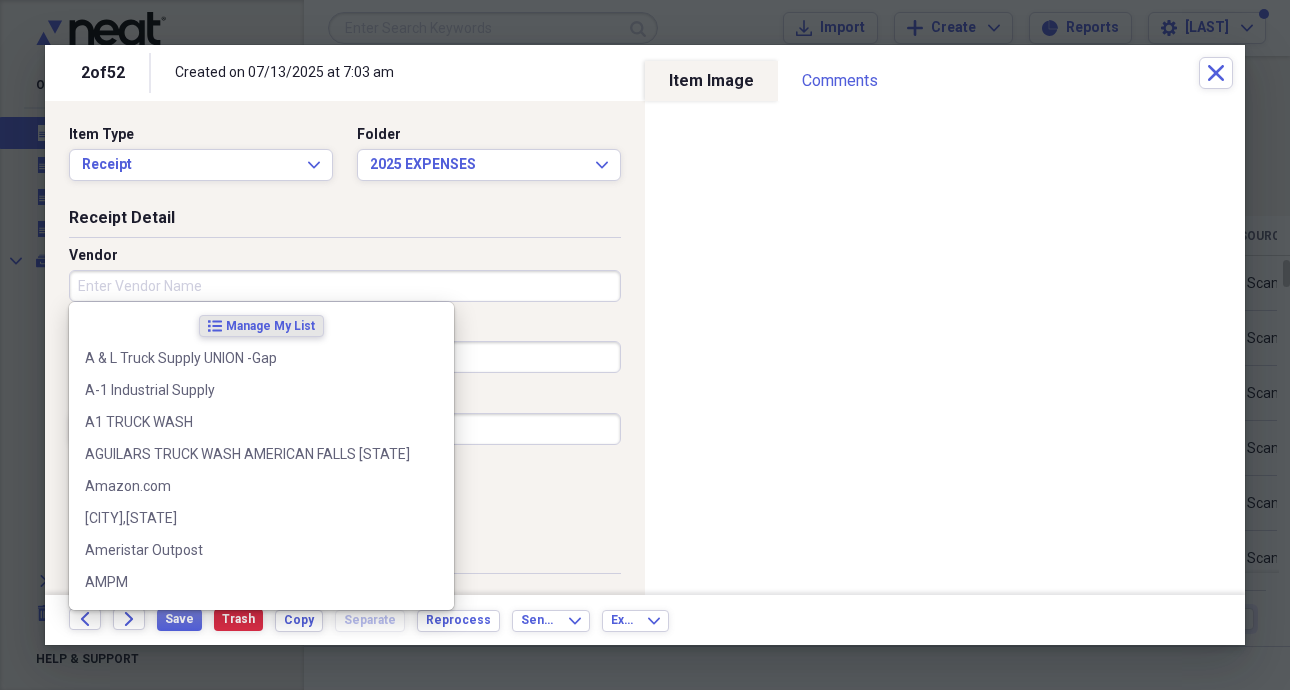 click on "Vendor" at bounding box center [345, 286] 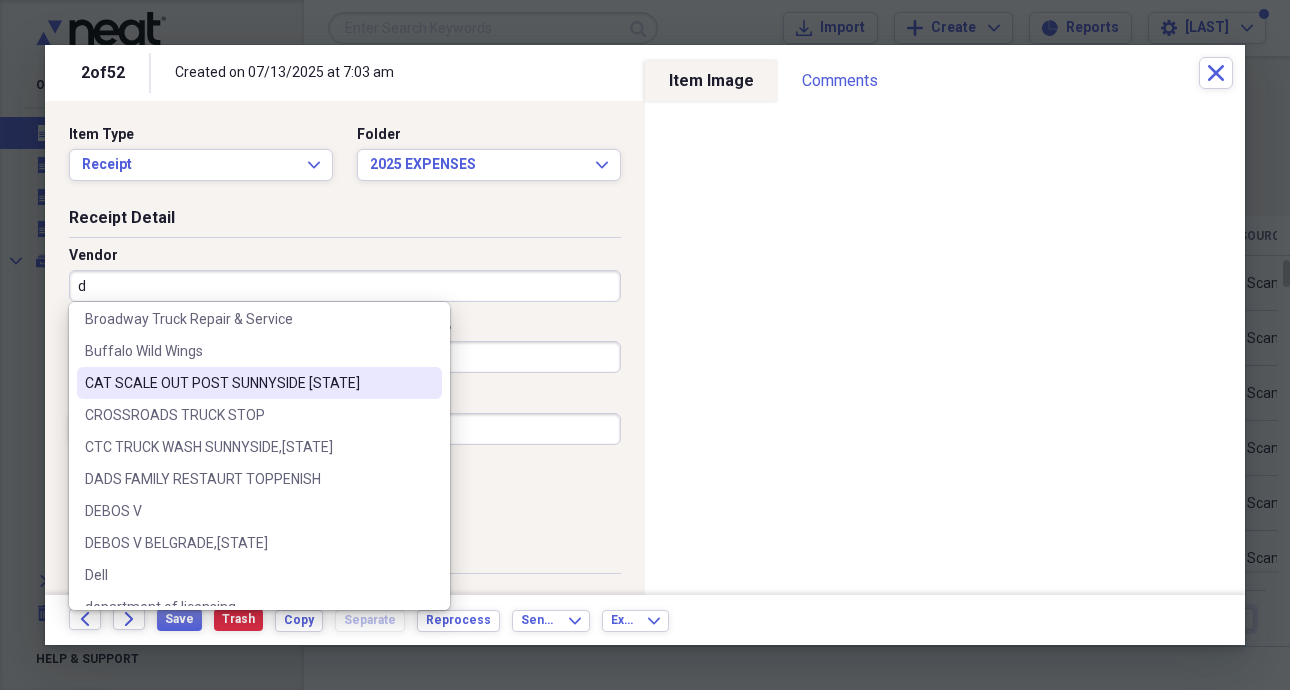 scroll, scrollTop: 200, scrollLeft: 0, axis: vertical 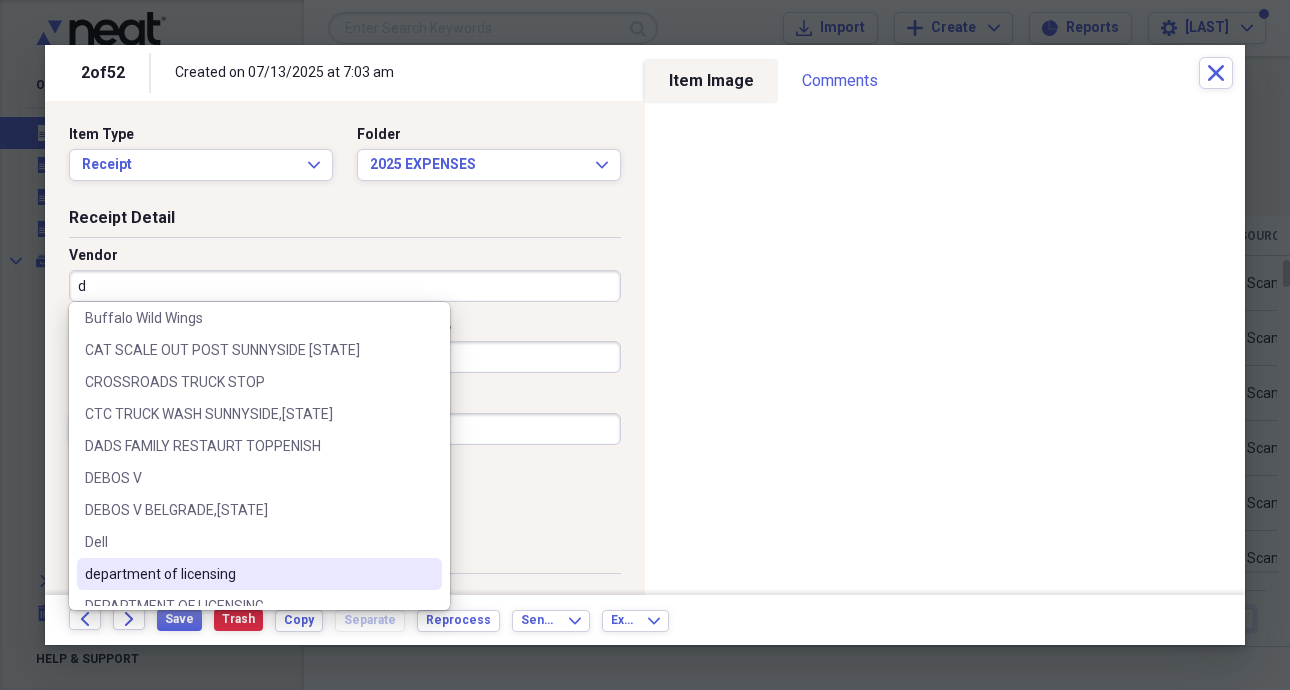 click on "department of licensing" at bounding box center [247, 574] 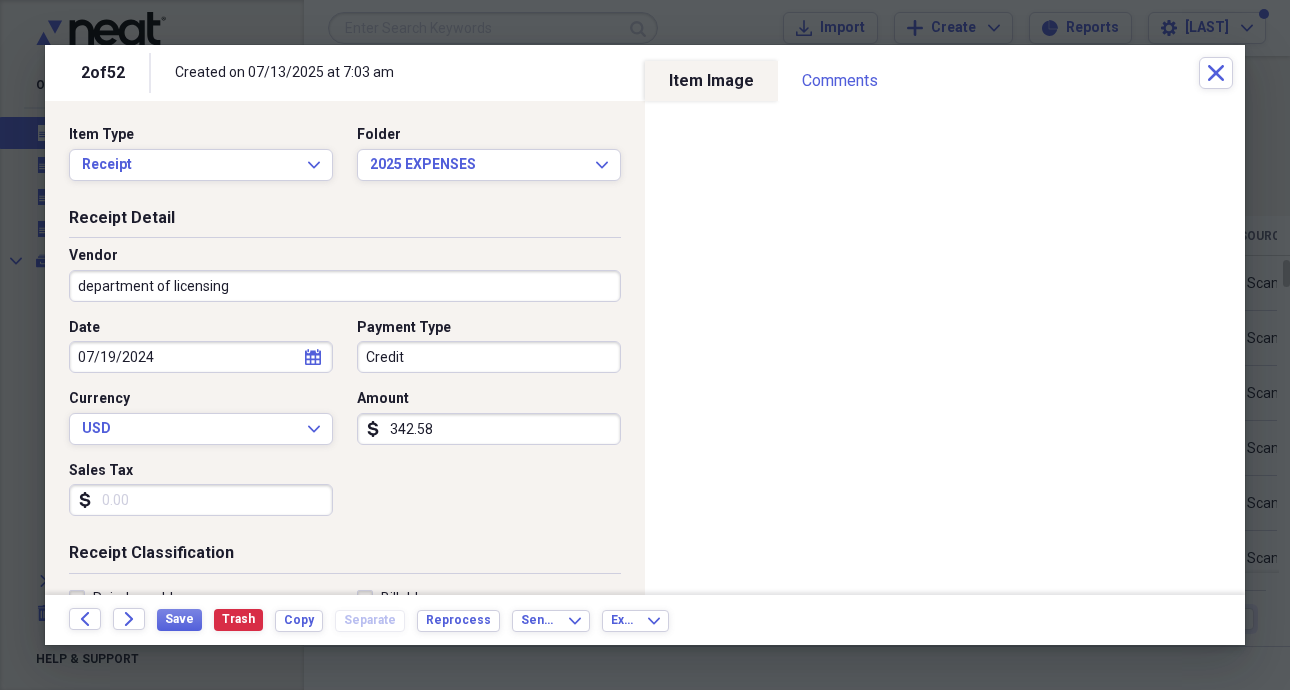 type on "license" 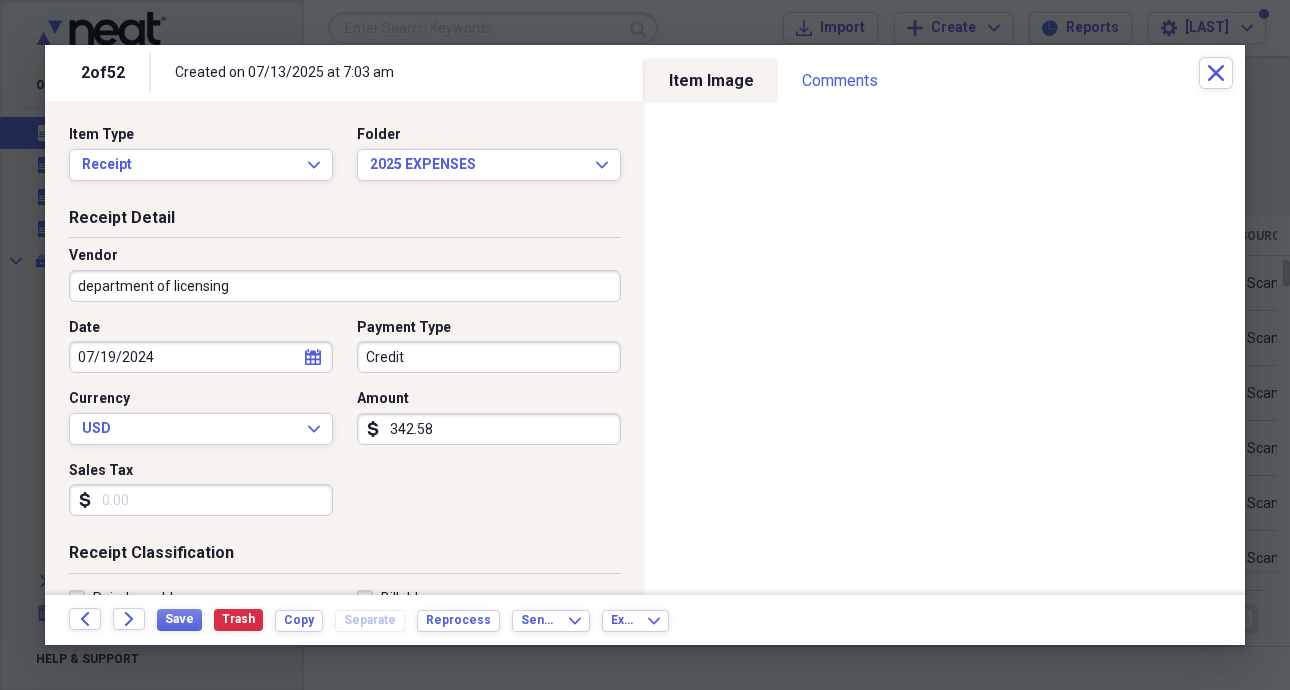 click on "Credit" at bounding box center [489, 357] 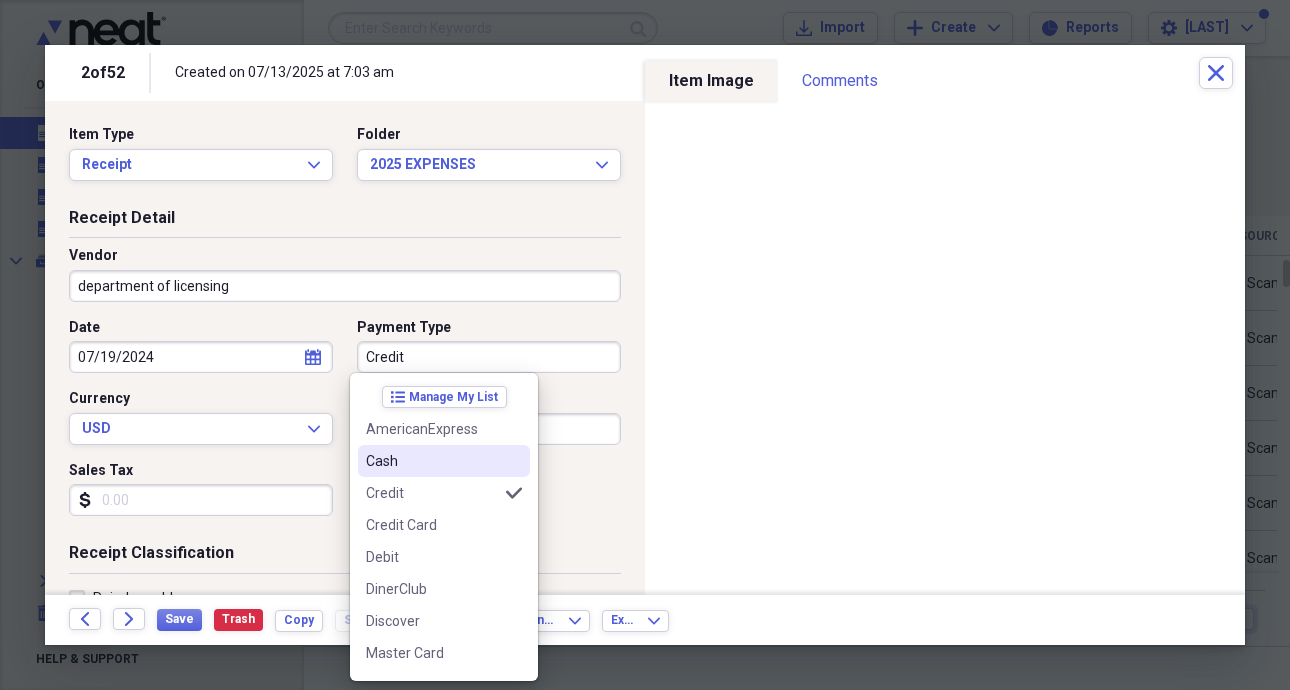 click on "Cash" at bounding box center [432, 461] 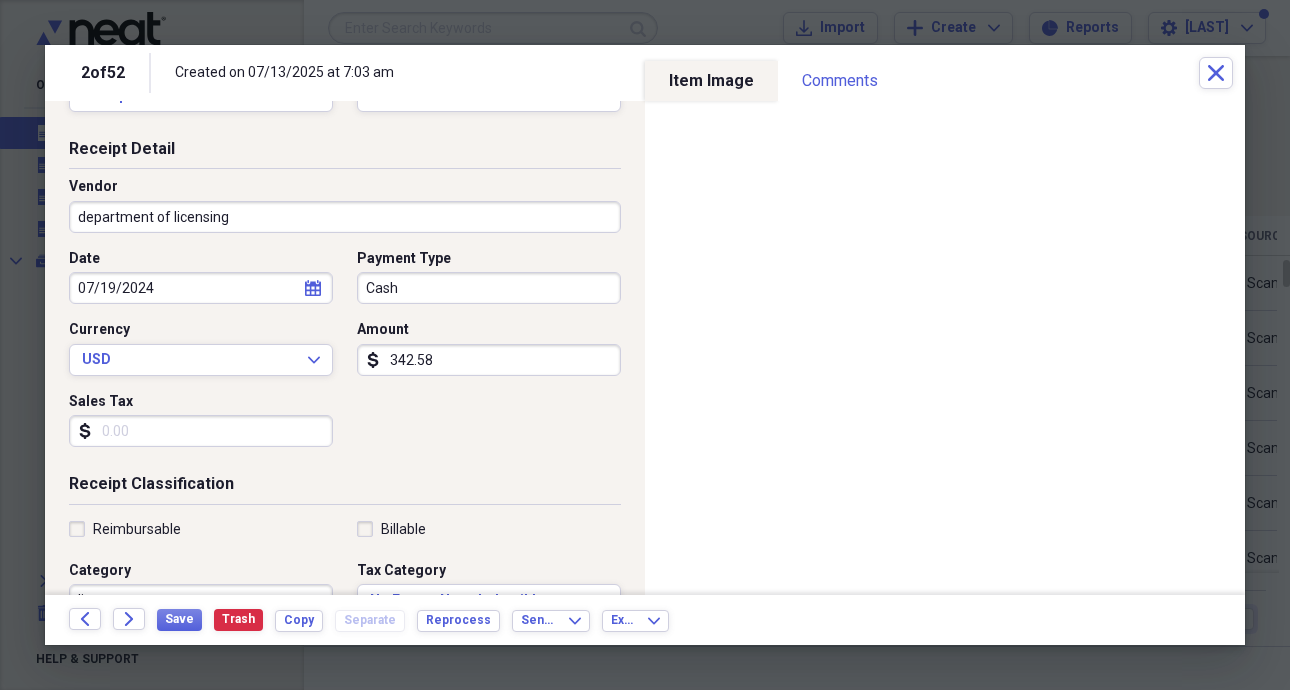 scroll, scrollTop: 300, scrollLeft: 0, axis: vertical 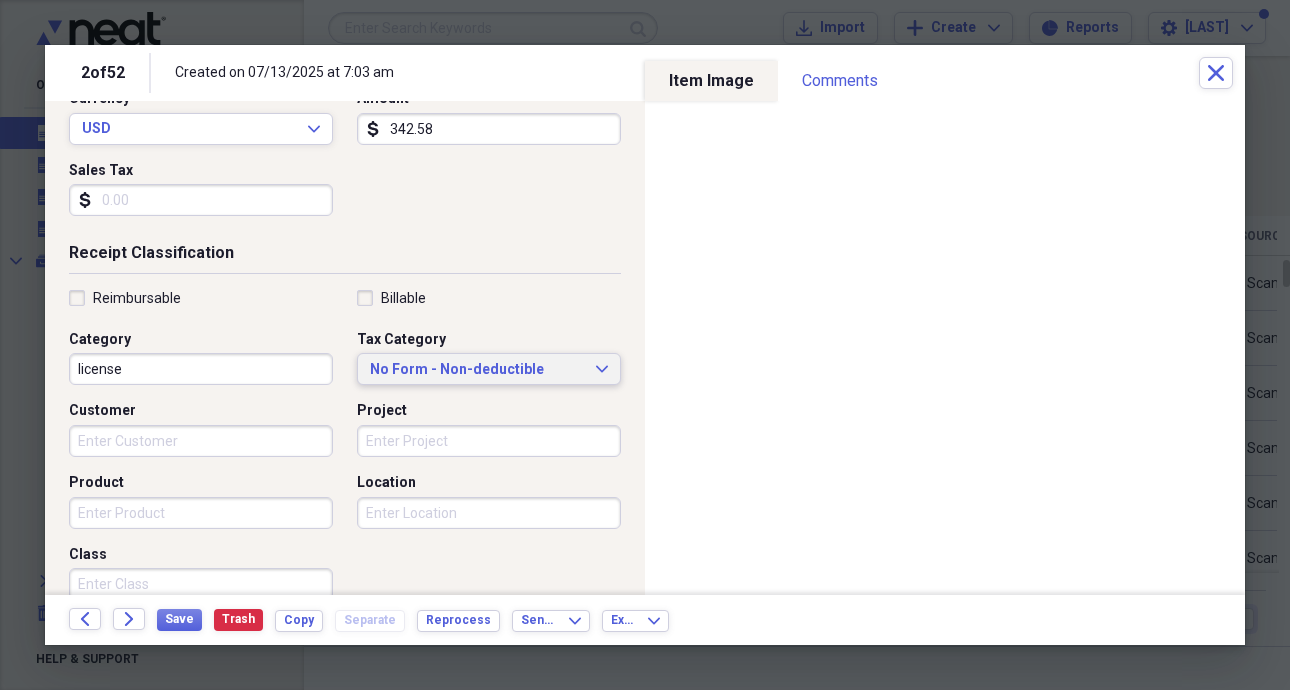click on "No Form - Non-deductible" at bounding box center [477, 370] 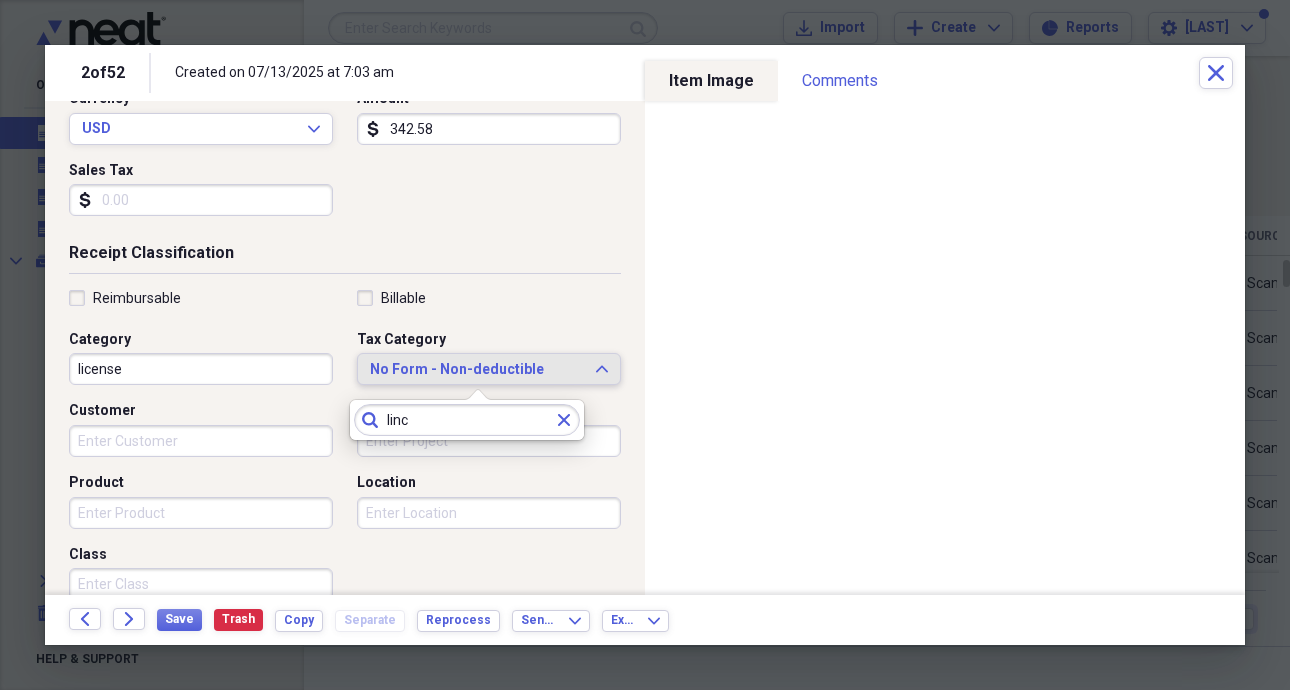type on "linc" 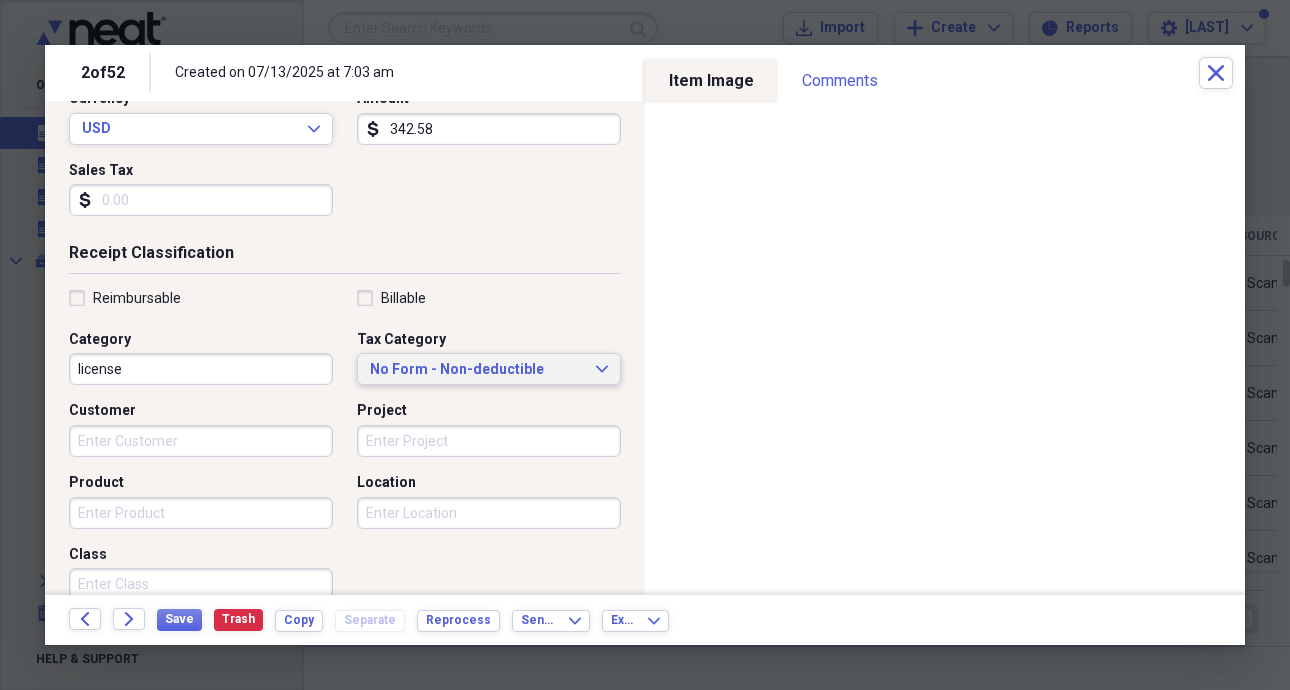 click on "No Form - Non-deductible" at bounding box center [477, 370] 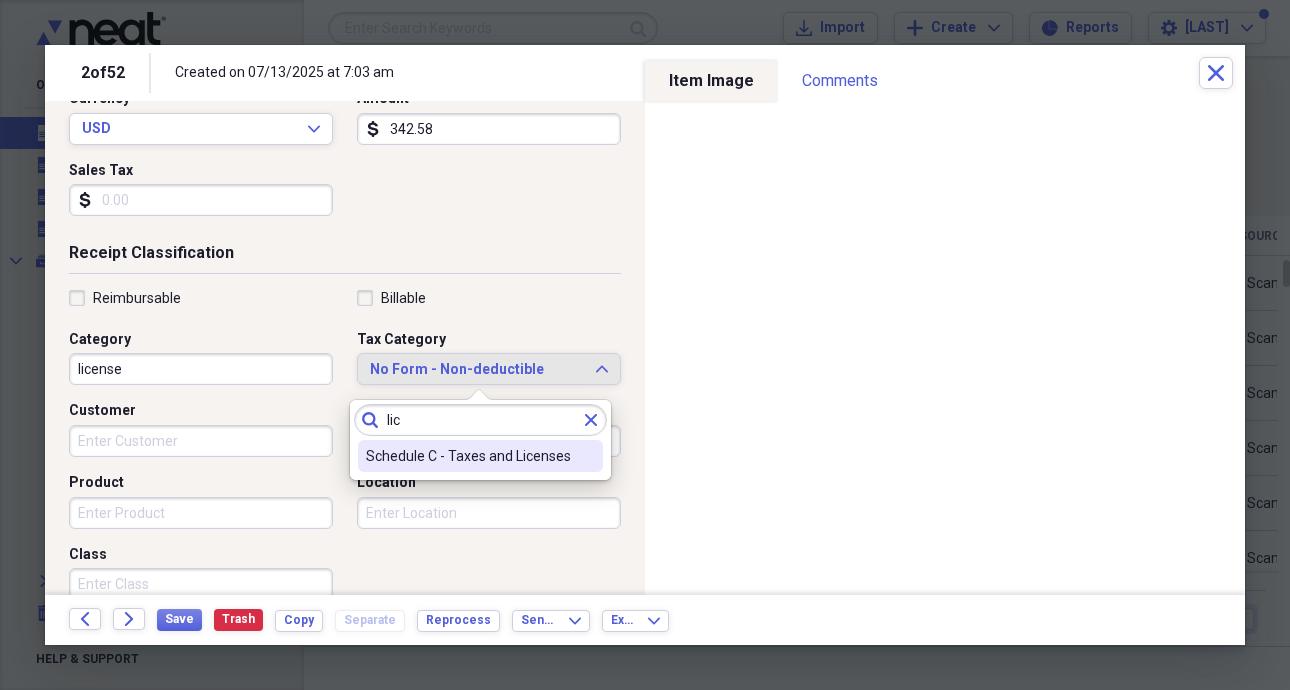 type on "lic" 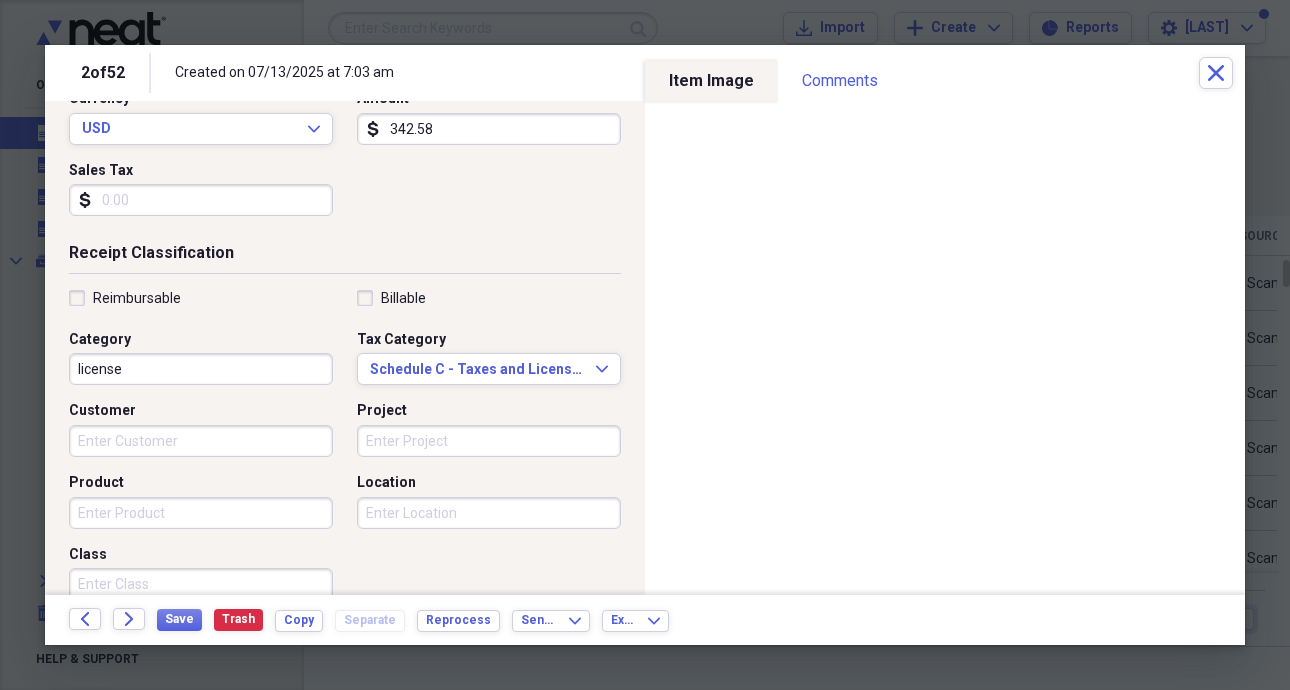 click on "Project" at bounding box center (489, 441) 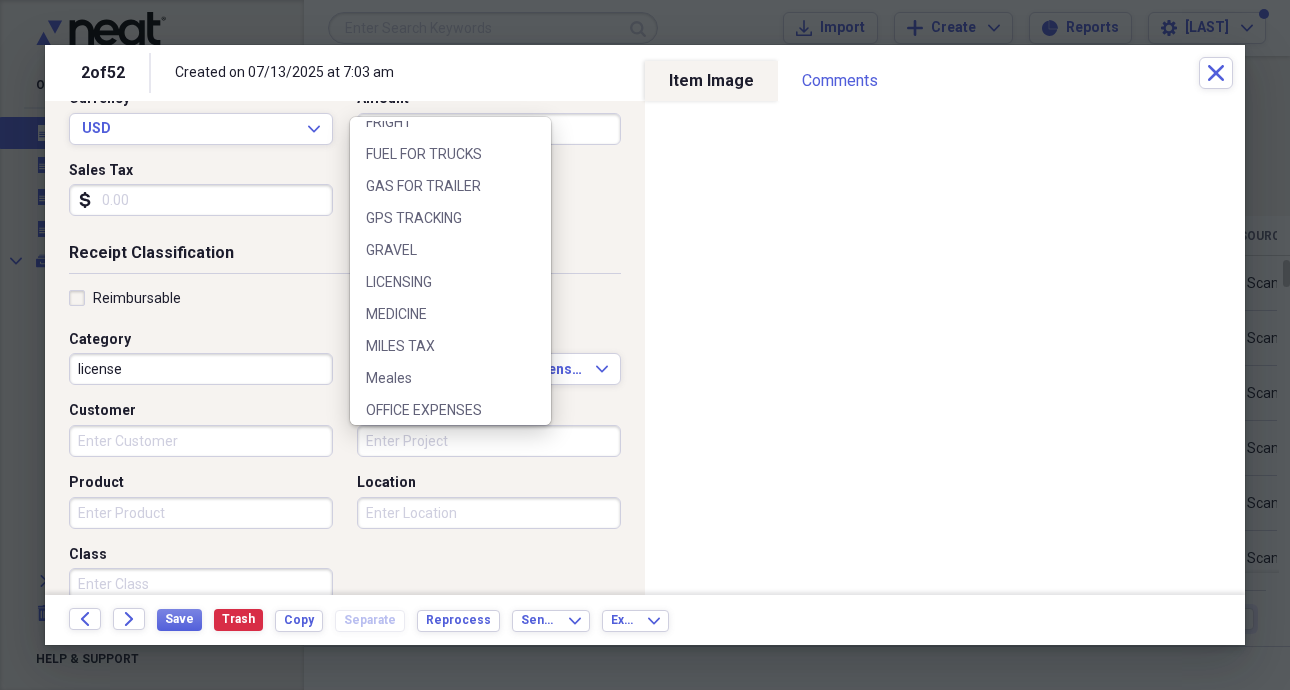scroll, scrollTop: 300, scrollLeft: 0, axis: vertical 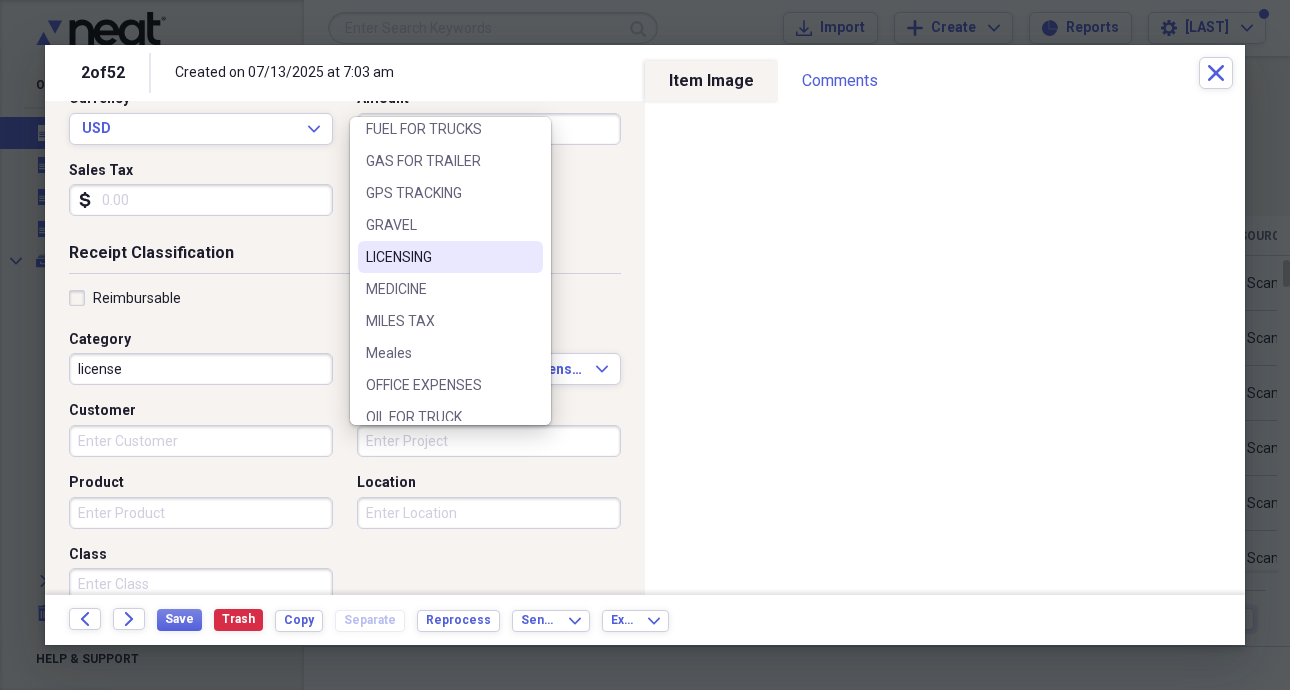click on "LICENSING" at bounding box center (438, 257) 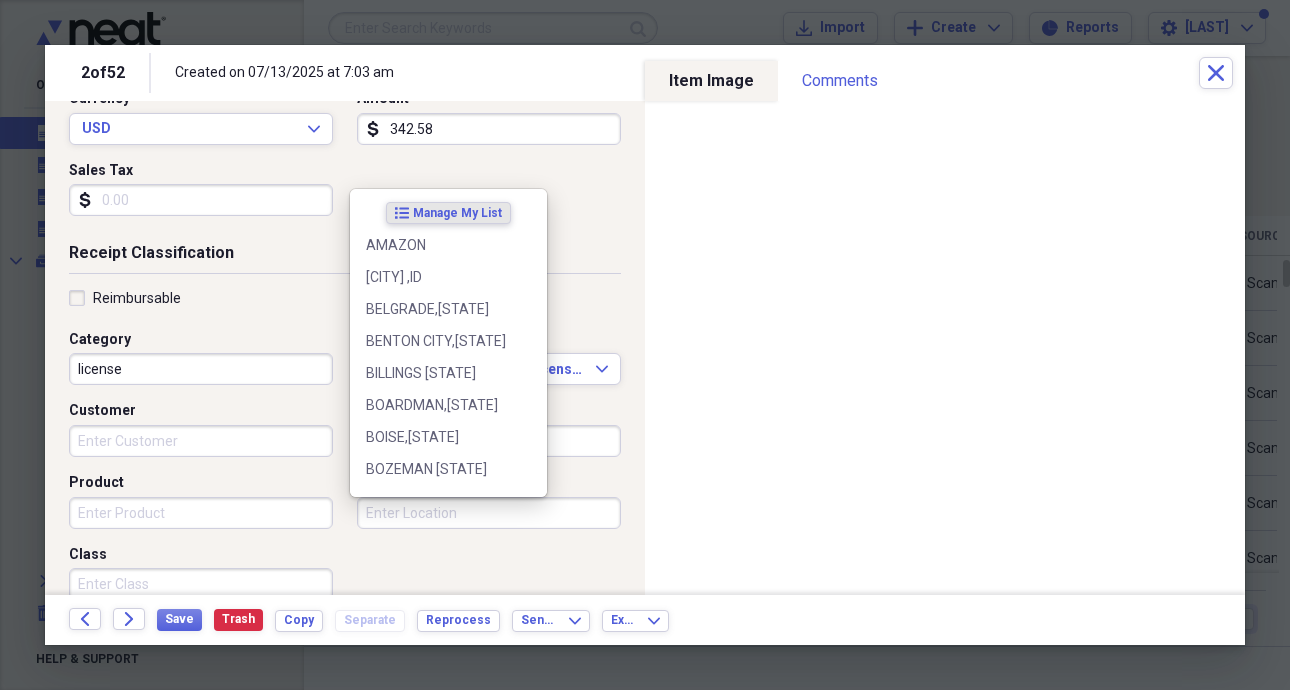 click on "Location" at bounding box center [489, 513] 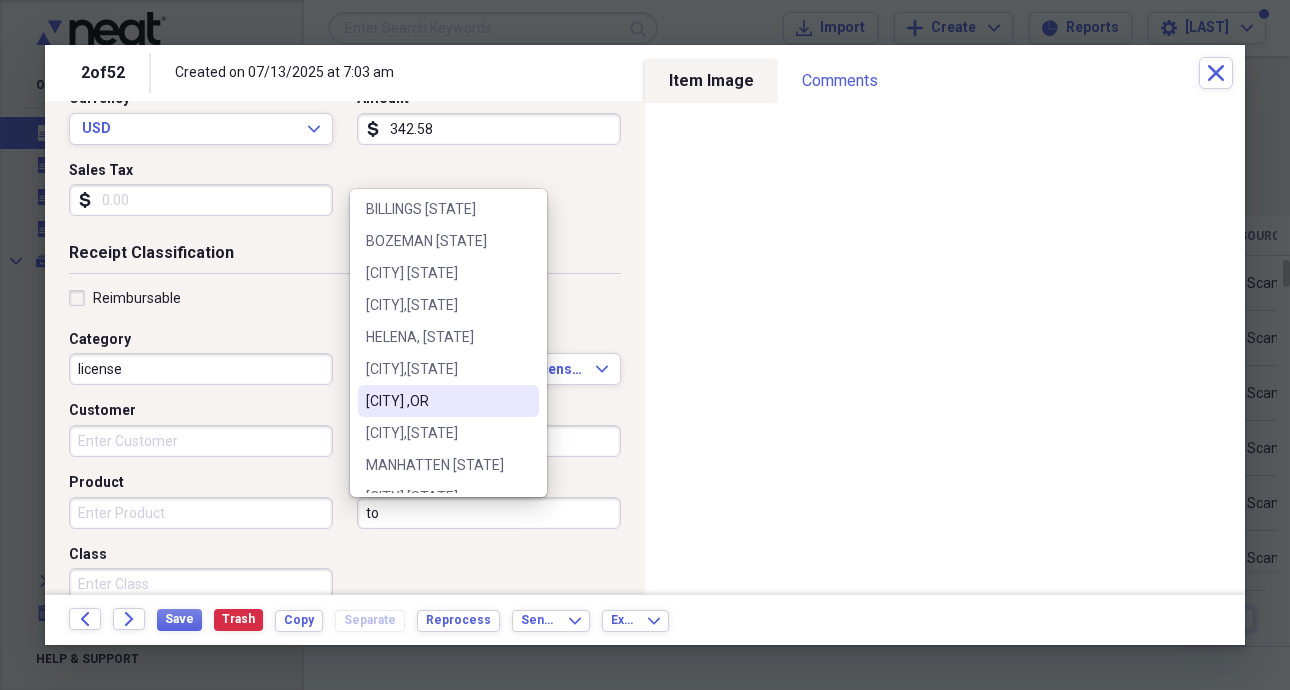 scroll, scrollTop: 0, scrollLeft: 0, axis: both 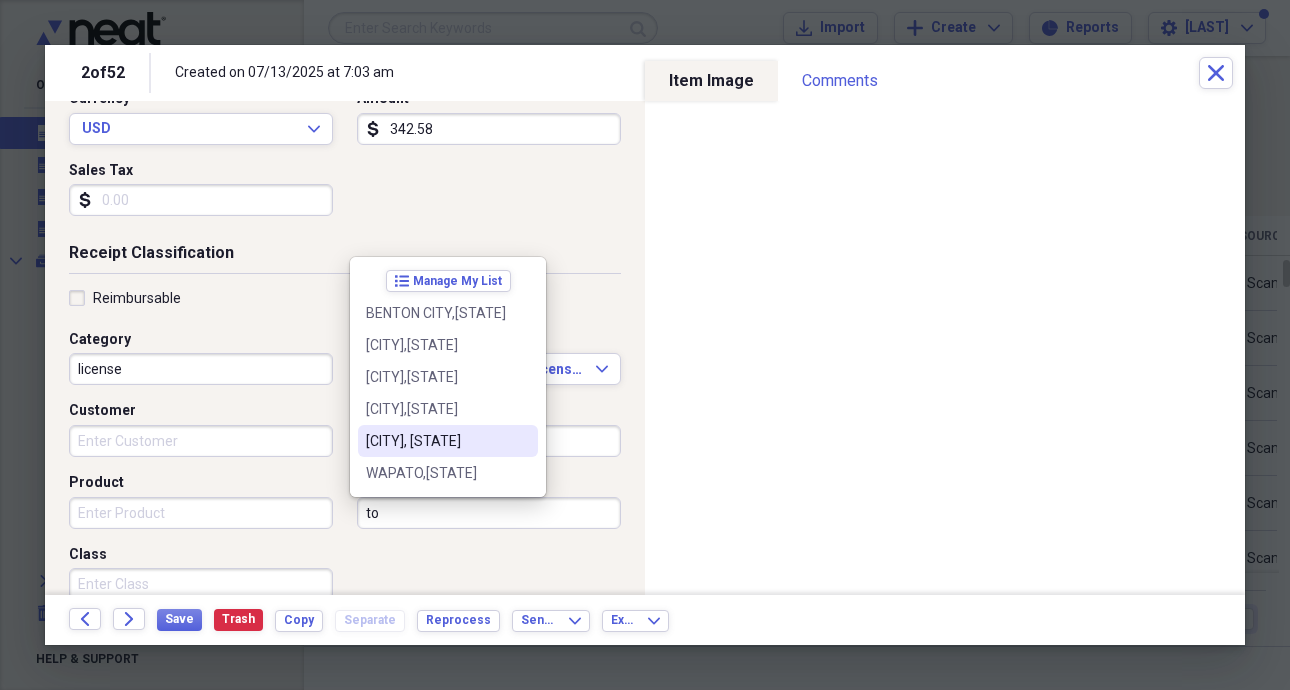 click on "[CITY], [STATE]" at bounding box center [436, 441] 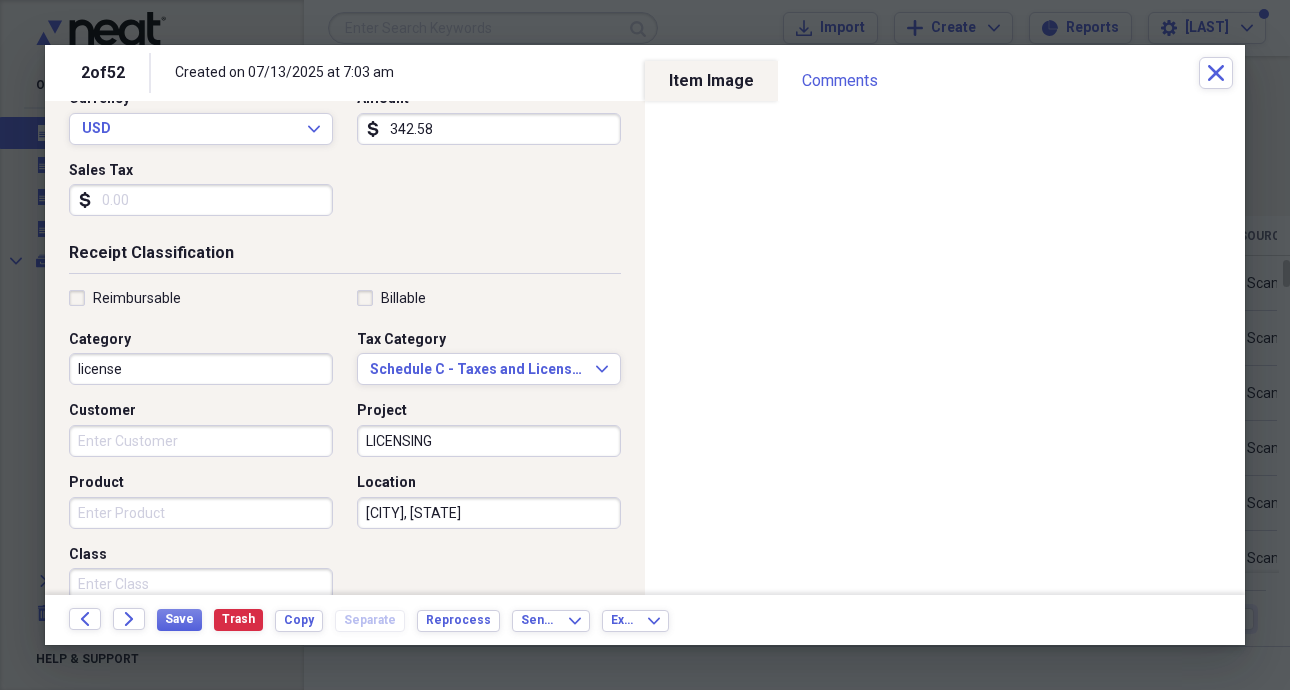 click on "Product" at bounding box center [201, 513] 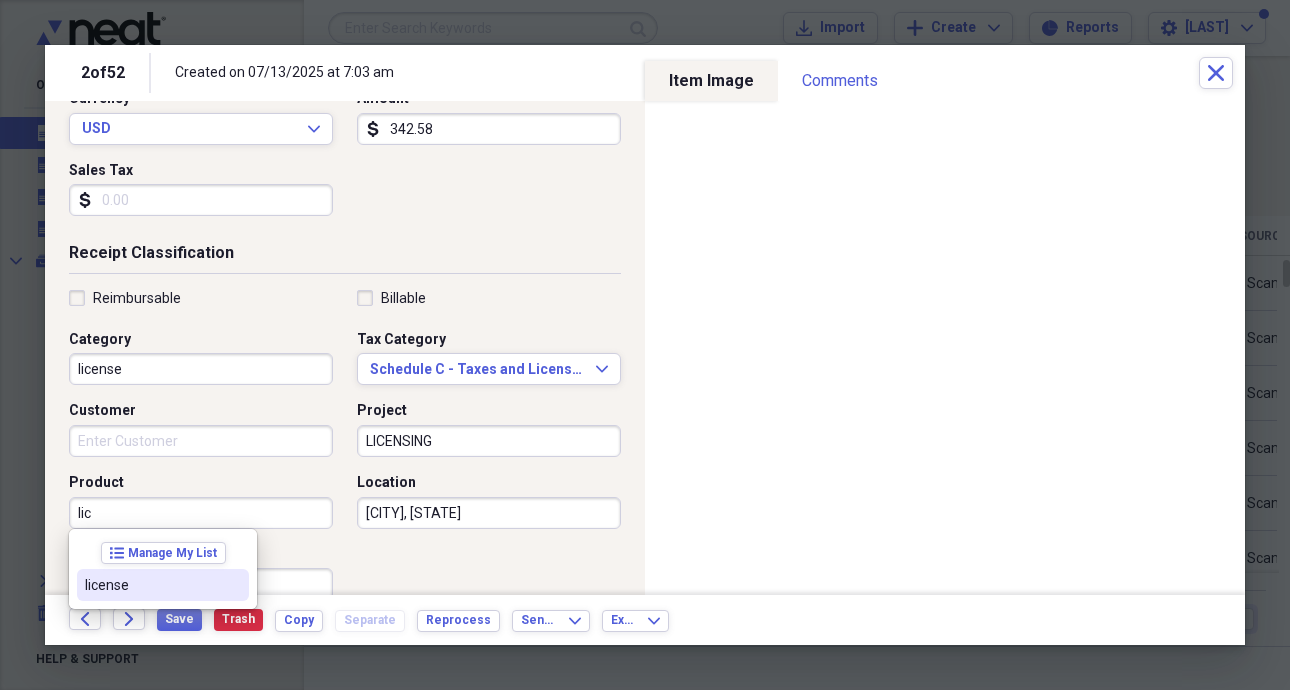 click on "license" at bounding box center [151, 585] 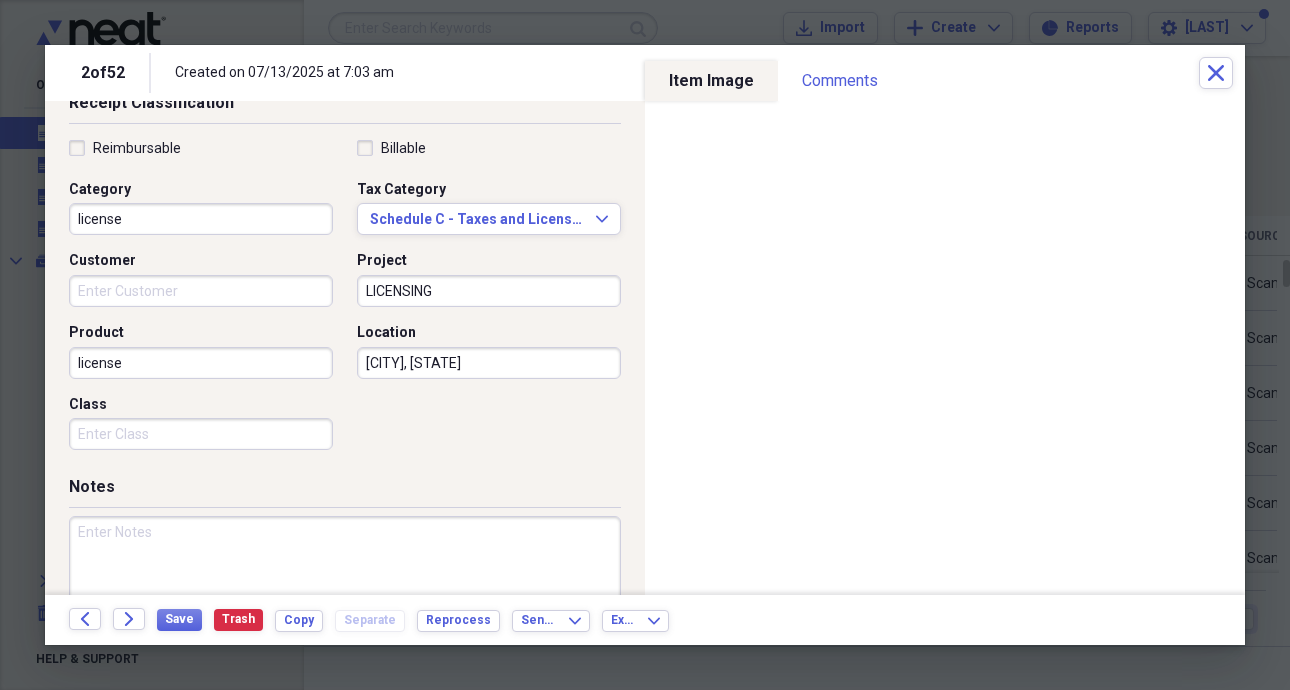 scroll, scrollTop: 500, scrollLeft: 0, axis: vertical 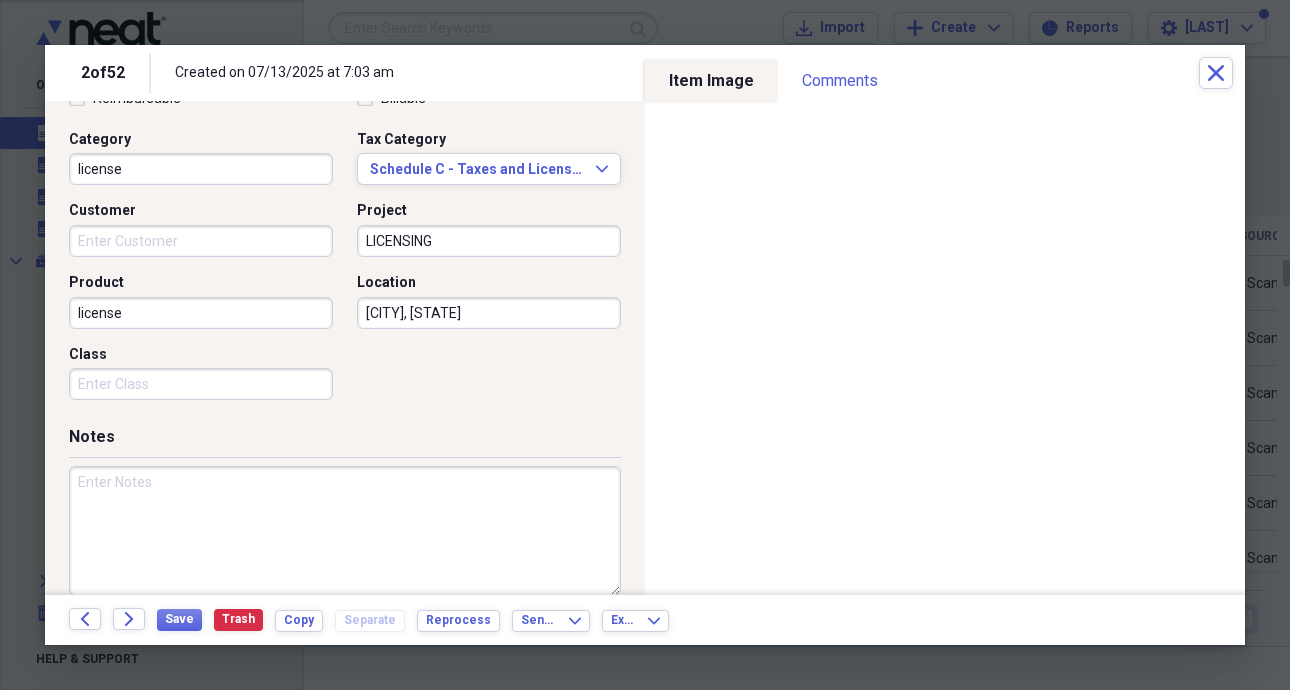 click on "Class" at bounding box center (201, 384) 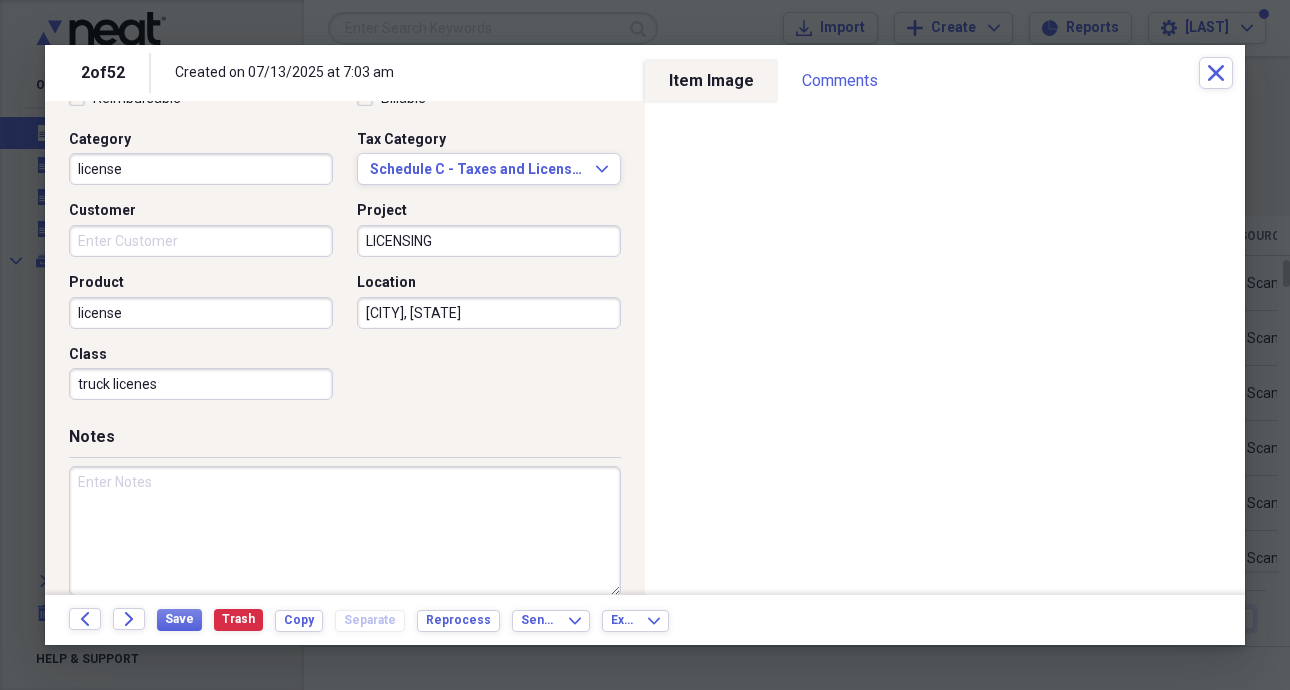 click on "truck licenes" at bounding box center [201, 384] 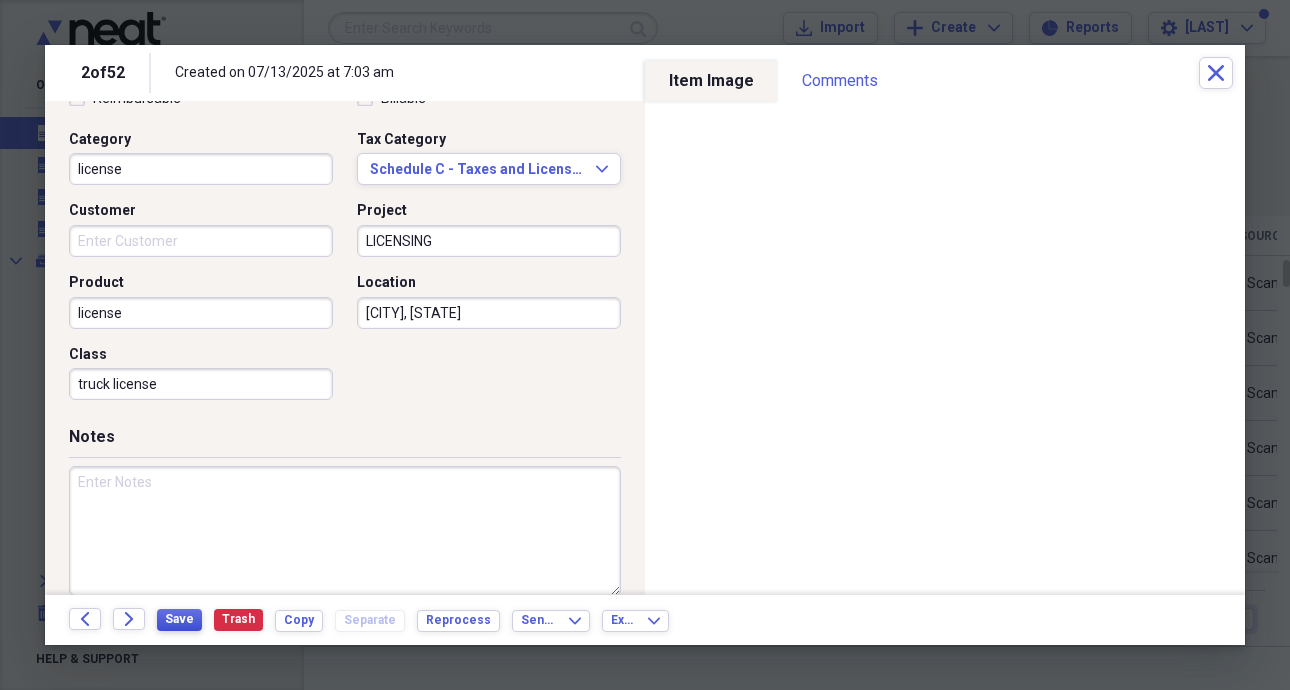 type on "truck license" 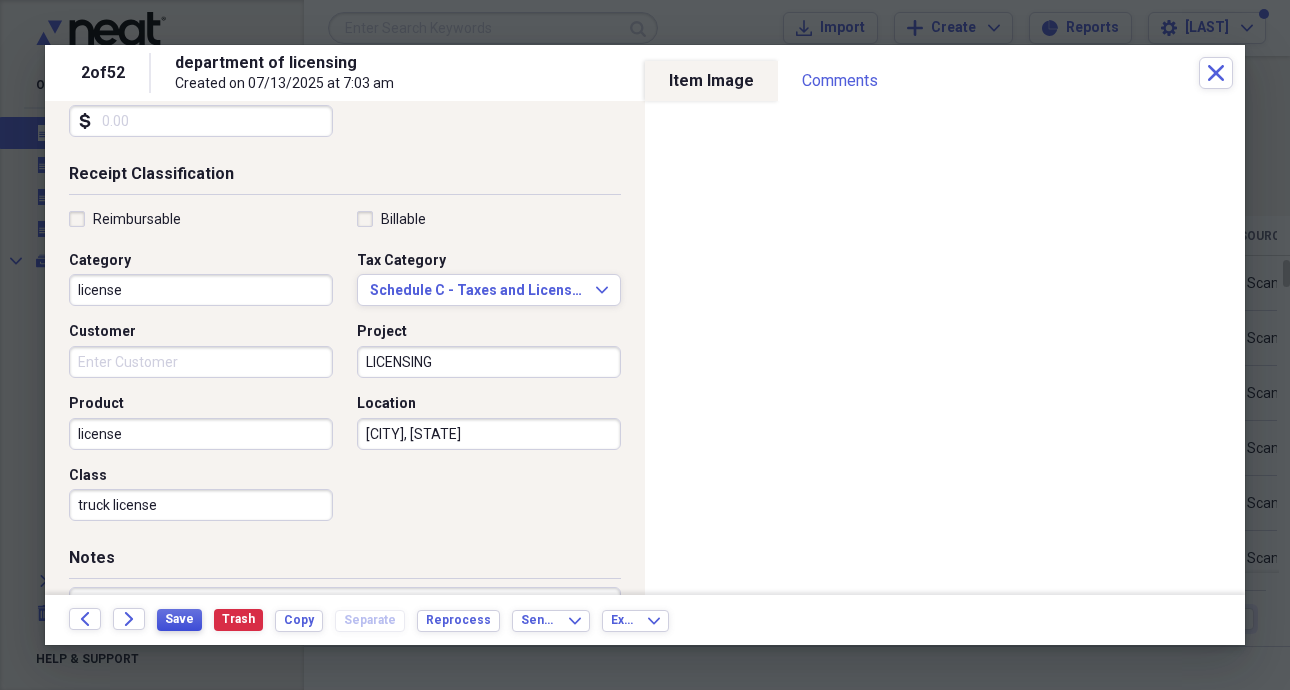scroll, scrollTop: 0, scrollLeft: 0, axis: both 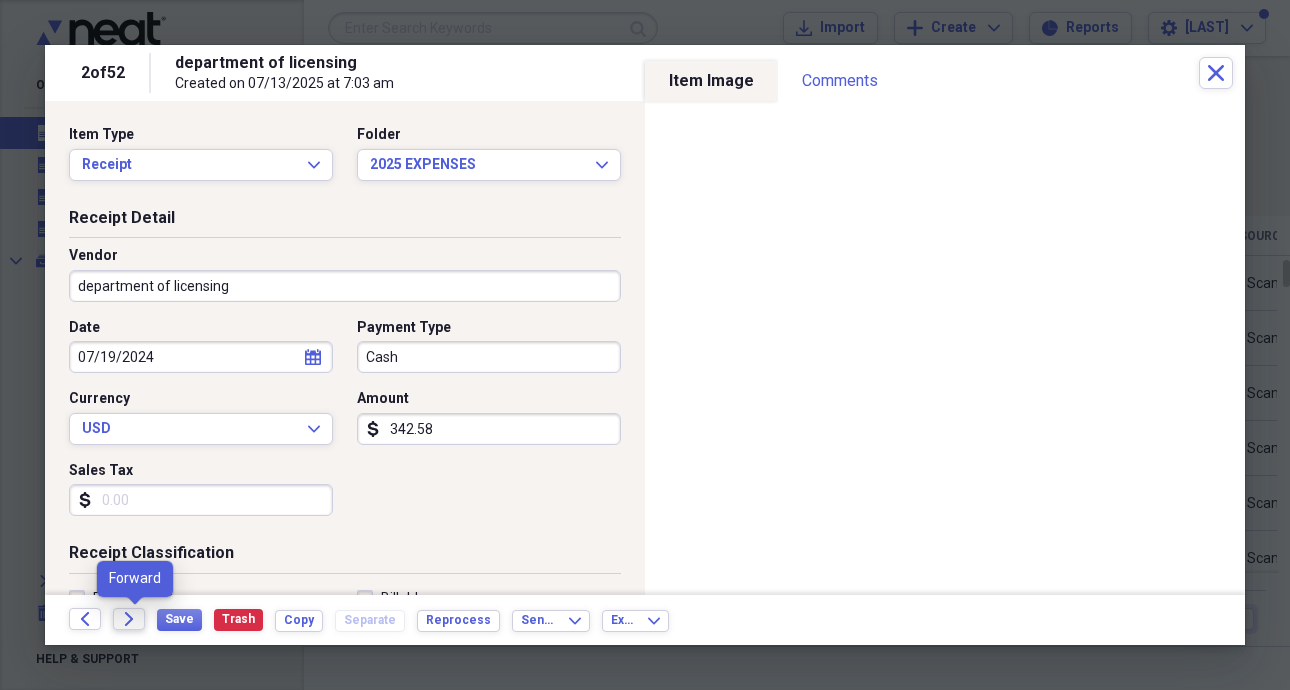 click on "Forward" 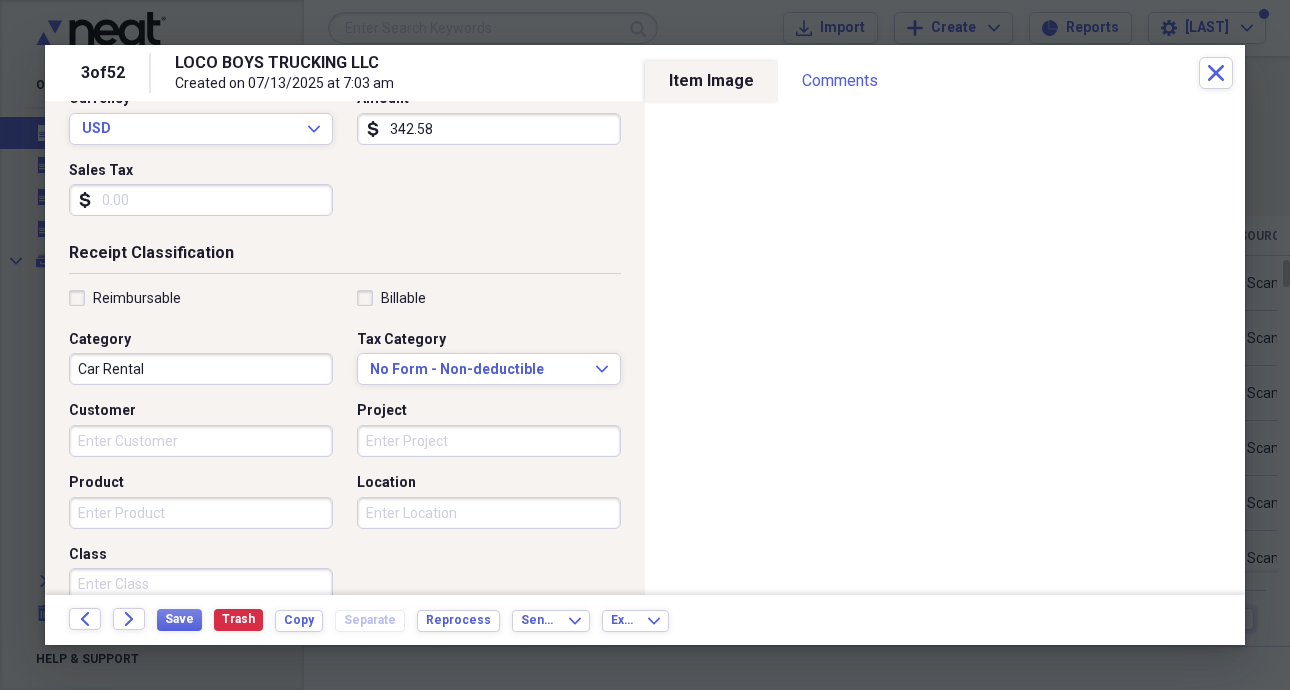 scroll, scrollTop: 0, scrollLeft: 0, axis: both 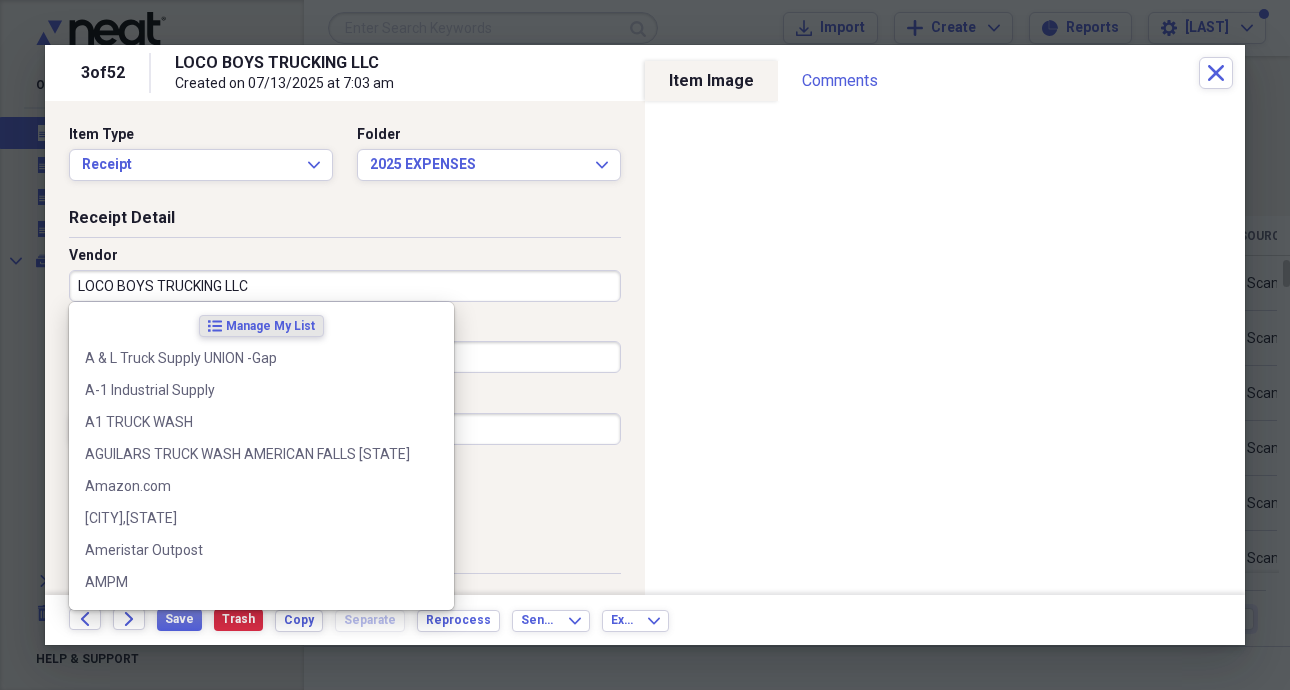 click on "LOCO BOYS TRUCKING LLC" at bounding box center [345, 286] 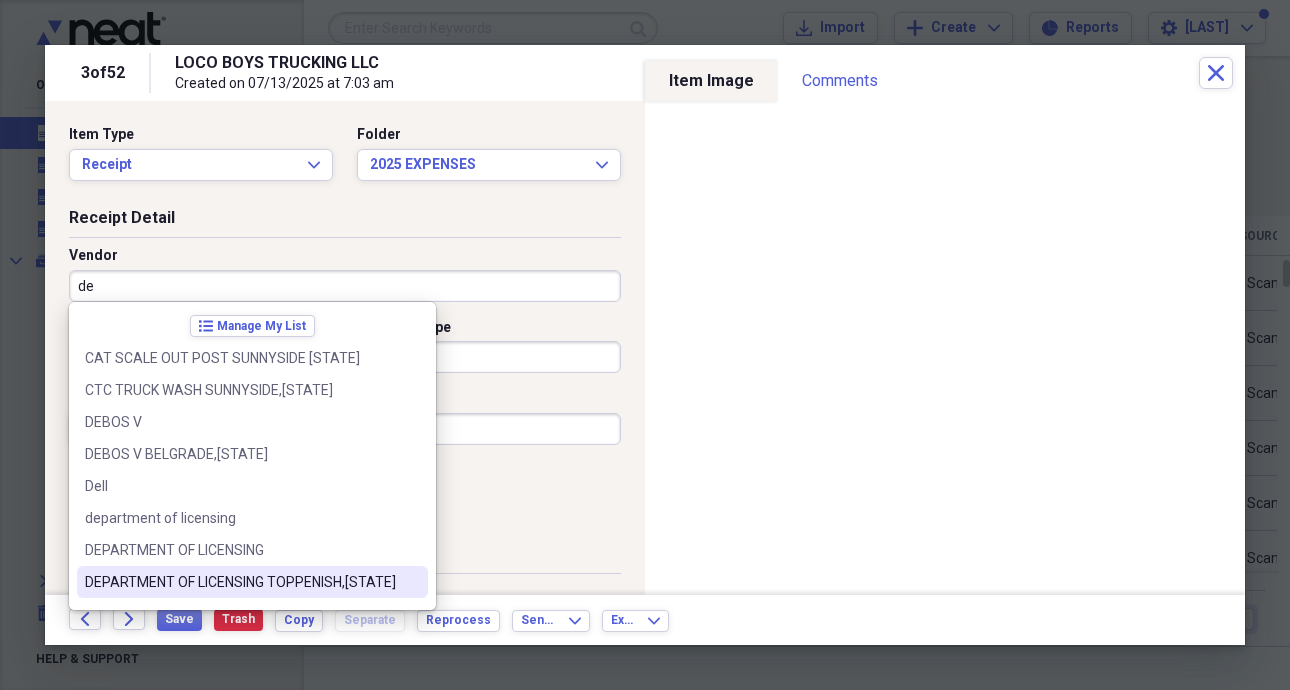 click on "DEPARTMENT OF LICENSING TOPPENISH,[STATE]" at bounding box center (240, 582) 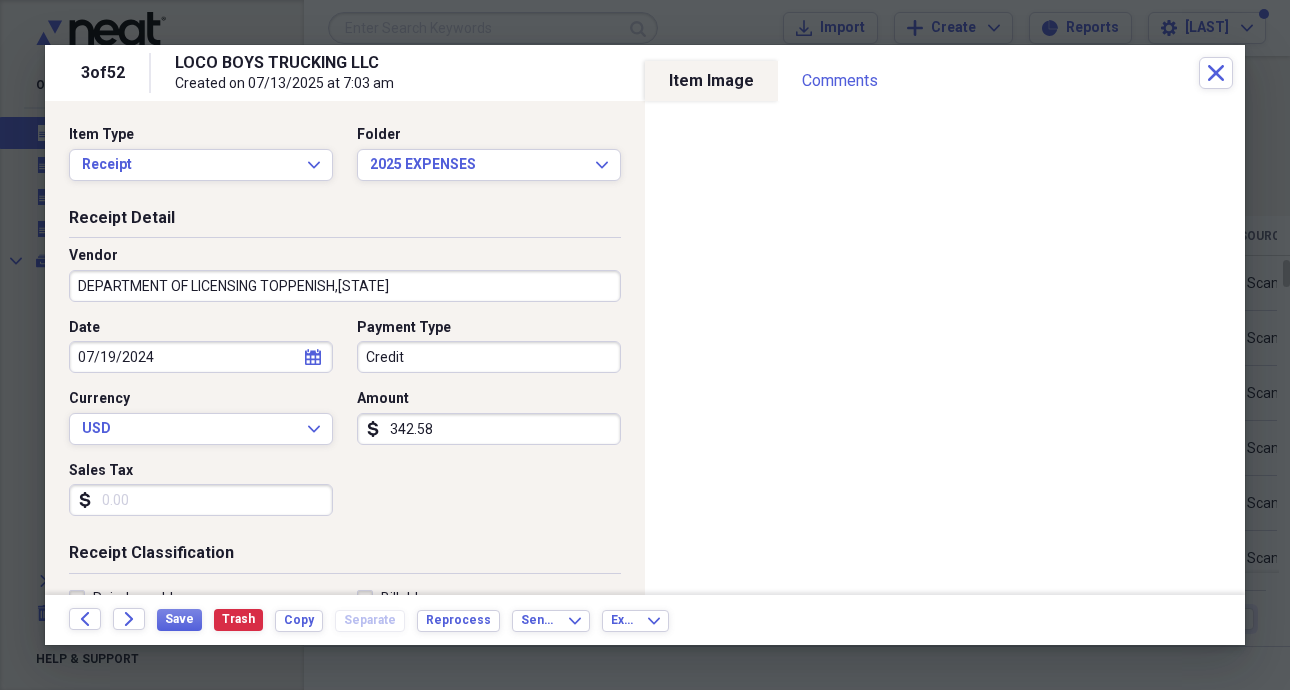 type on "TRUCK LICENS FOR TRUCK" 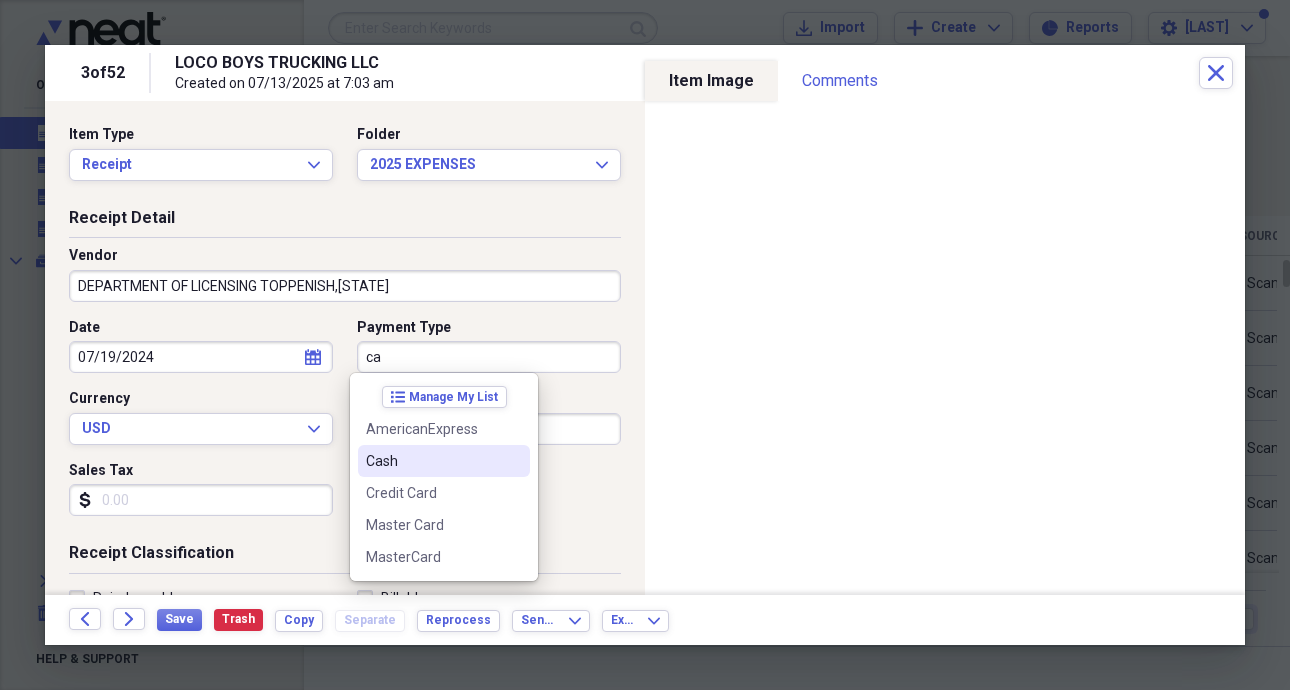 click on "Cash" at bounding box center (432, 461) 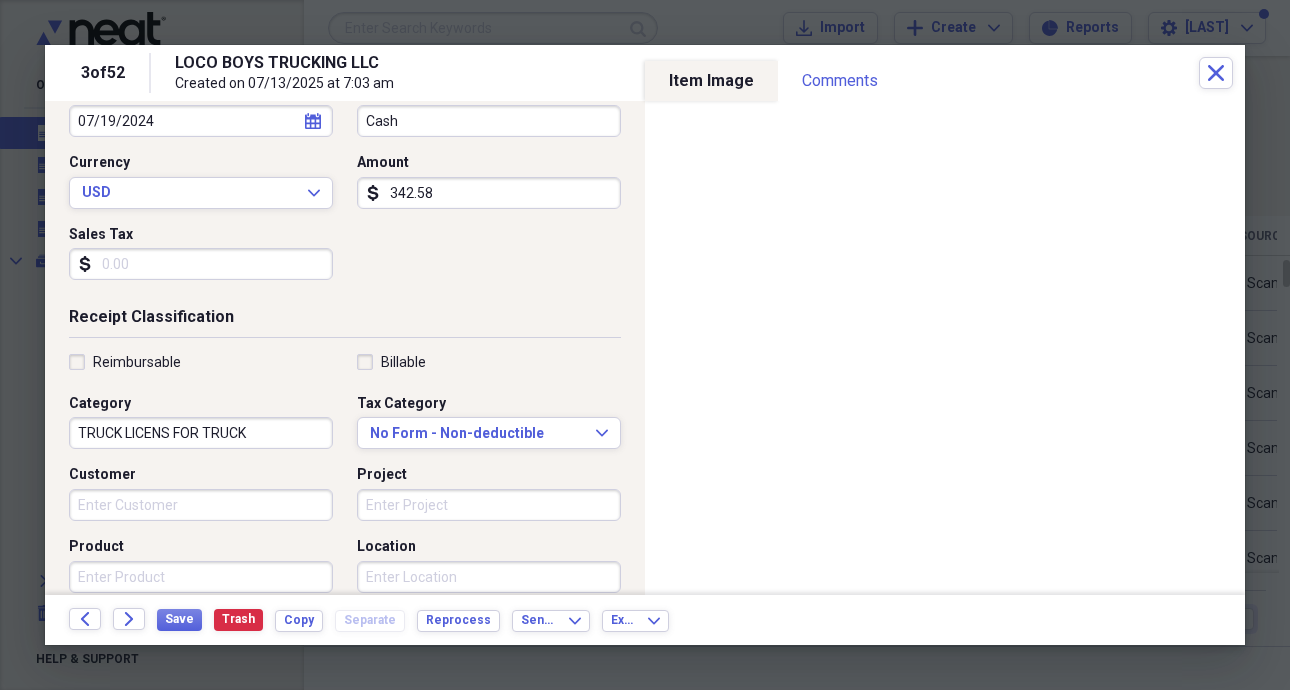 scroll, scrollTop: 300, scrollLeft: 0, axis: vertical 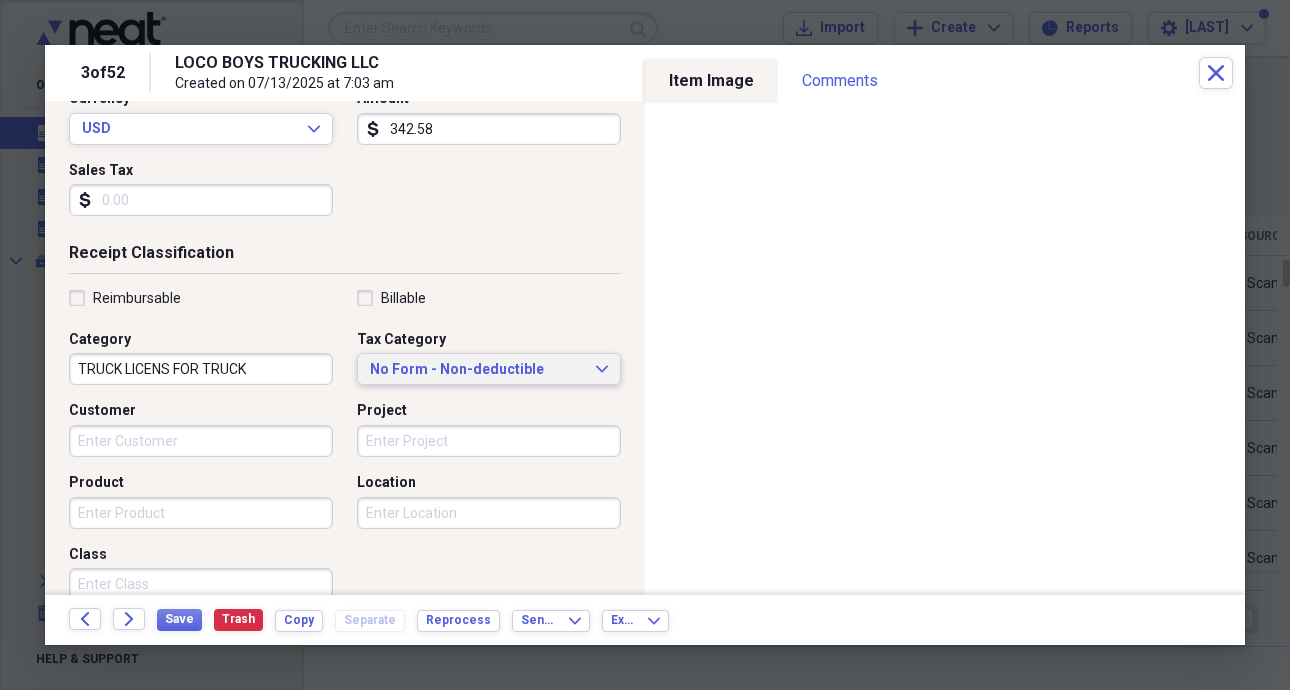 click on "No Form - Non-deductible" at bounding box center [477, 370] 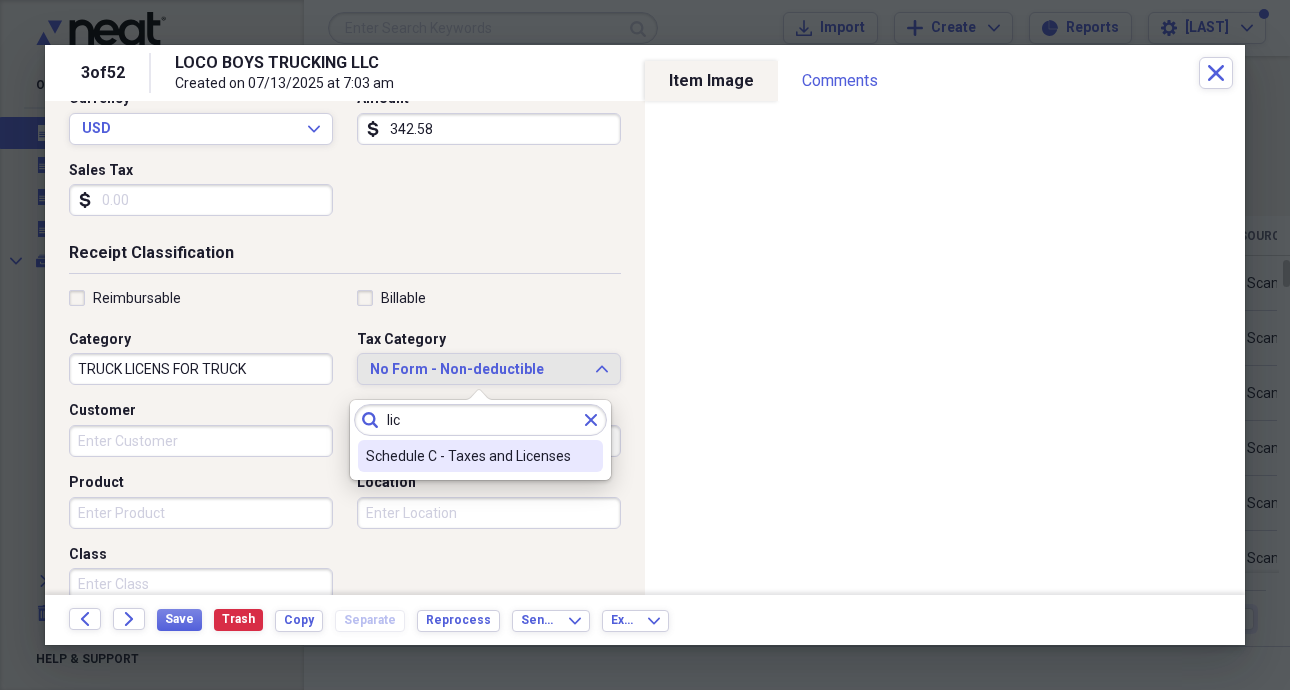 type on "lic" 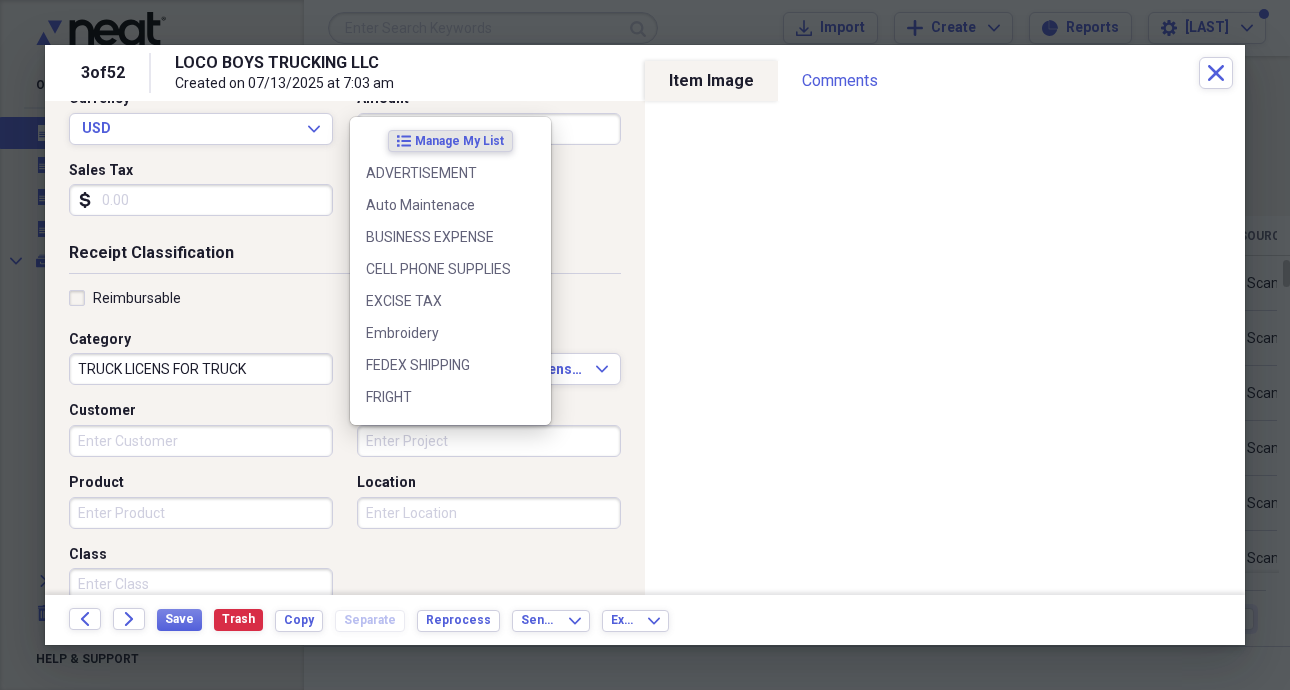 click on "Project" at bounding box center [489, 441] 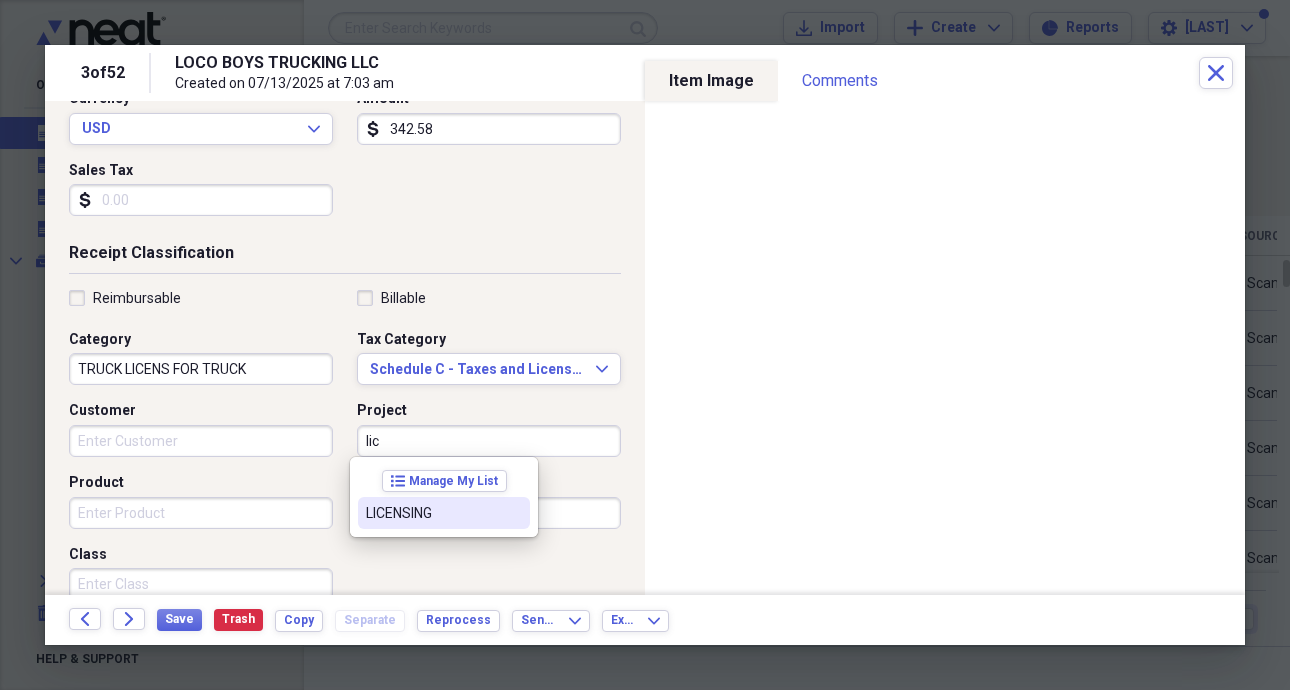 click on "LICENSING" at bounding box center (432, 513) 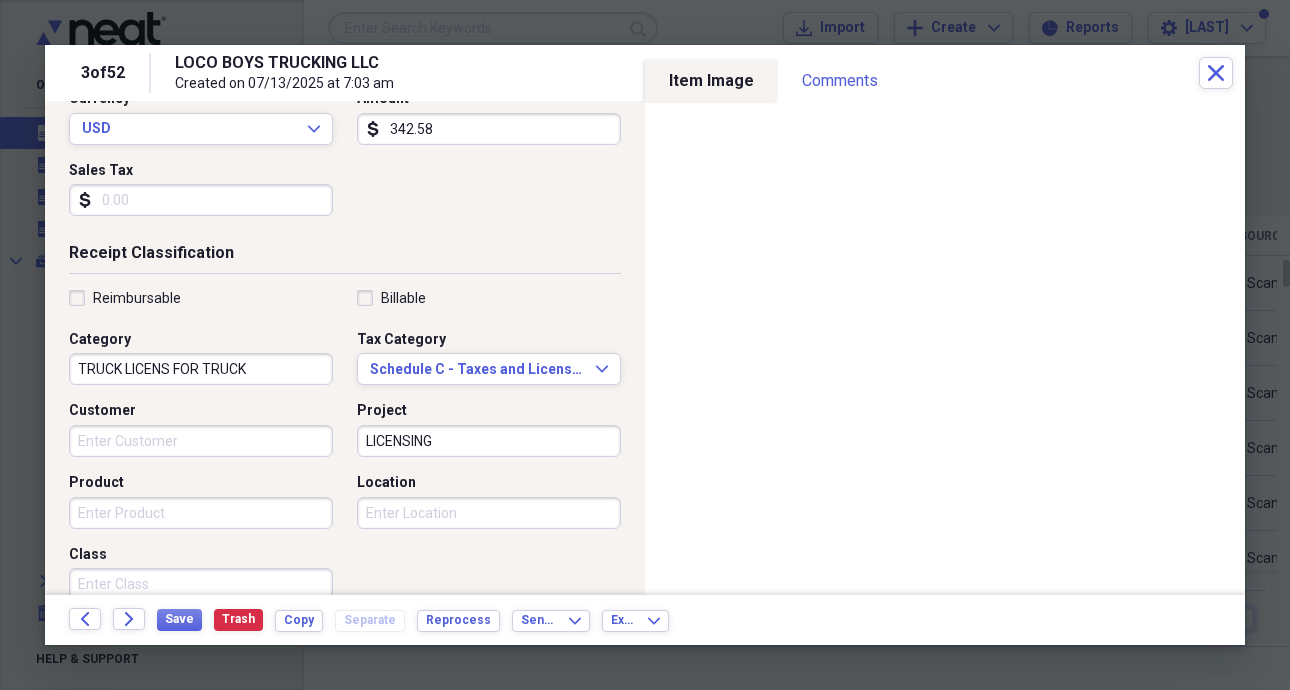 click on "Product" at bounding box center (201, 513) 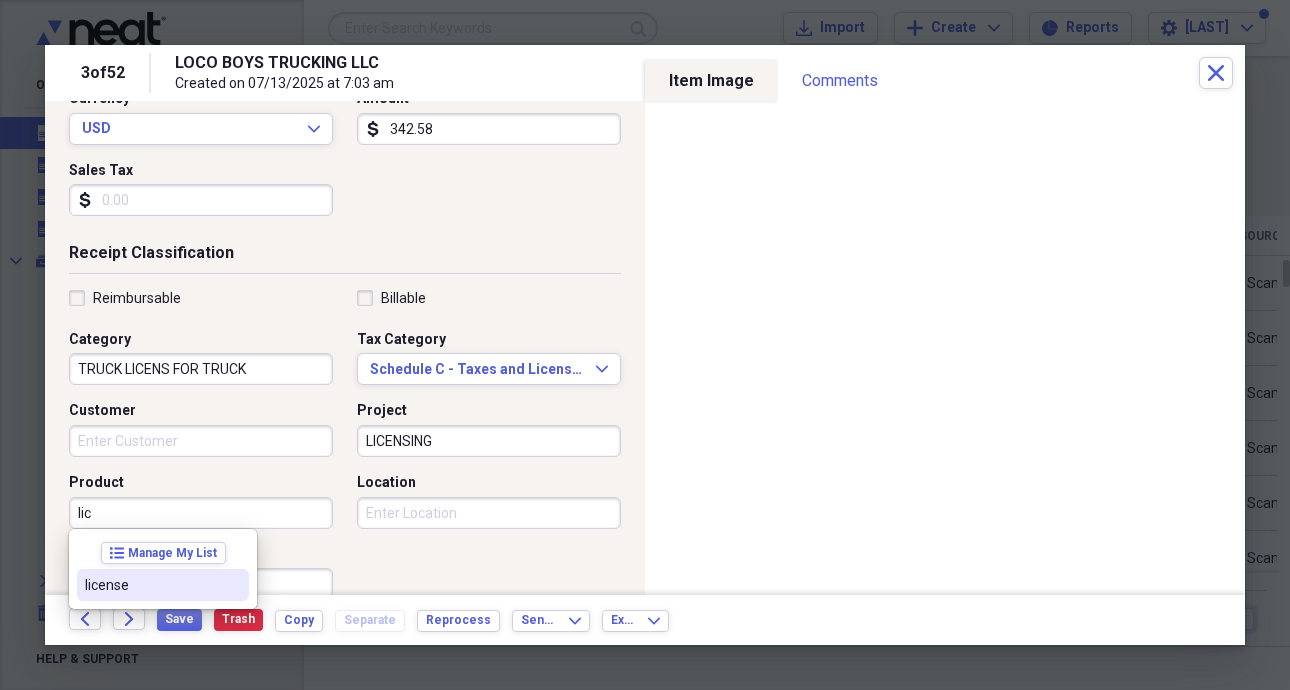 click on "license" at bounding box center [151, 585] 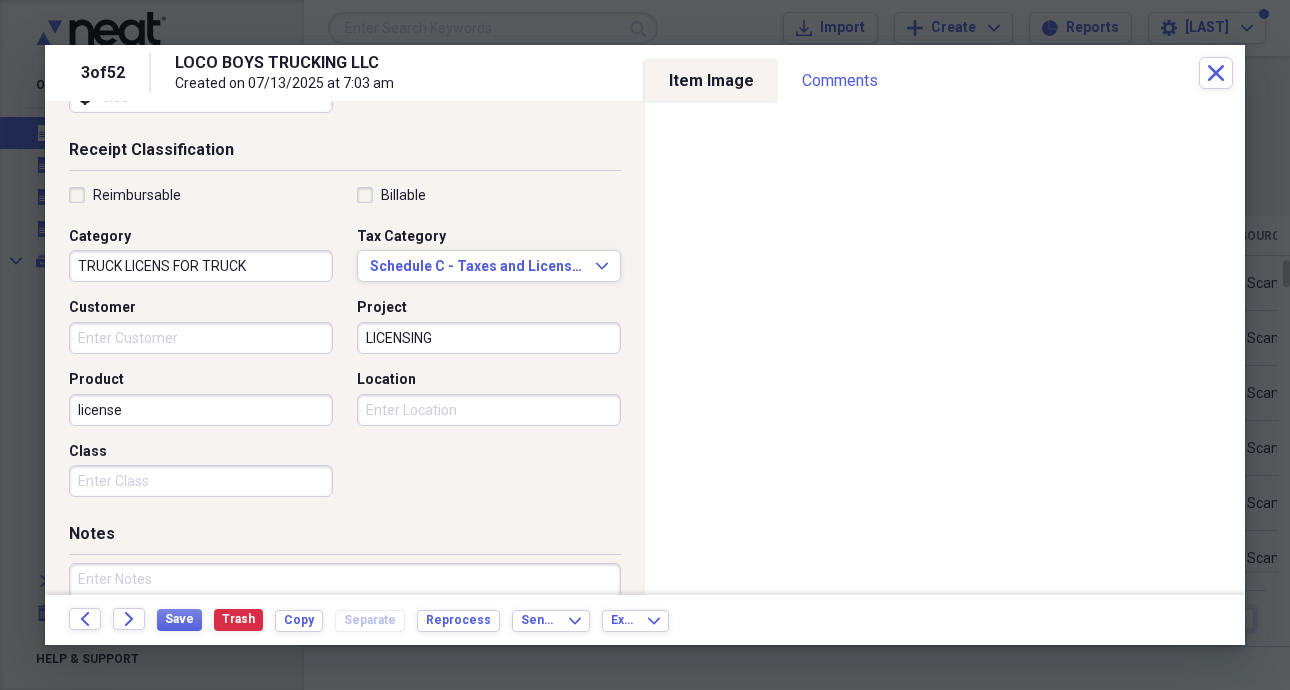 scroll, scrollTop: 500, scrollLeft: 0, axis: vertical 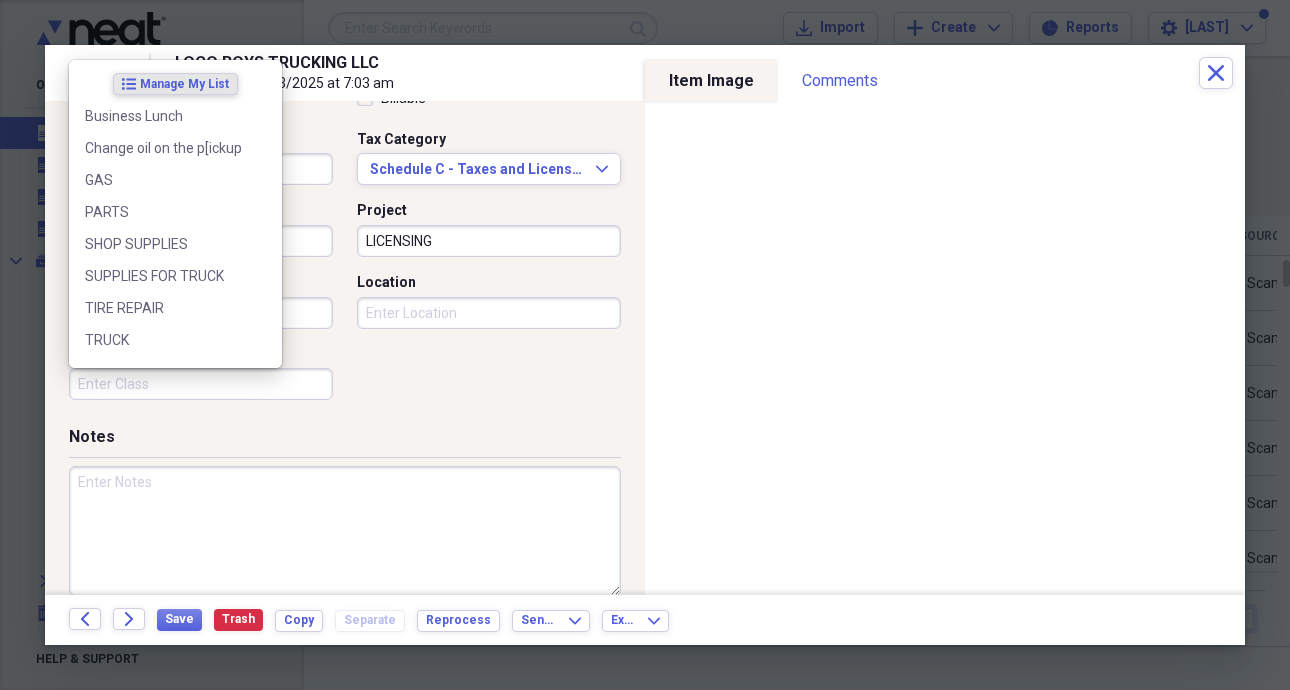 click on "Class" at bounding box center [201, 384] 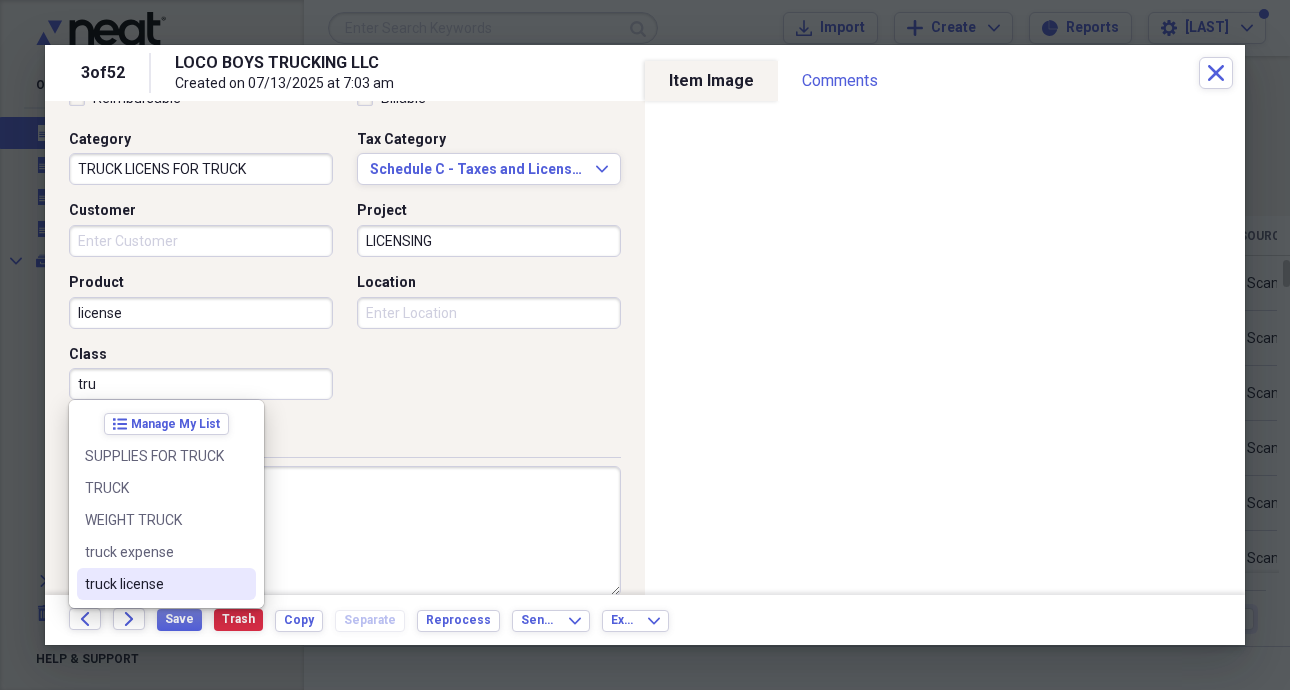 click on "truck license" at bounding box center [154, 584] 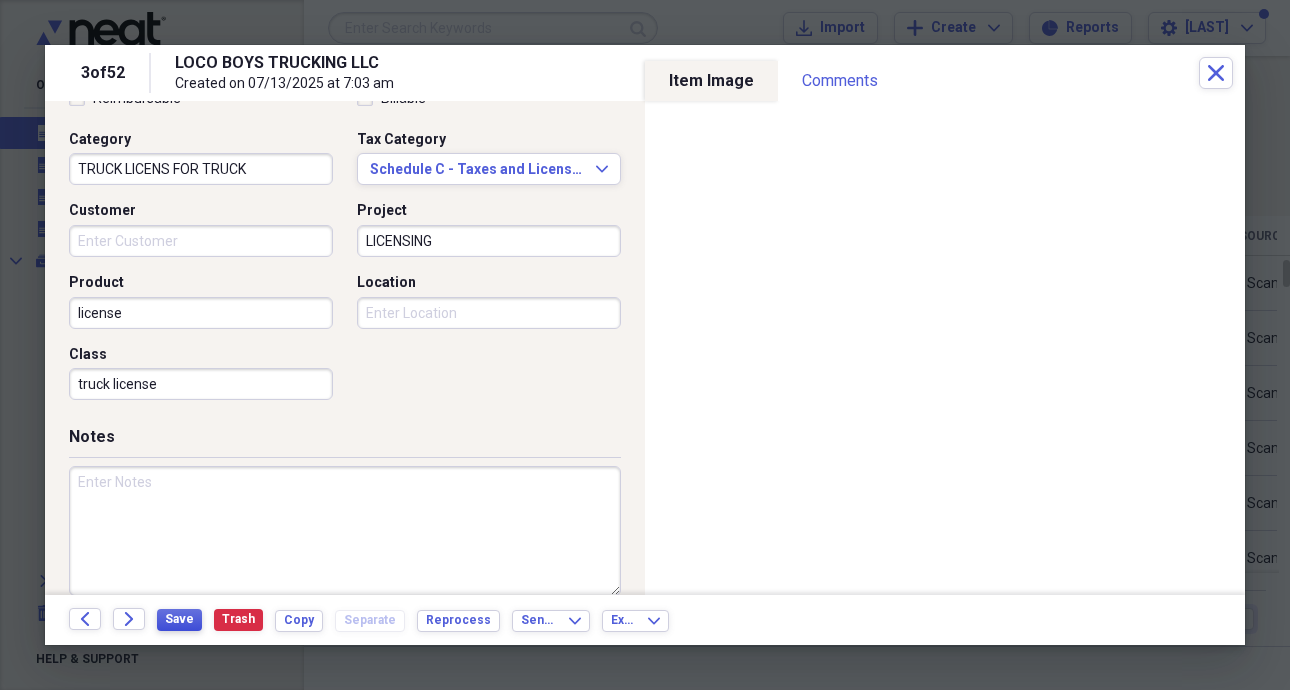 click on "Save" at bounding box center (179, 619) 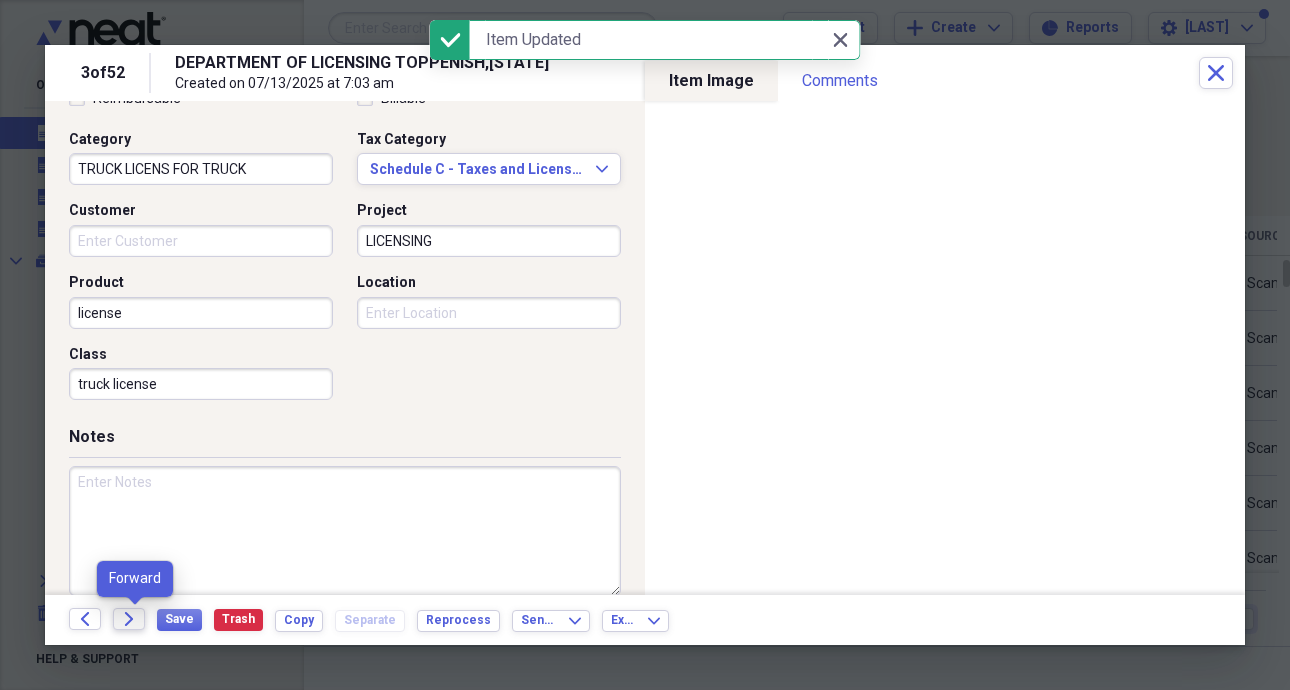 click 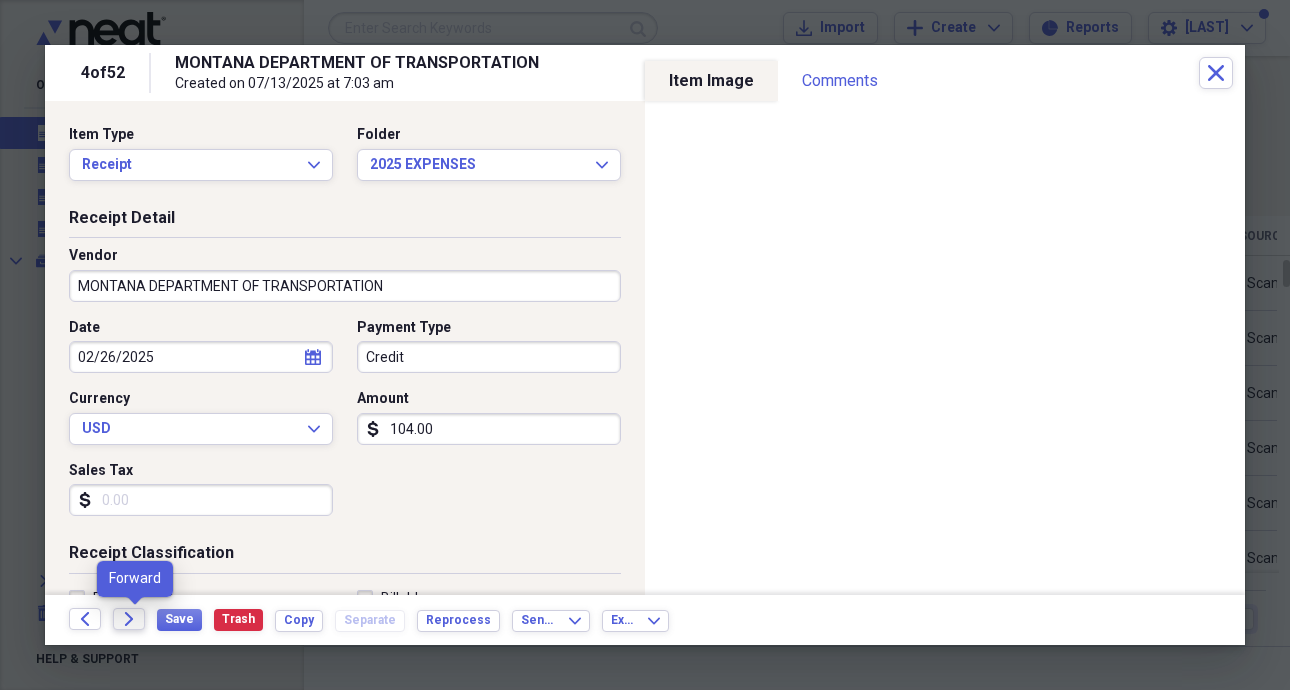 click 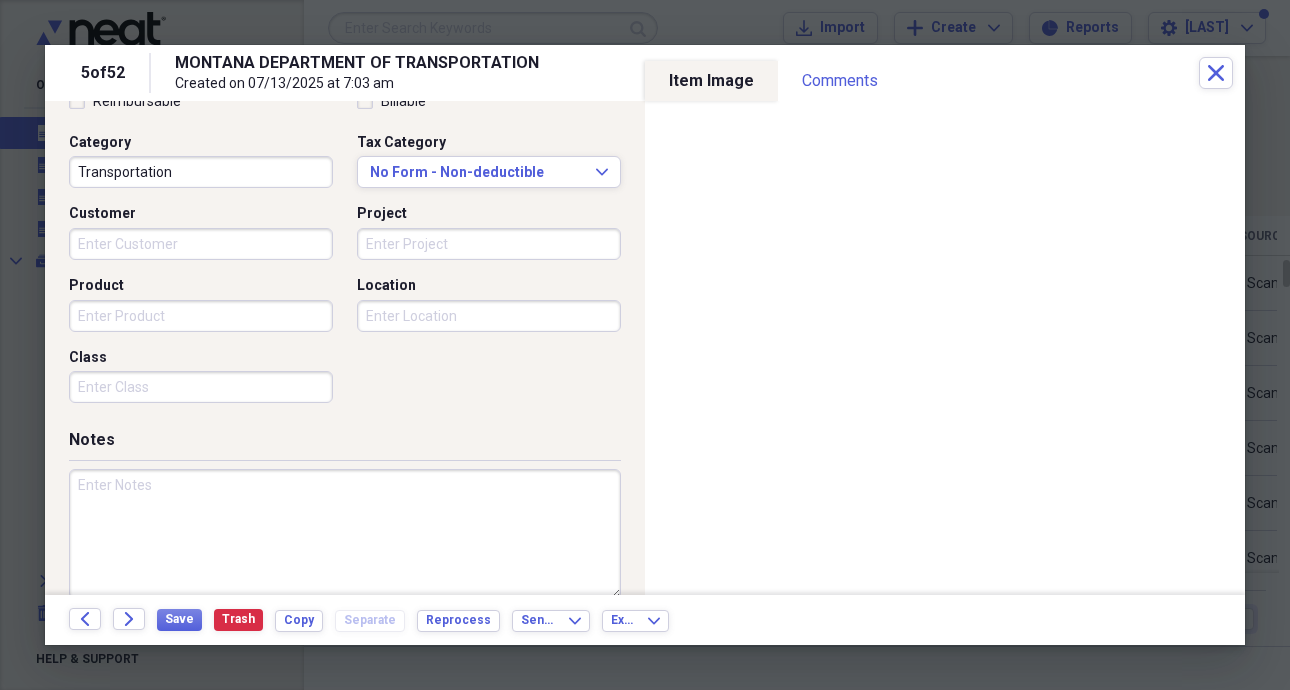 scroll, scrollTop: 500, scrollLeft: 0, axis: vertical 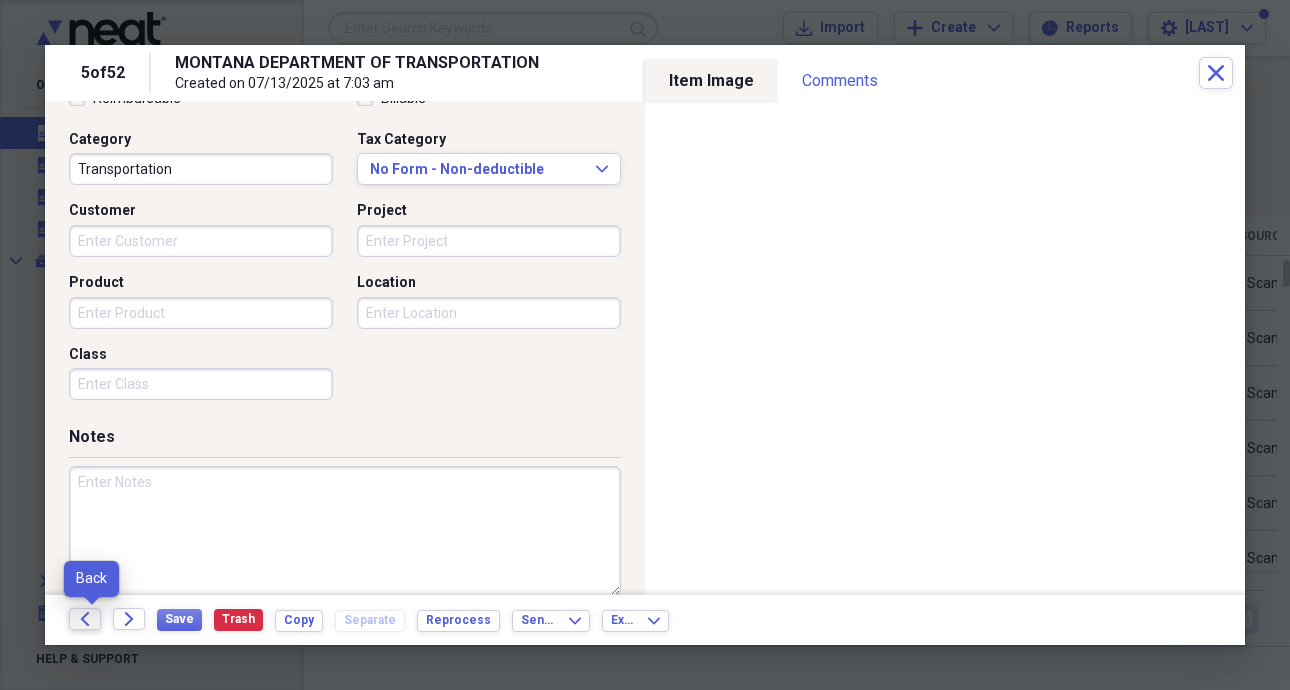 click on "Back" 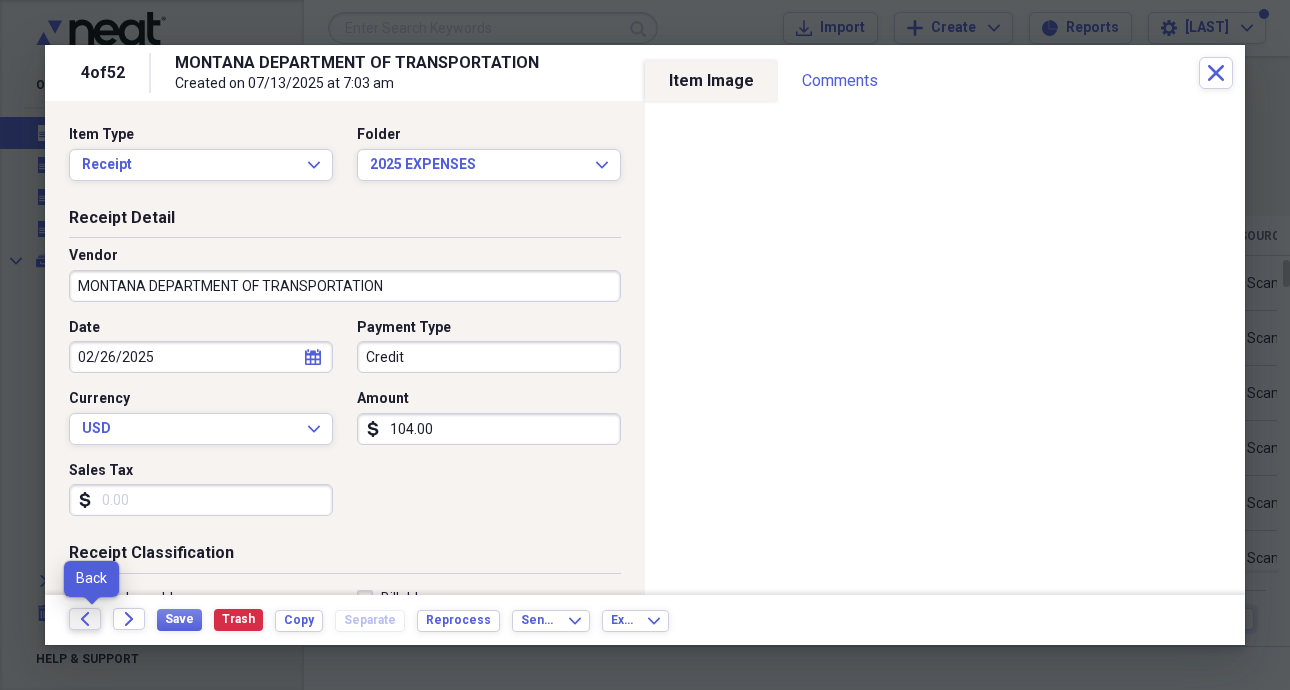 click on "Back" 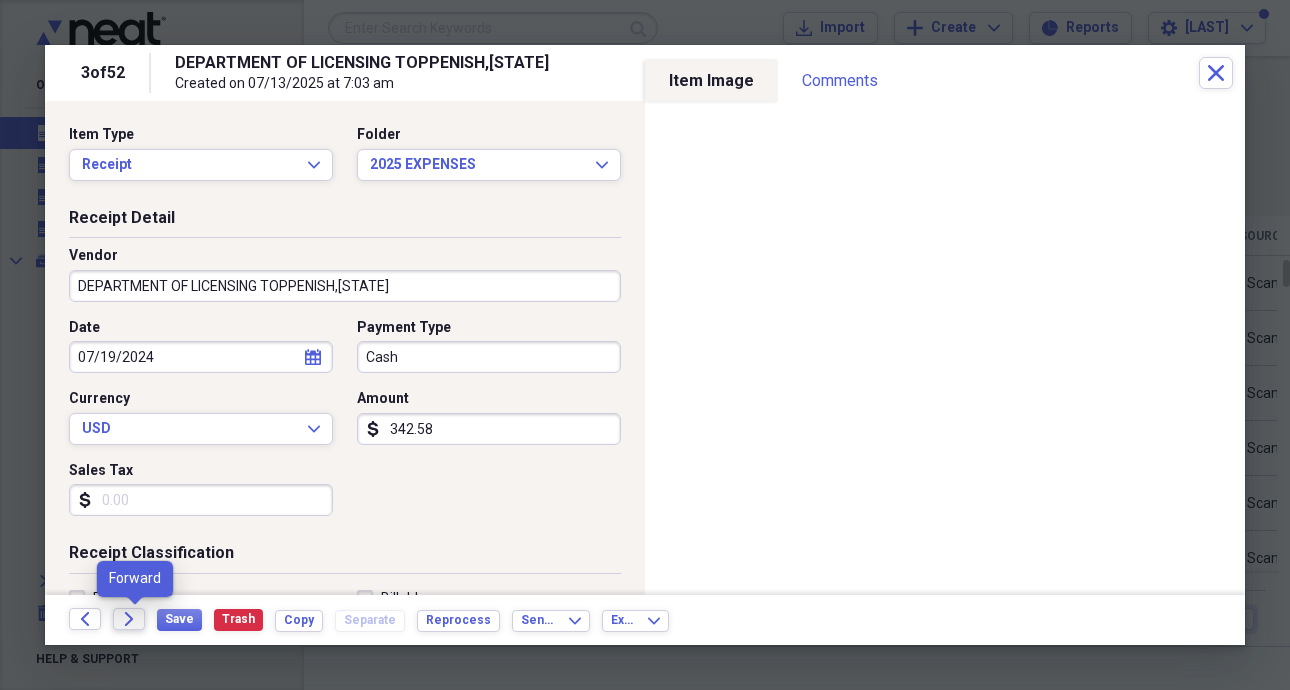 click 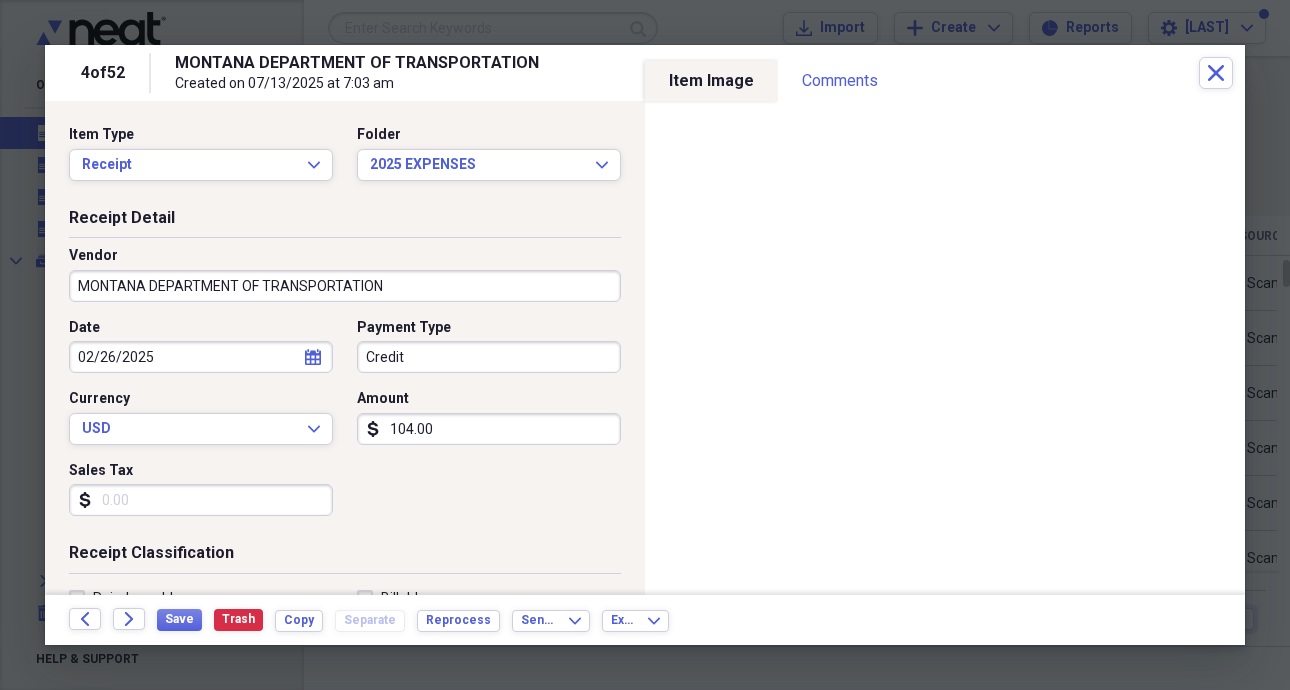 click on "Credit" at bounding box center [489, 357] 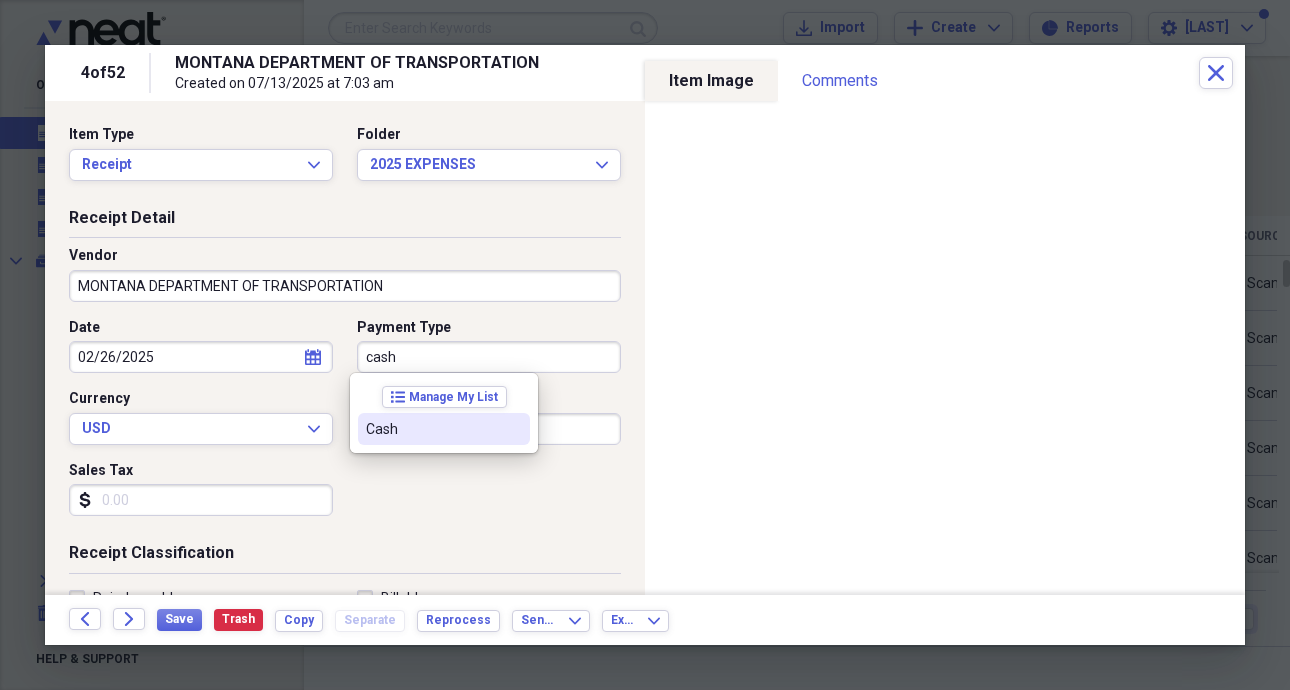 click on "Cash" at bounding box center (432, 429) 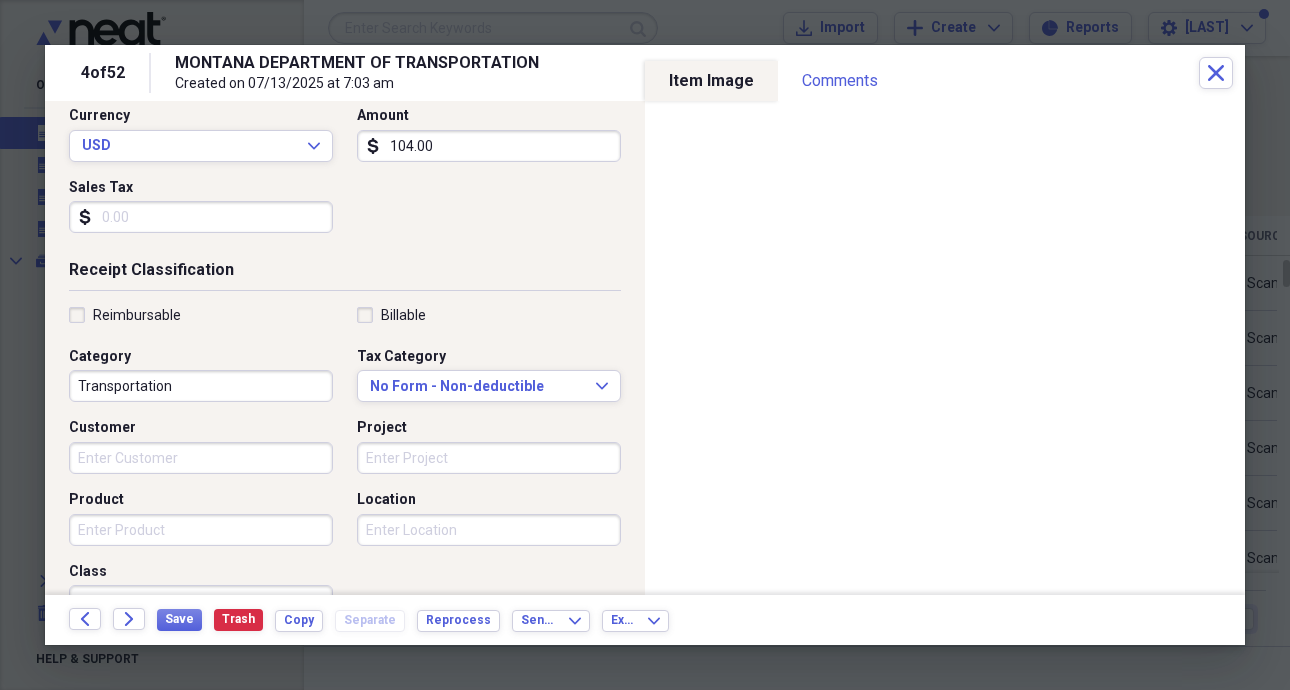 scroll, scrollTop: 300, scrollLeft: 0, axis: vertical 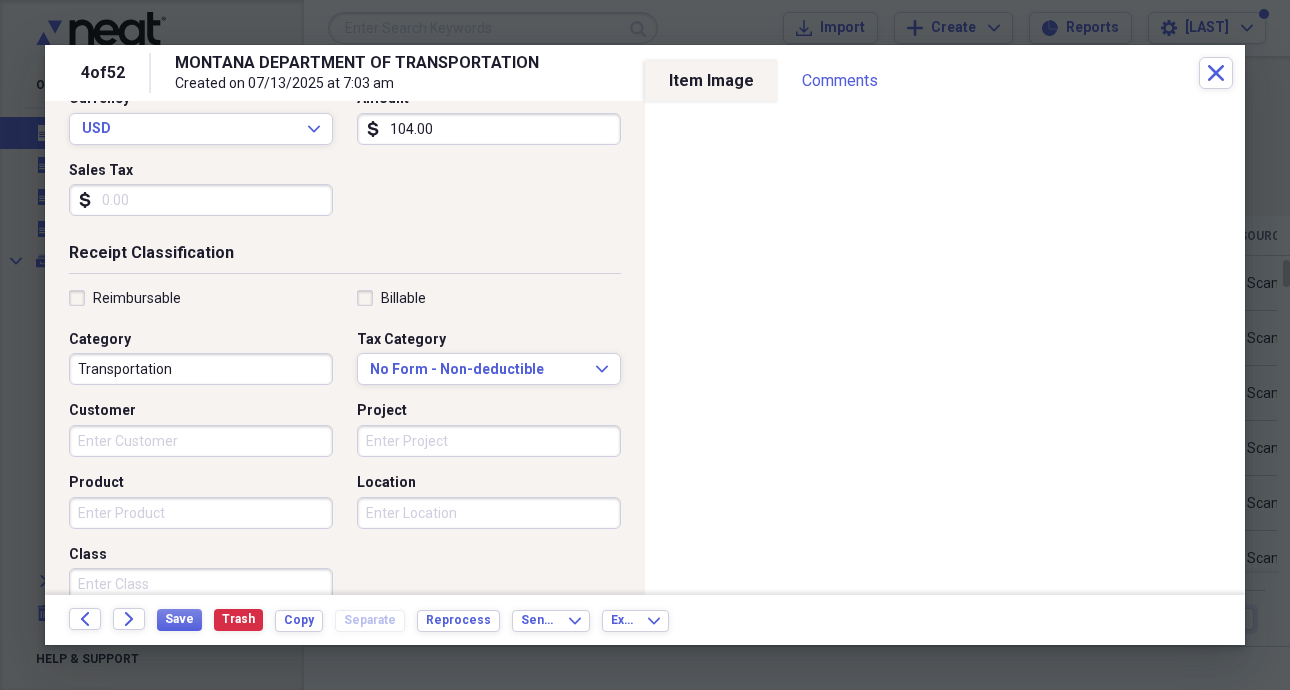 click on "Transportation" at bounding box center [201, 369] 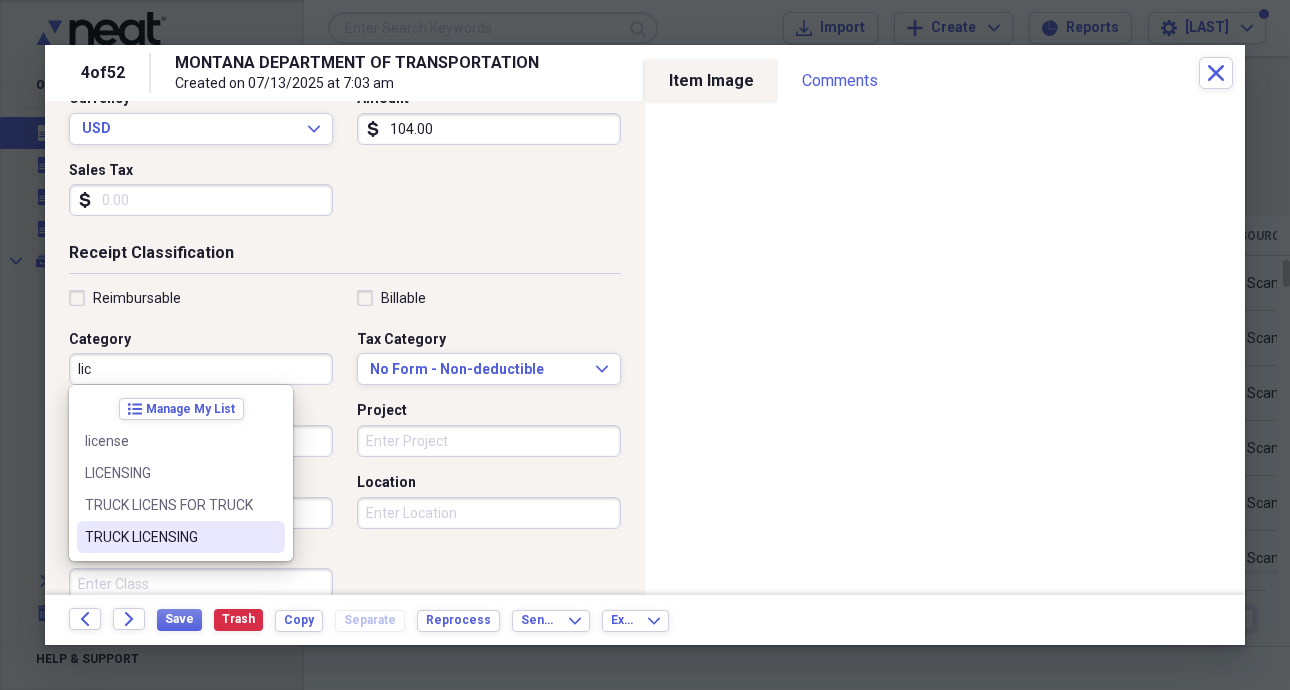 drag, startPoint x: 196, startPoint y: 535, endPoint x: 212, endPoint y: 533, distance: 16.124516 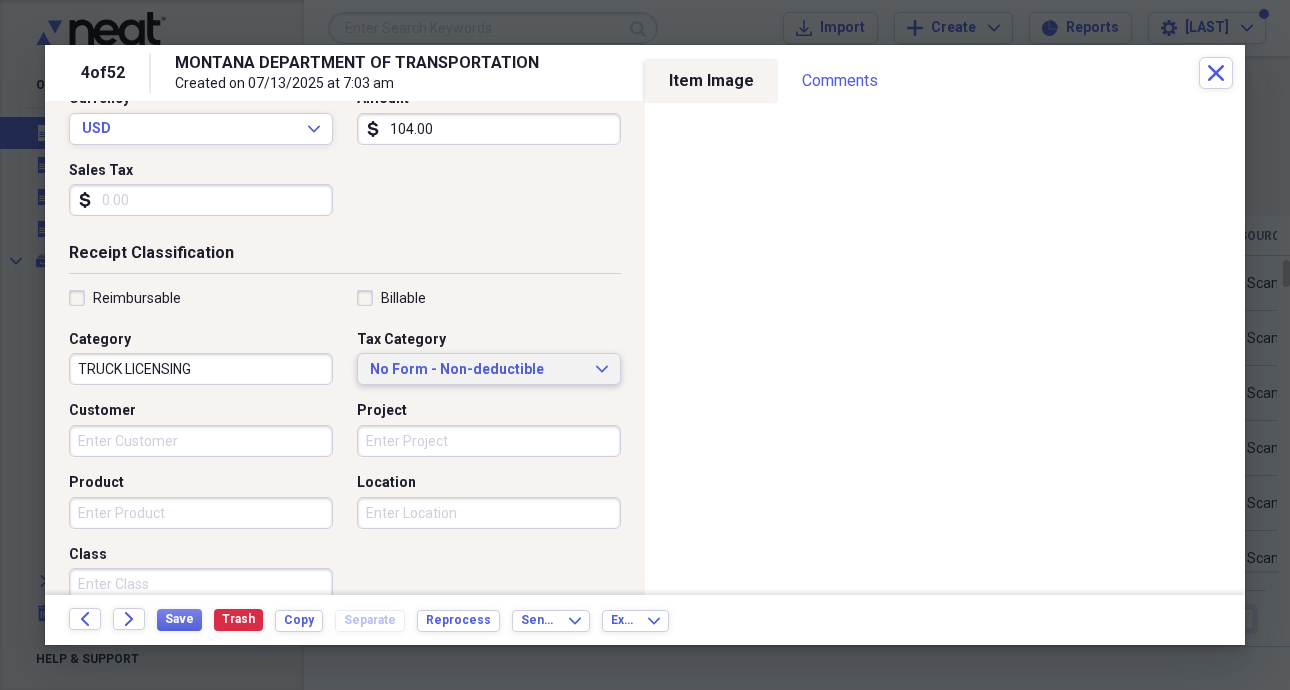 click on "No Form - Non-deductible" at bounding box center (477, 370) 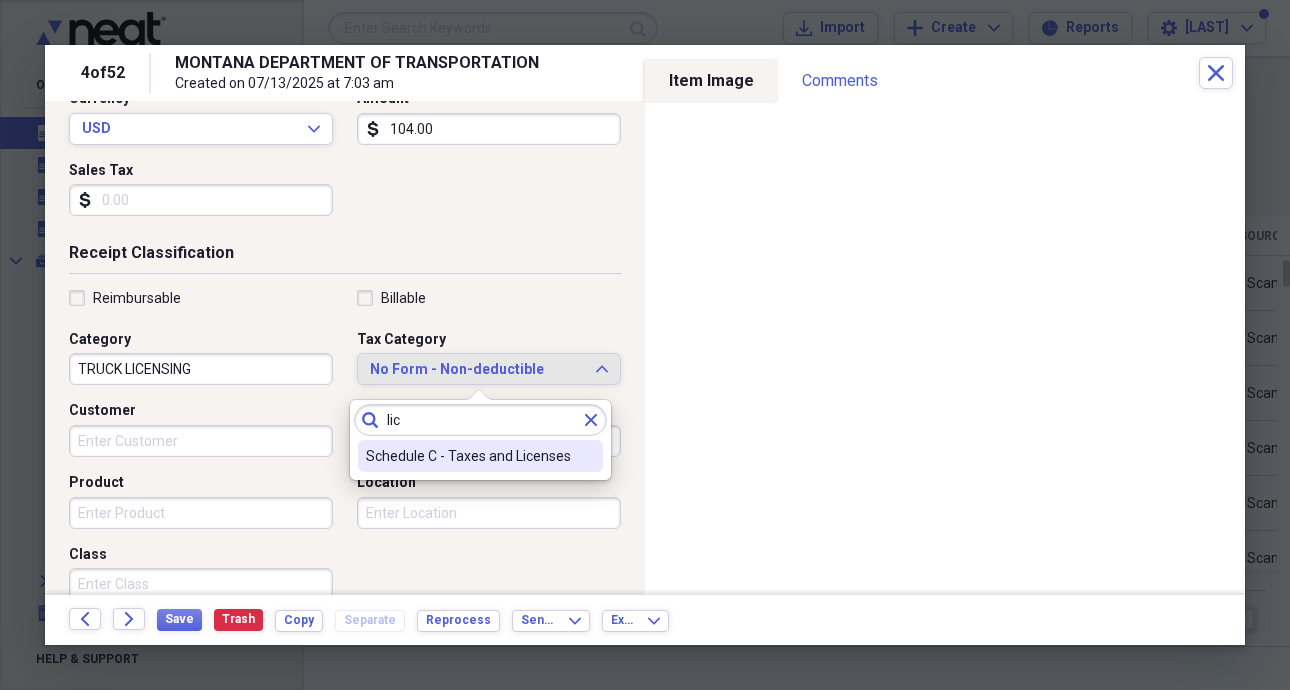 type on "lic" 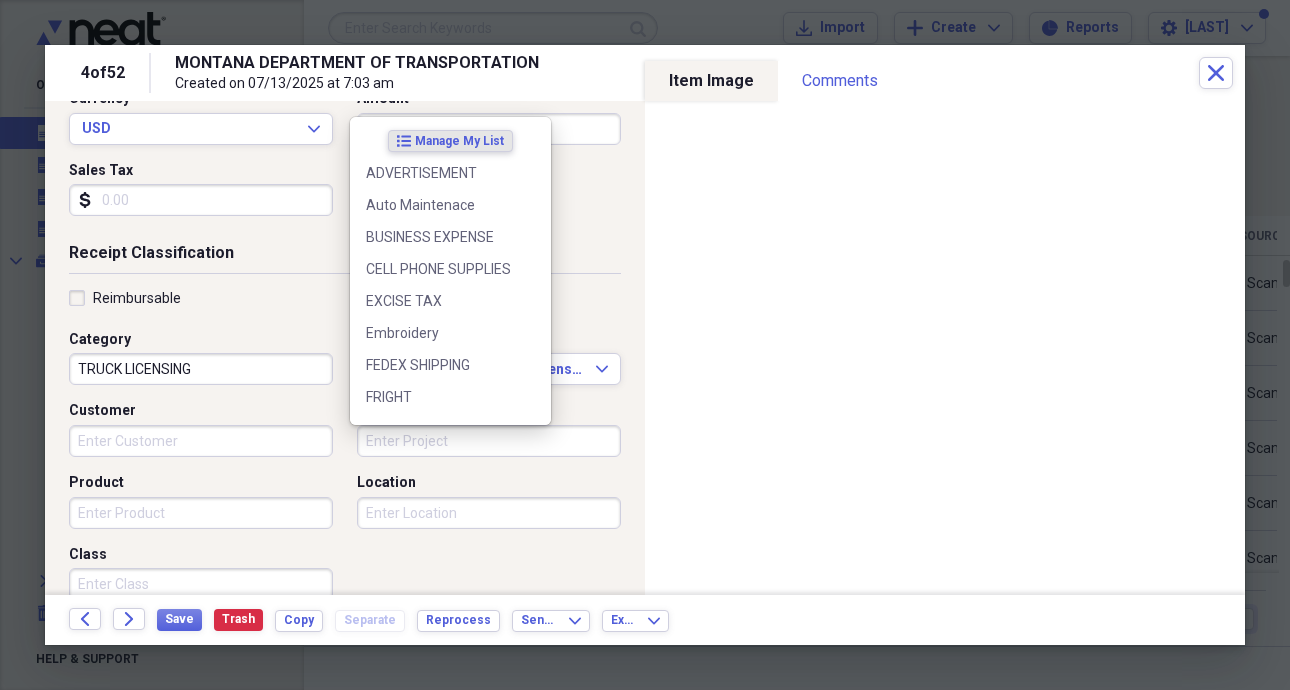 click on "Project" at bounding box center [489, 441] 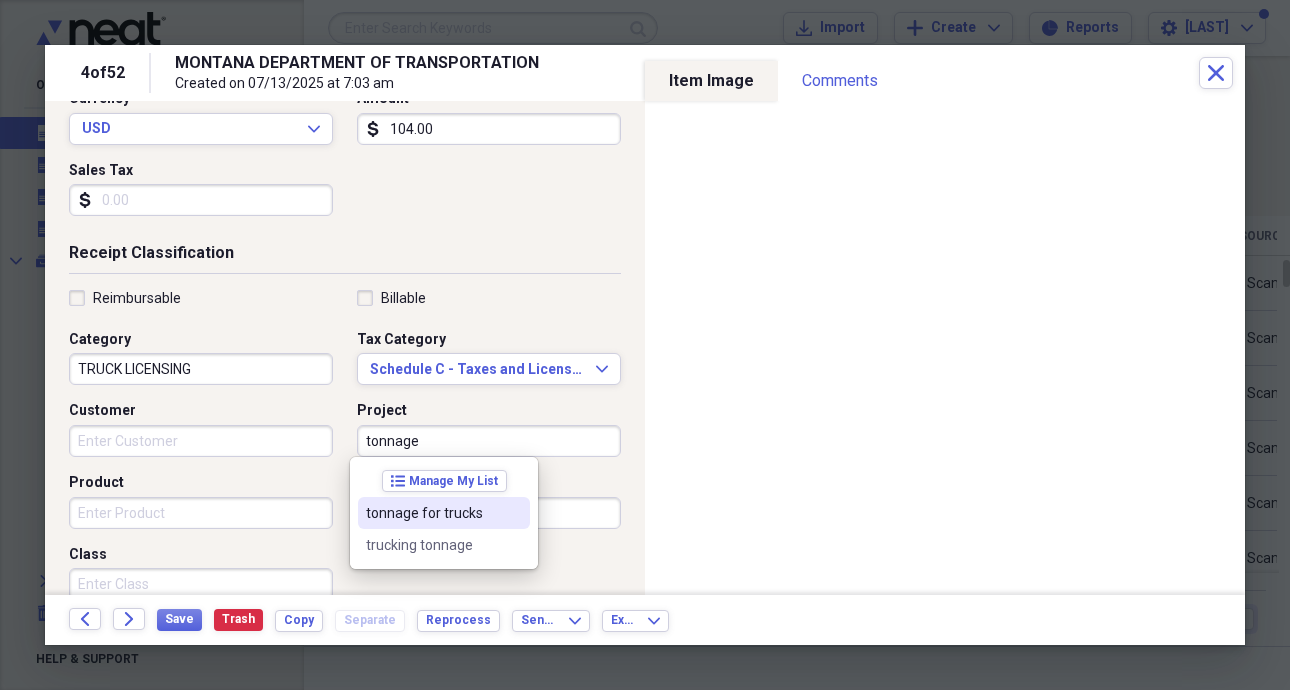 click on "tonnage for trucks" at bounding box center [432, 513] 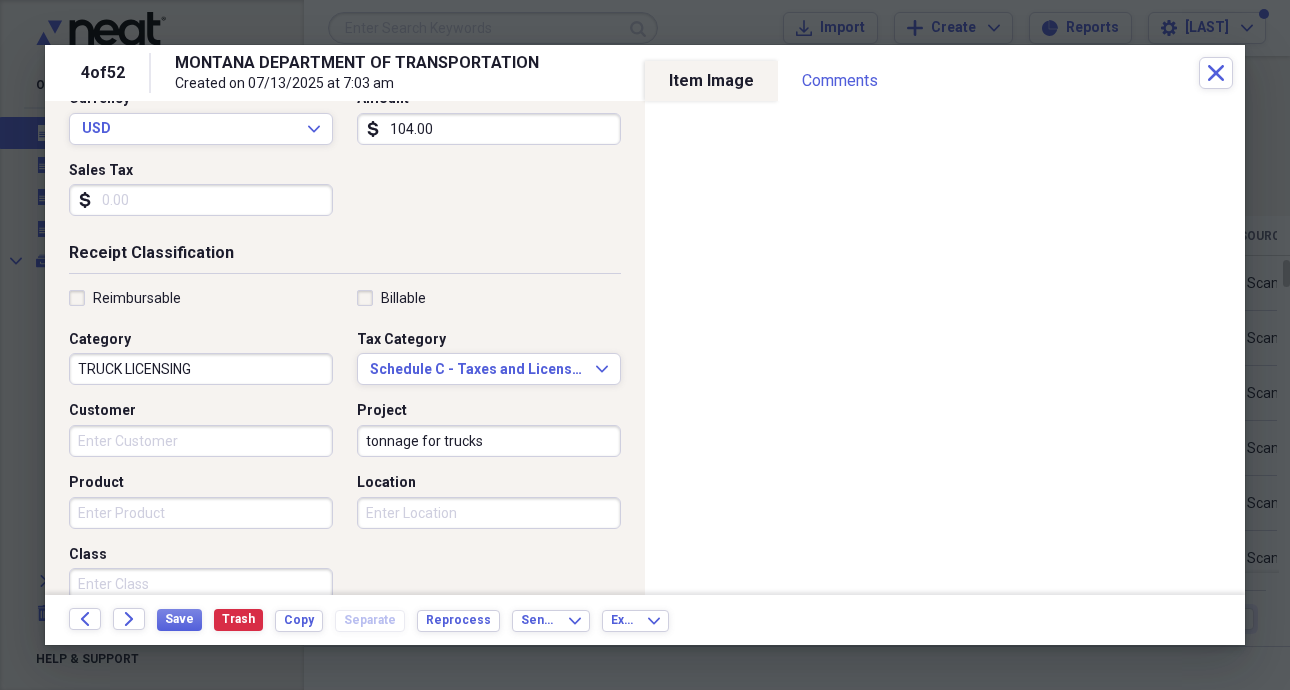 click on "Location" at bounding box center (489, 513) 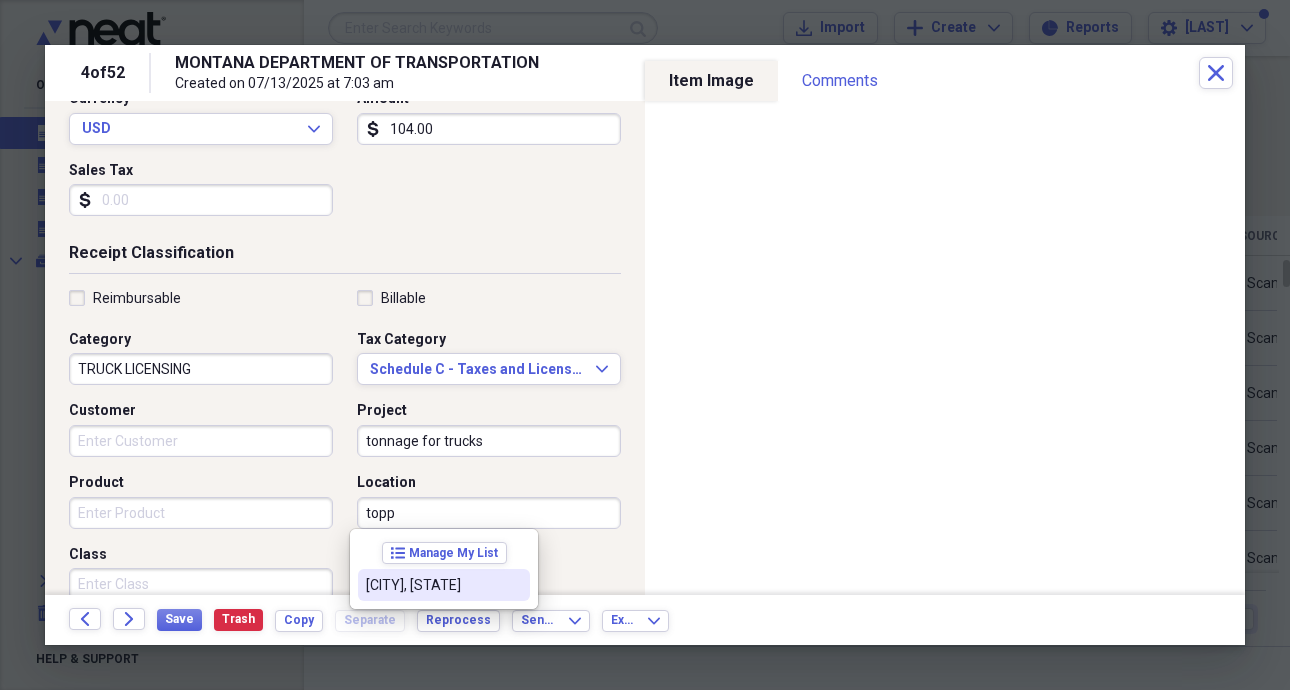click on "[CITY], [STATE]" at bounding box center (432, 585) 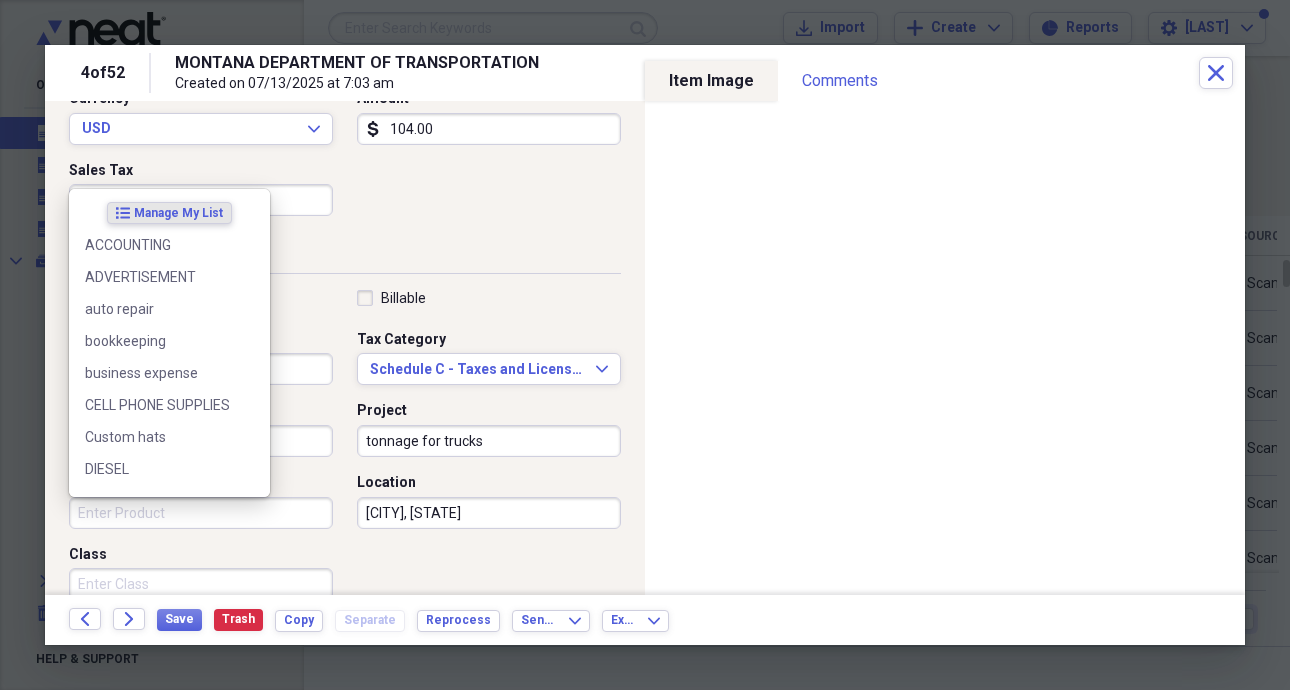 click on "Product" at bounding box center [201, 513] 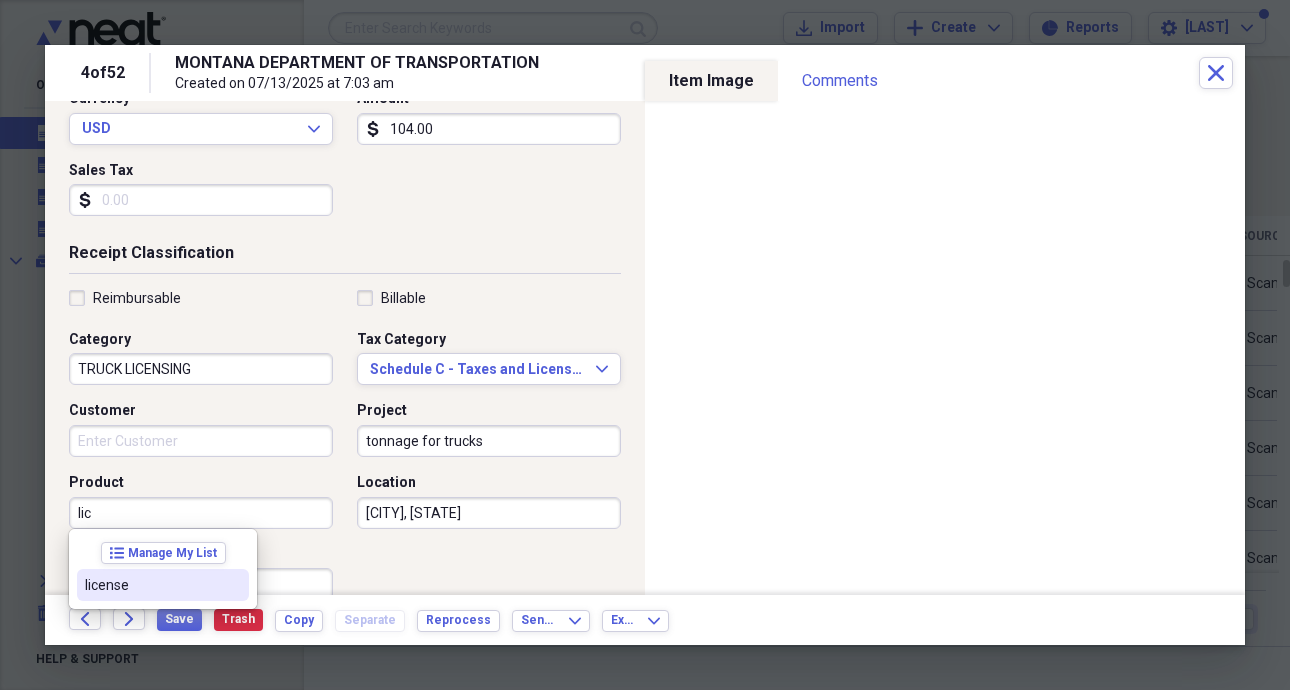 click on "license" at bounding box center (151, 585) 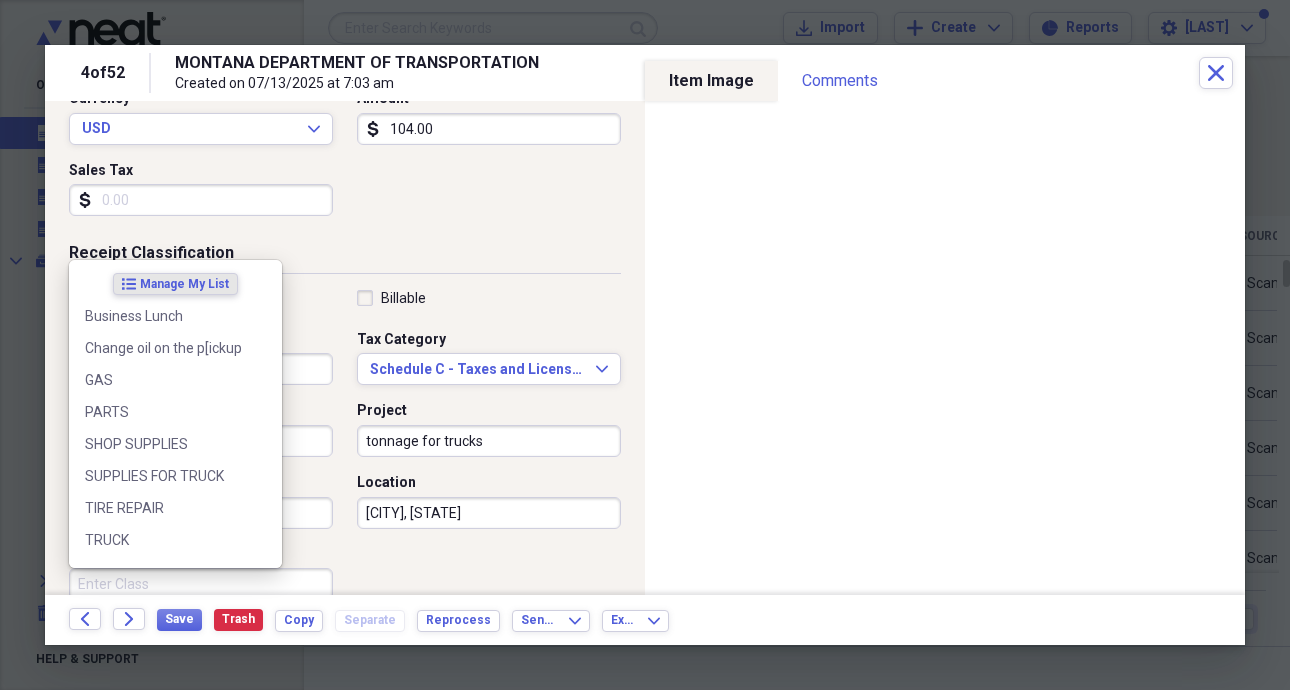 click on "Class" at bounding box center [201, 584] 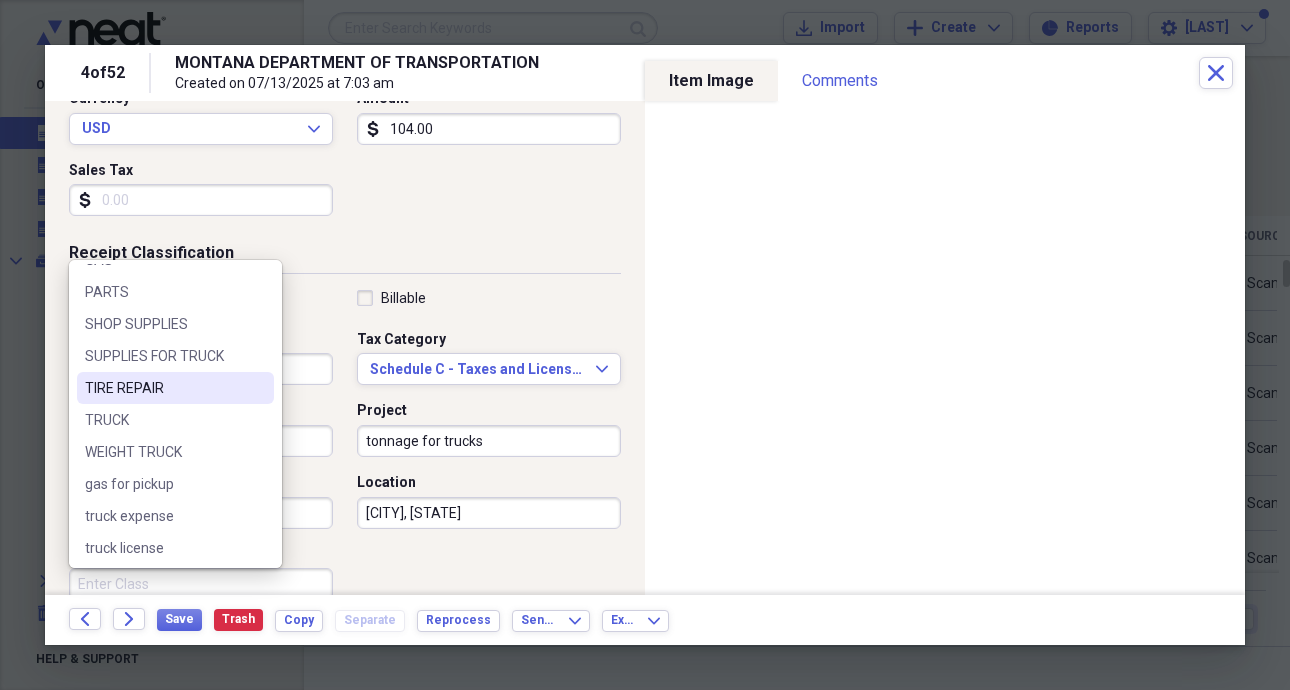 scroll, scrollTop: 124, scrollLeft: 0, axis: vertical 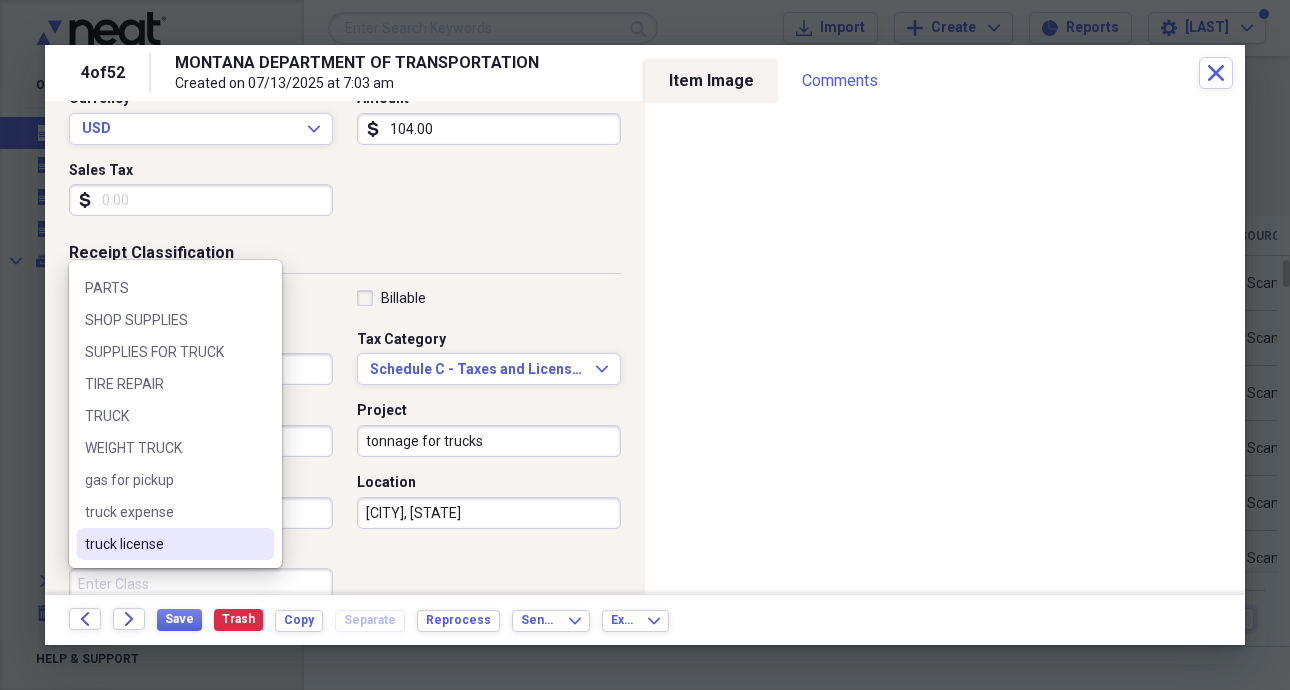 click on "truck license" at bounding box center [163, 544] 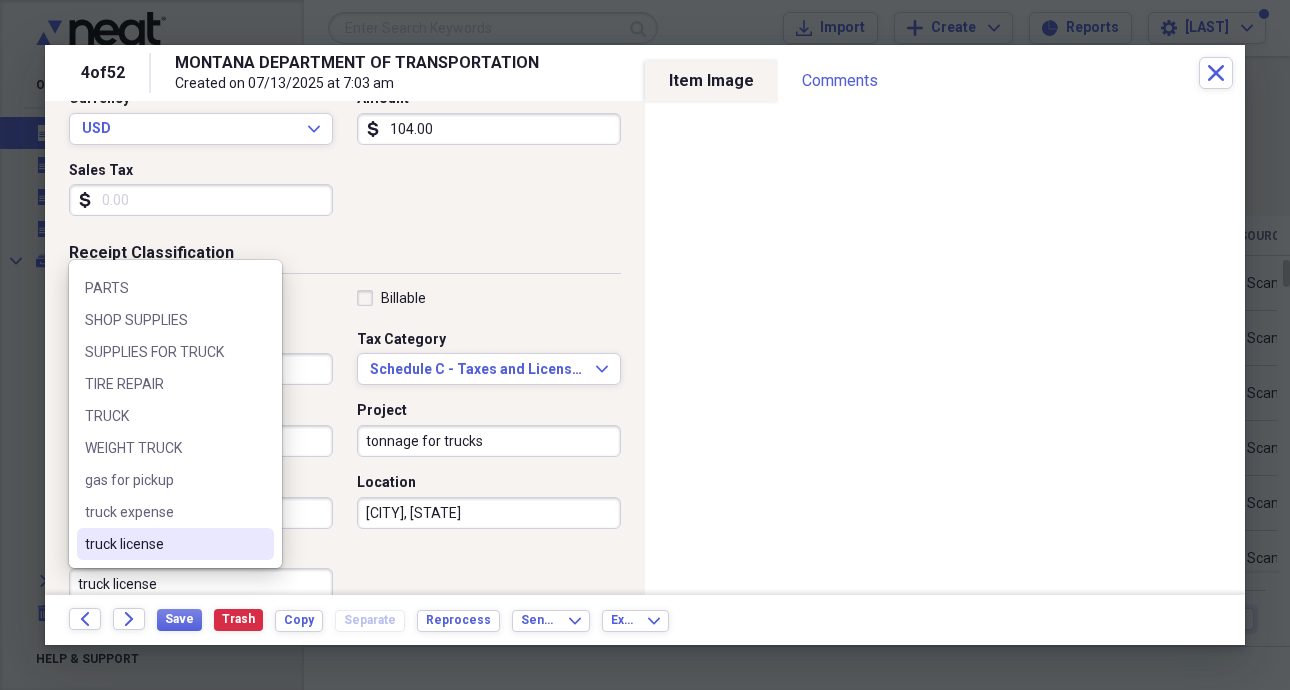 scroll, scrollTop: 305, scrollLeft: 0, axis: vertical 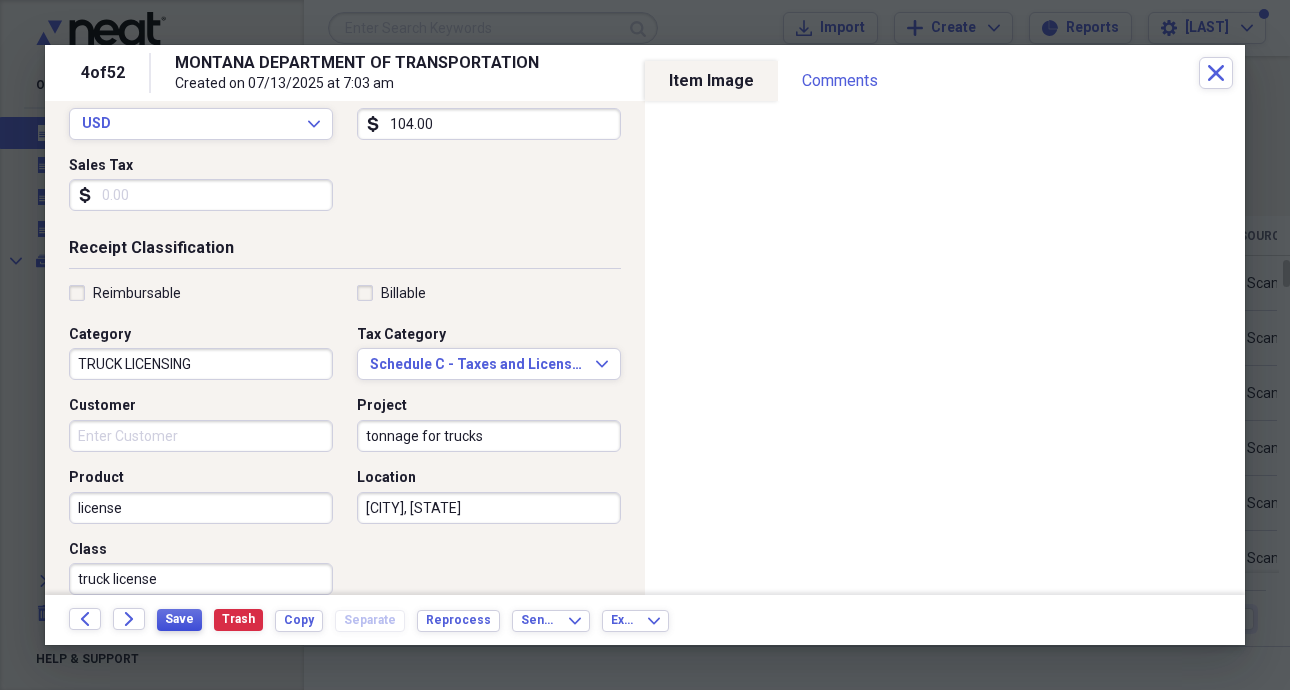 click on "Save" at bounding box center (179, 619) 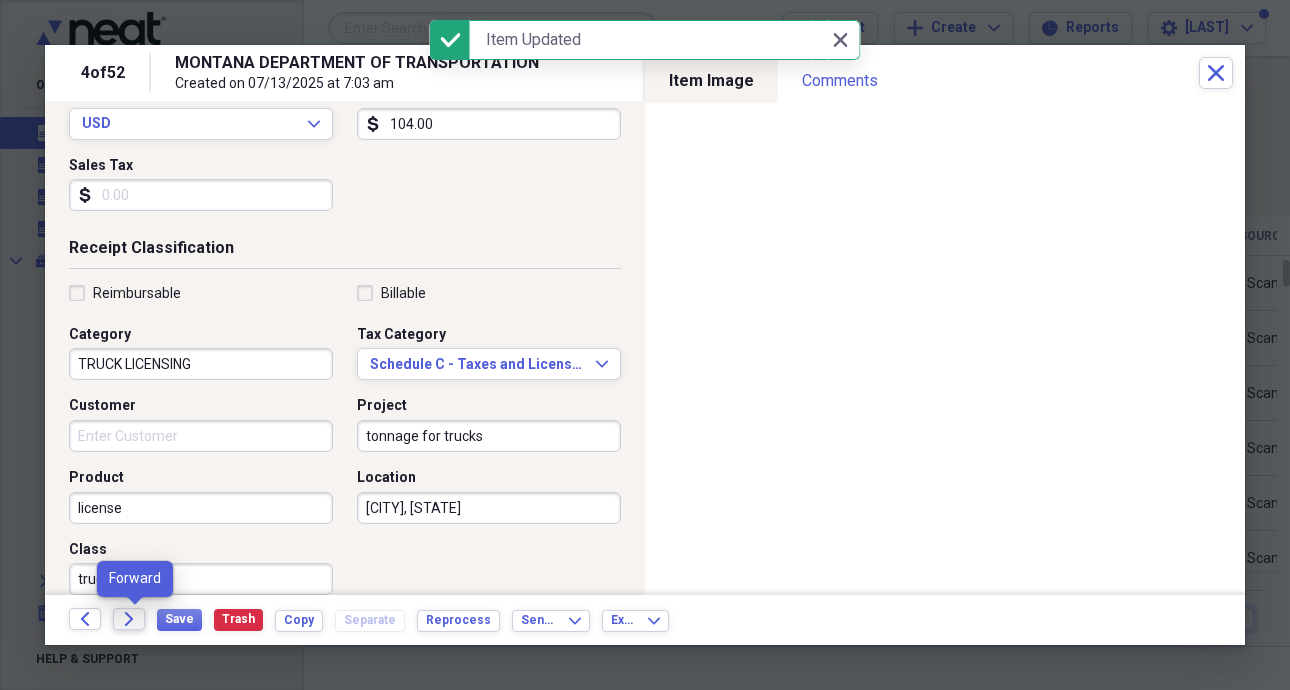 click 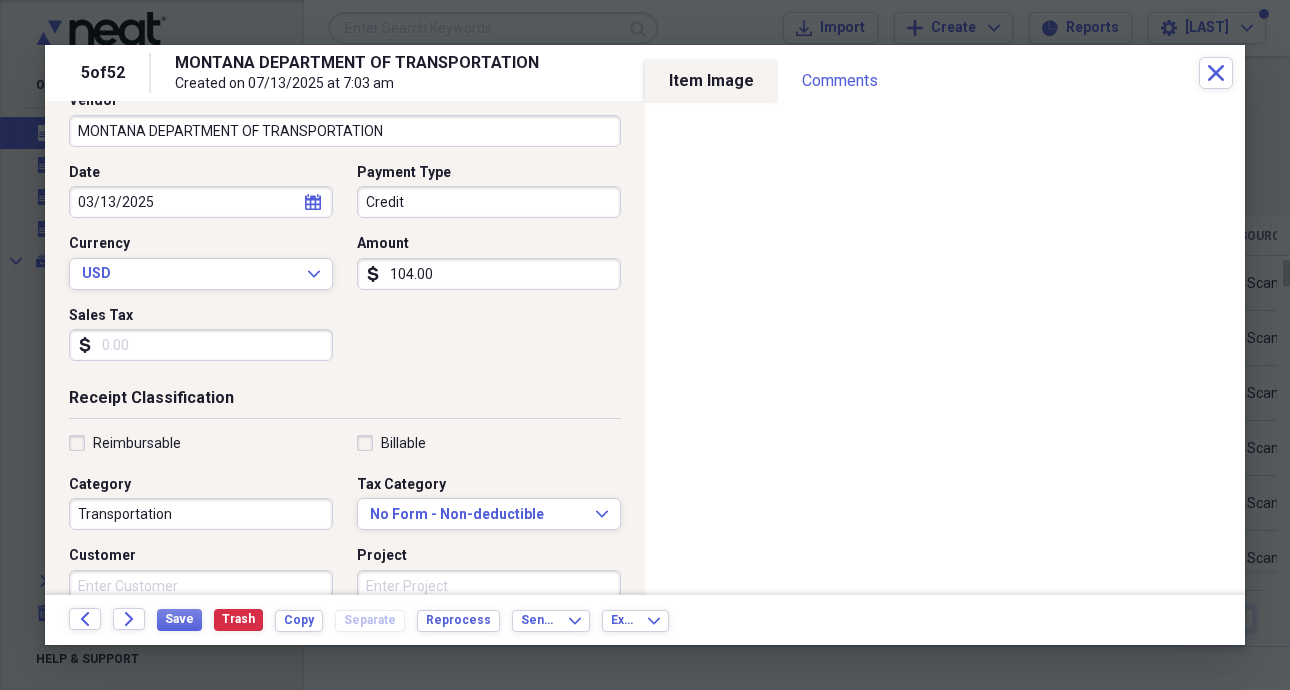 scroll, scrollTop: 0, scrollLeft: 0, axis: both 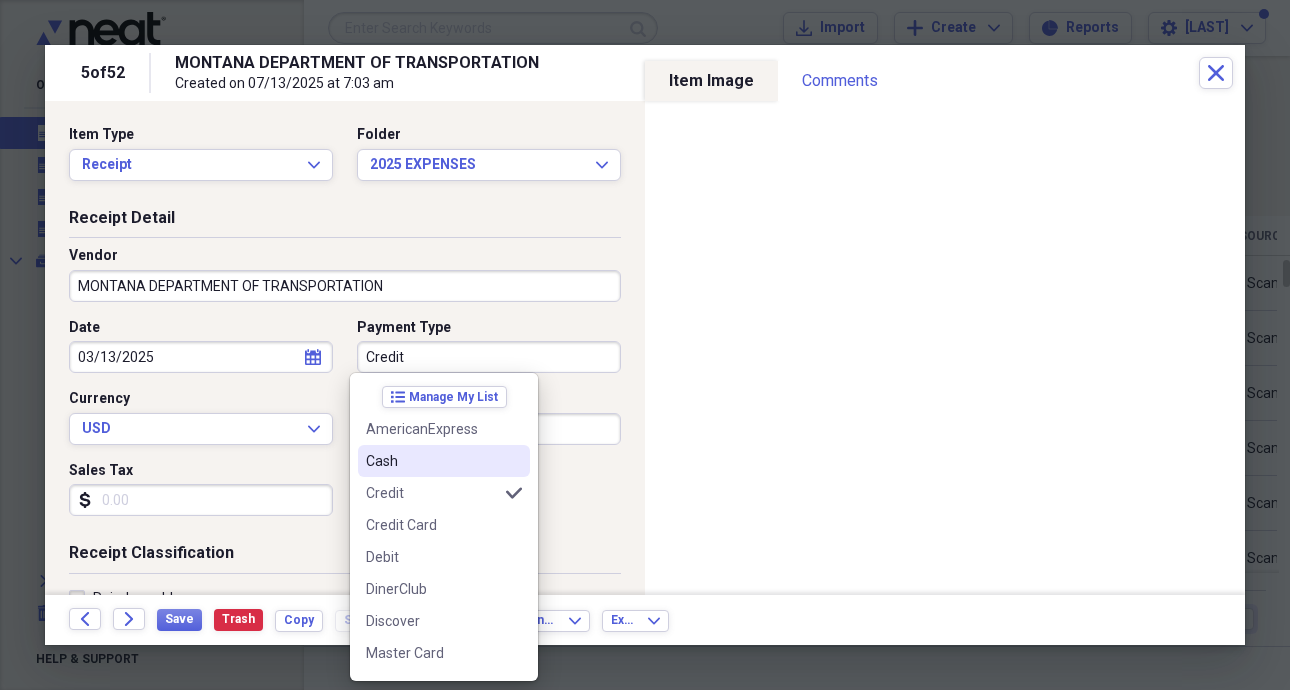 click on "Cash" at bounding box center (432, 461) 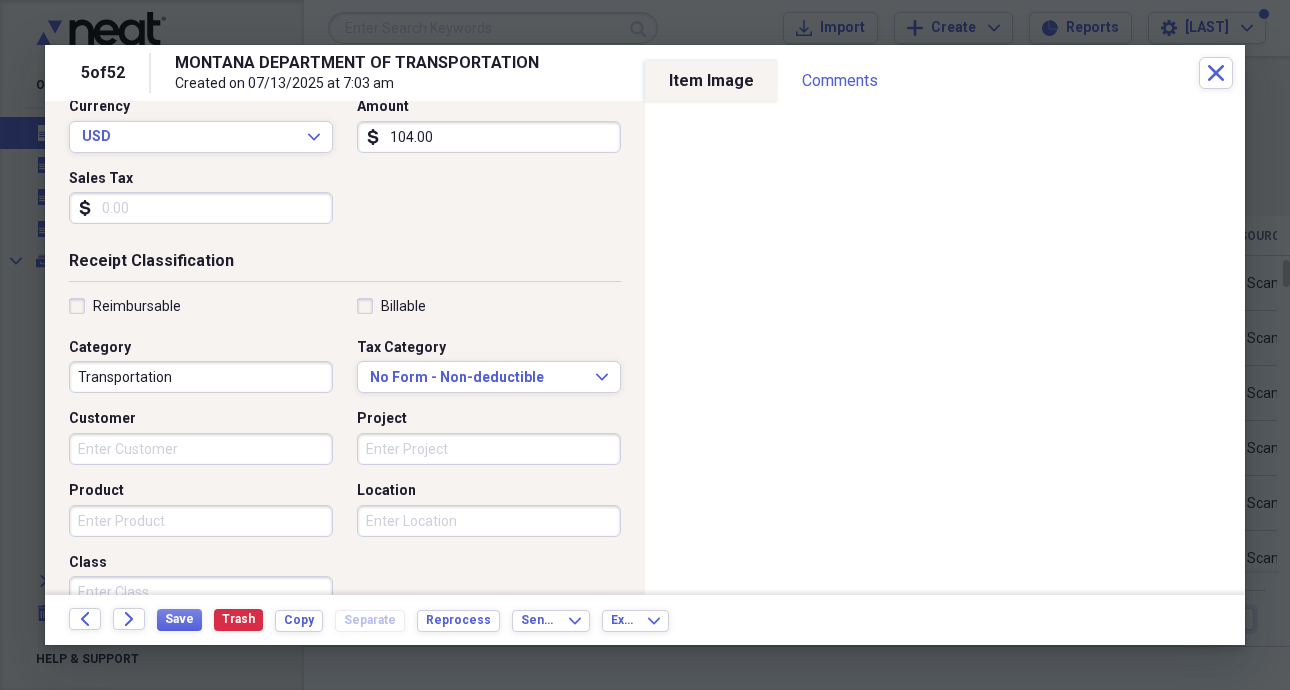 scroll, scrollTop: 300, scrollLeft: 0, axis: vertical 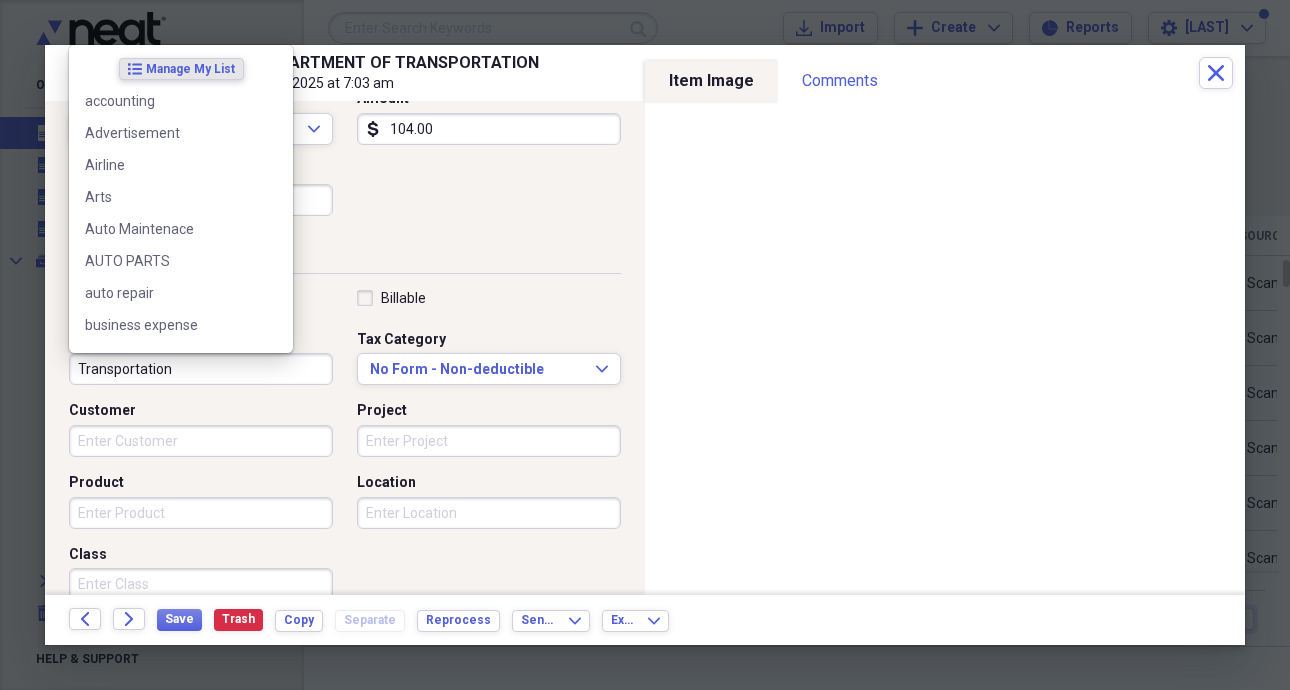 click on "Transportation" at bounding box center (201, 369) 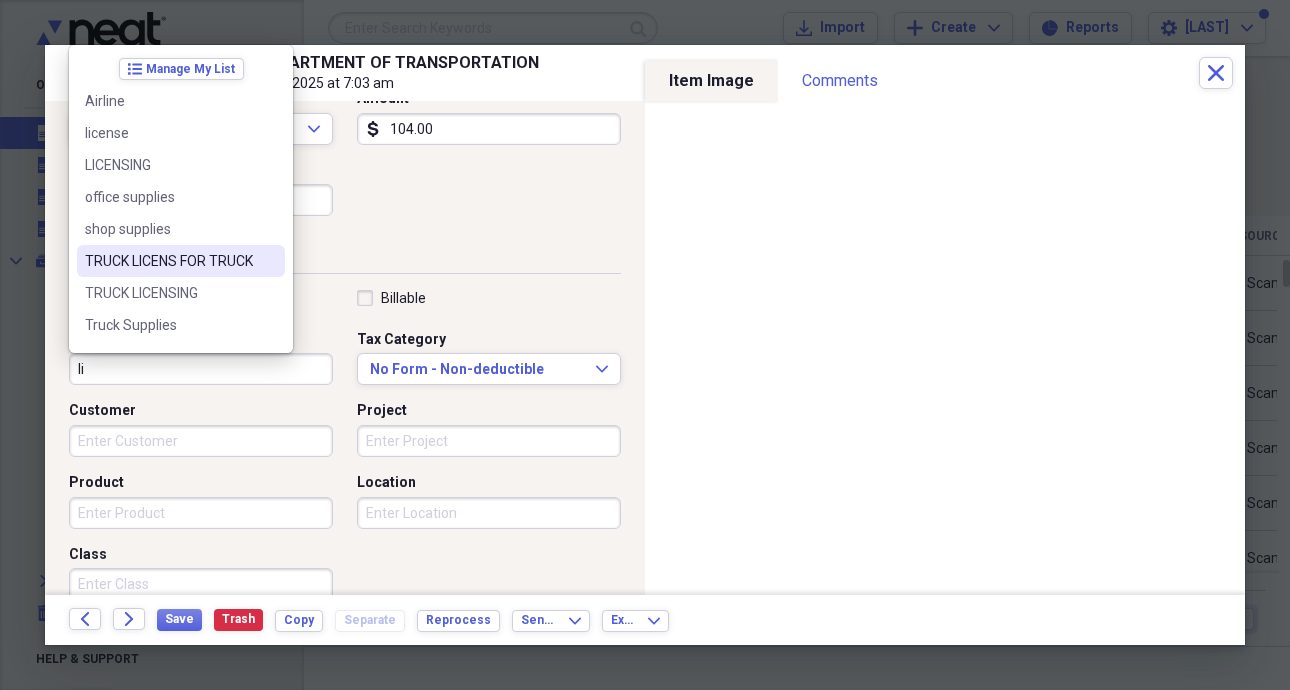 click on "TRUCK LICENS FOR TRUCK" at bounding box center (169, 261) 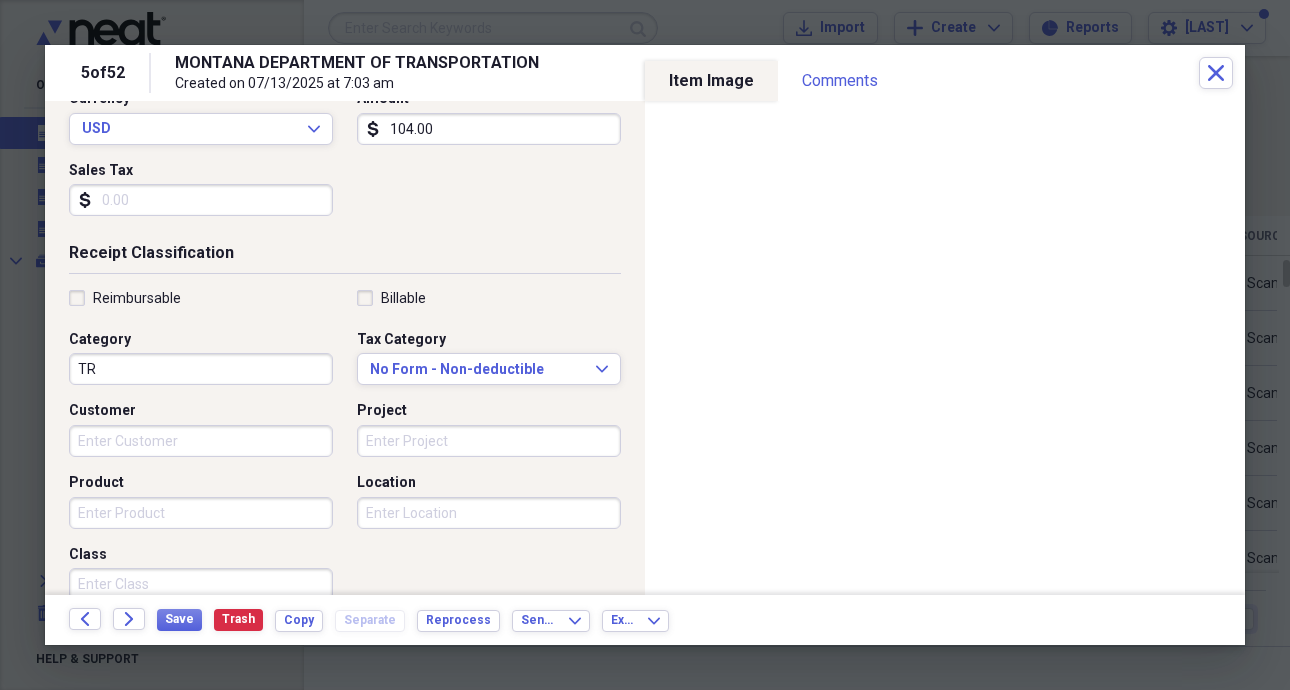 type on "T" 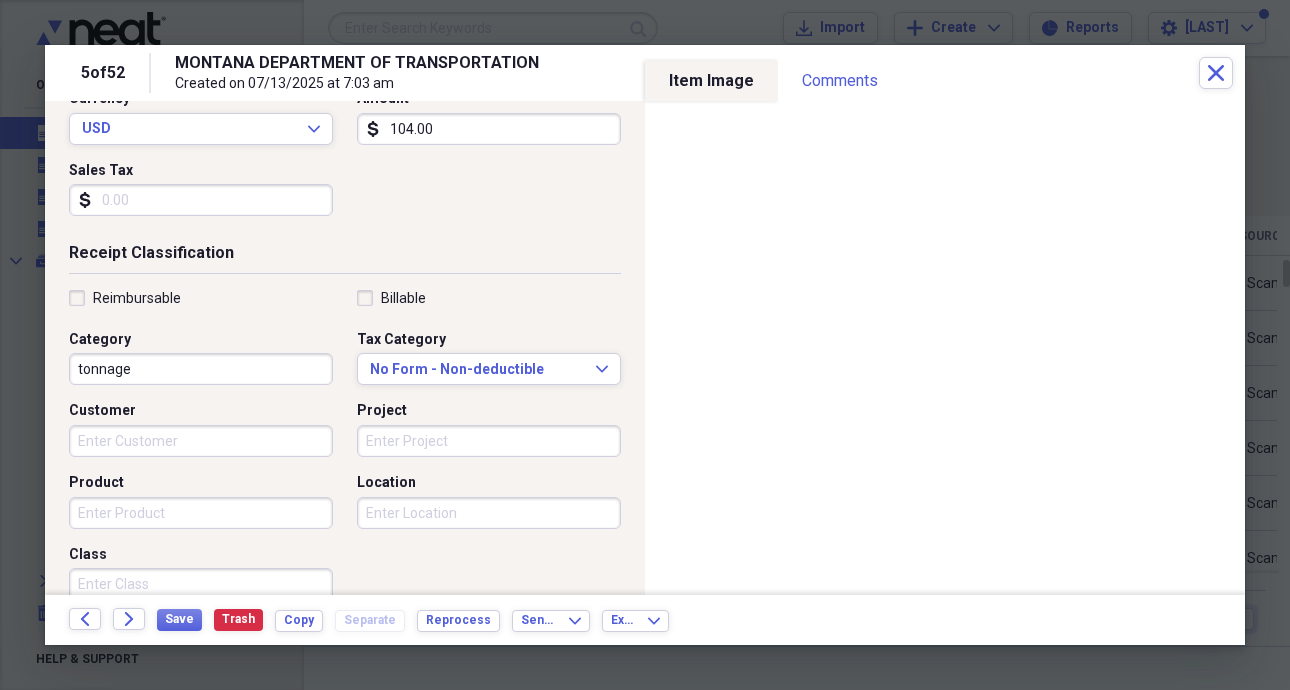 click on "tonnage" at bounding box center [201, 369] 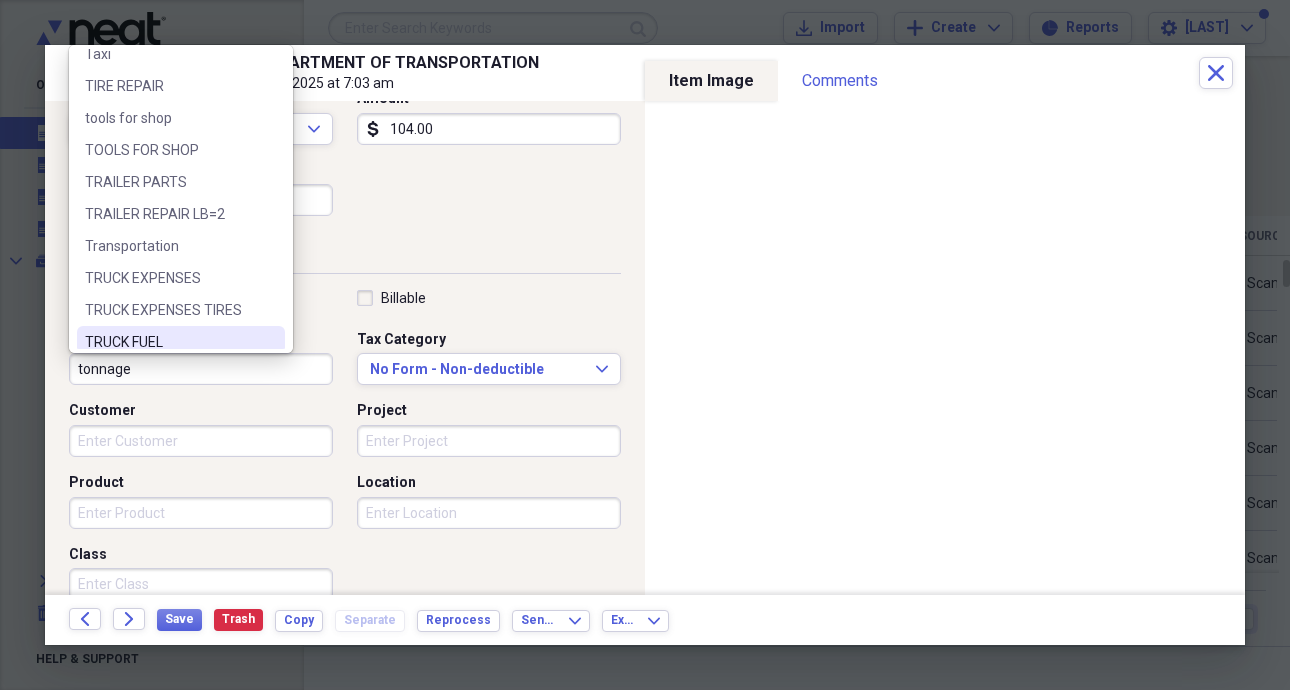 scroll, scrollTop: 1100, scrollLeft: 0, axis: vertical 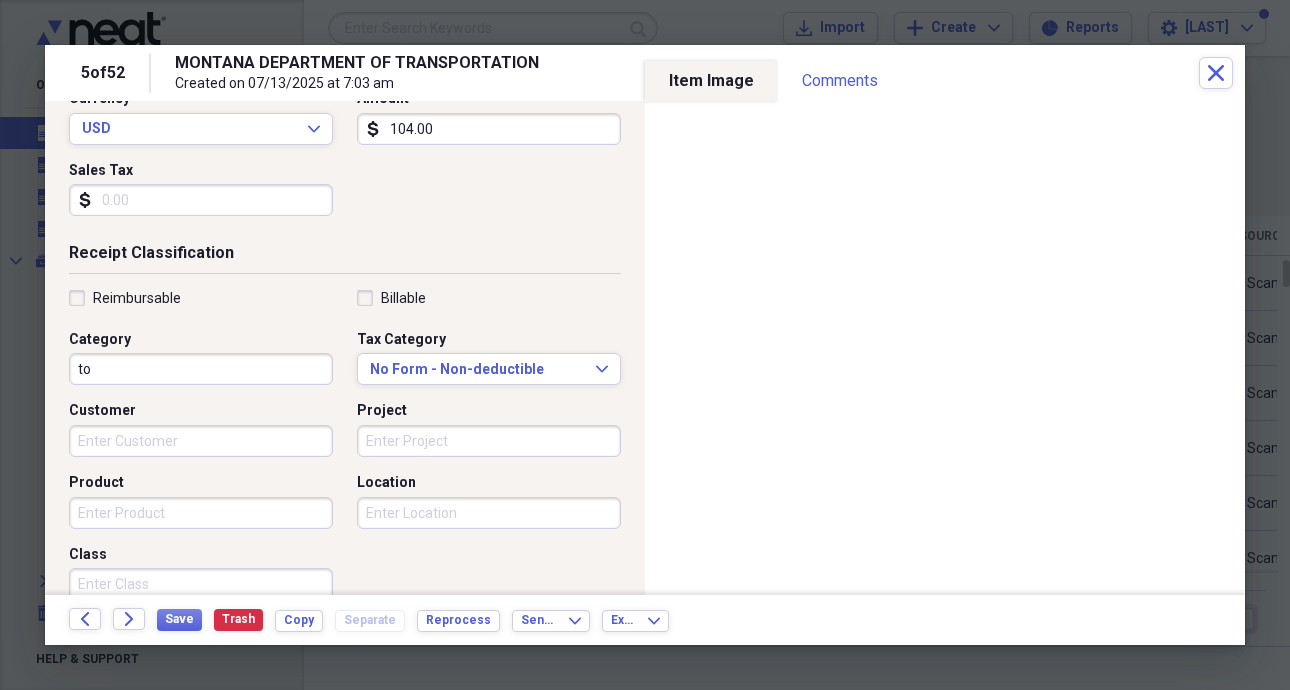 type on "t" 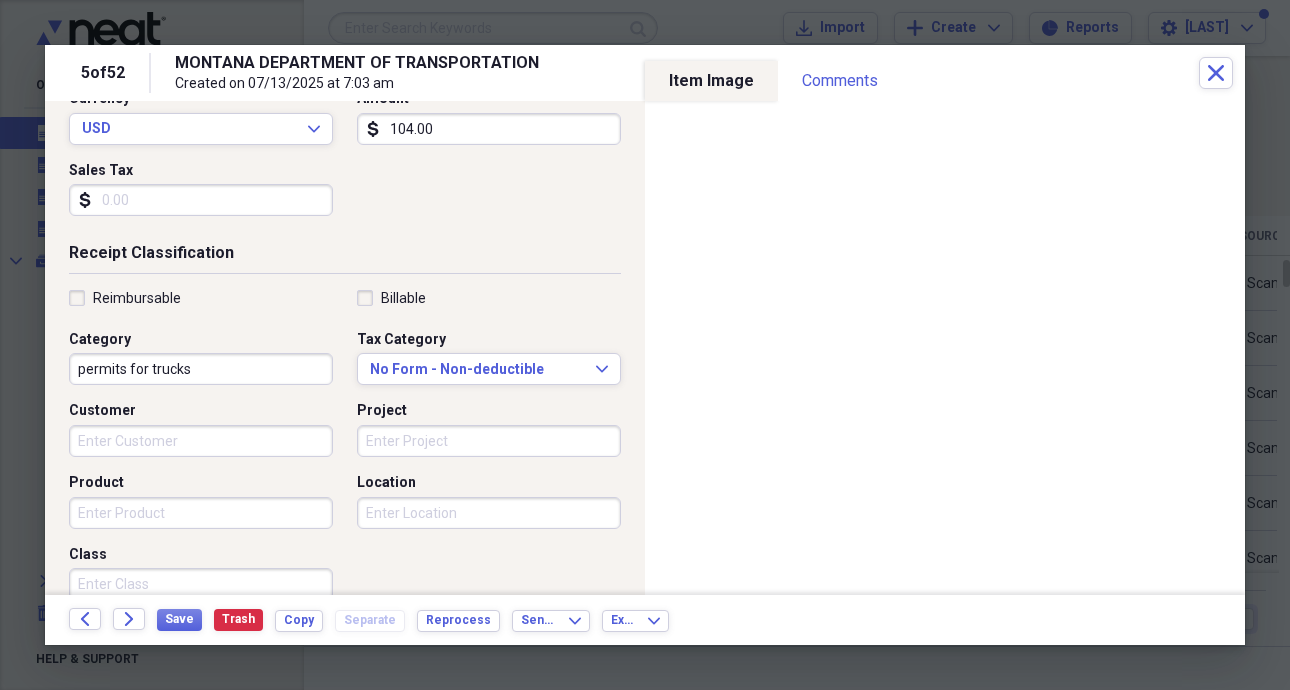 click on "permits for trucks" at bounding box center (201, 369) 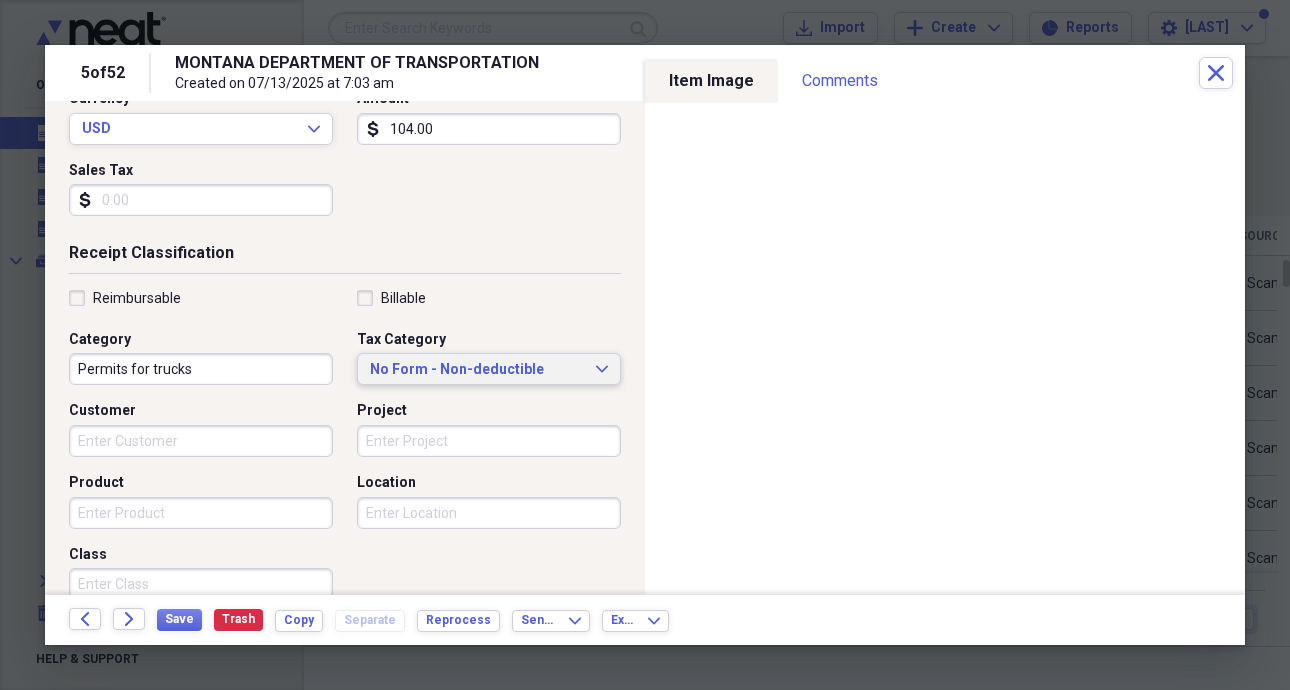 type on "Permits for trucks" 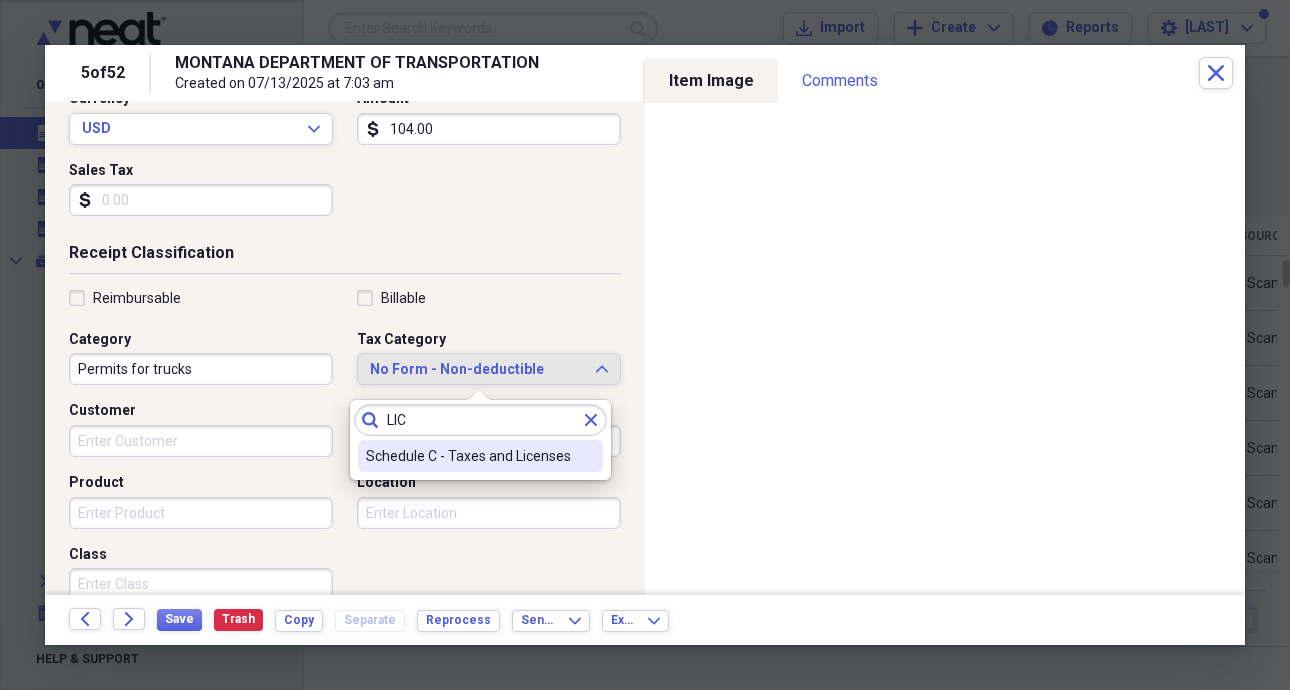 type on "LIC" 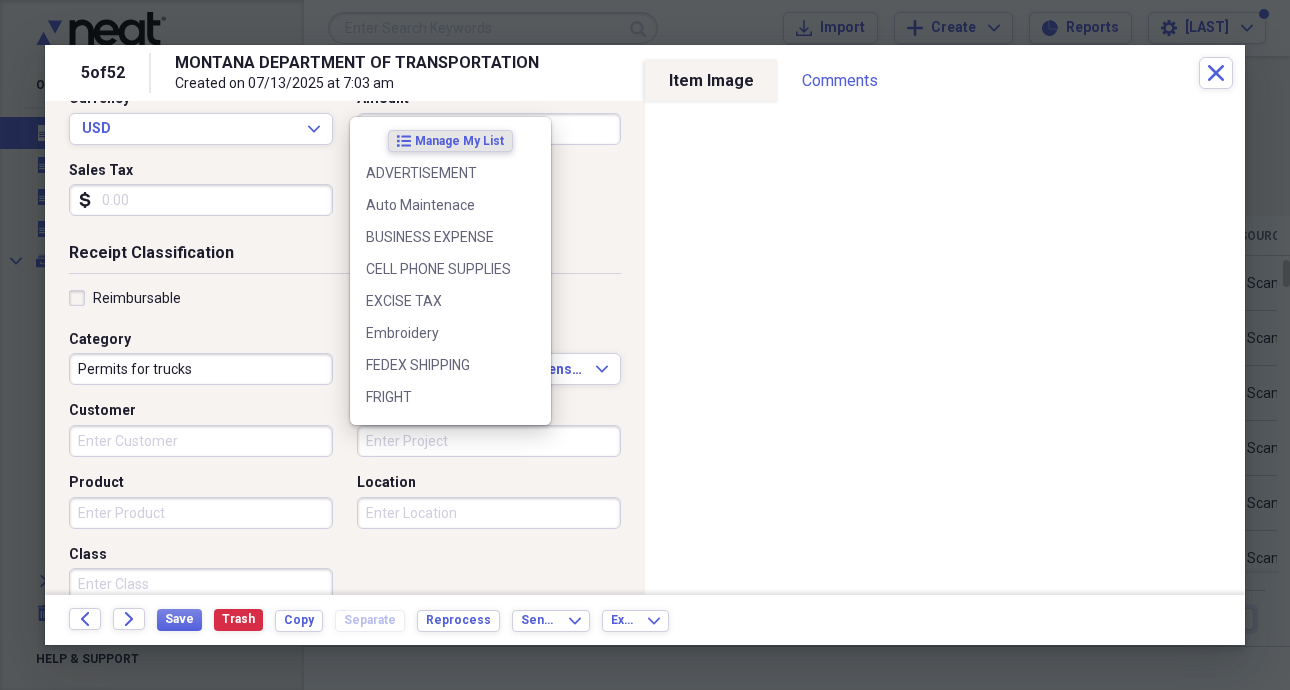 click on "Project" at bounding box center (489, 441) 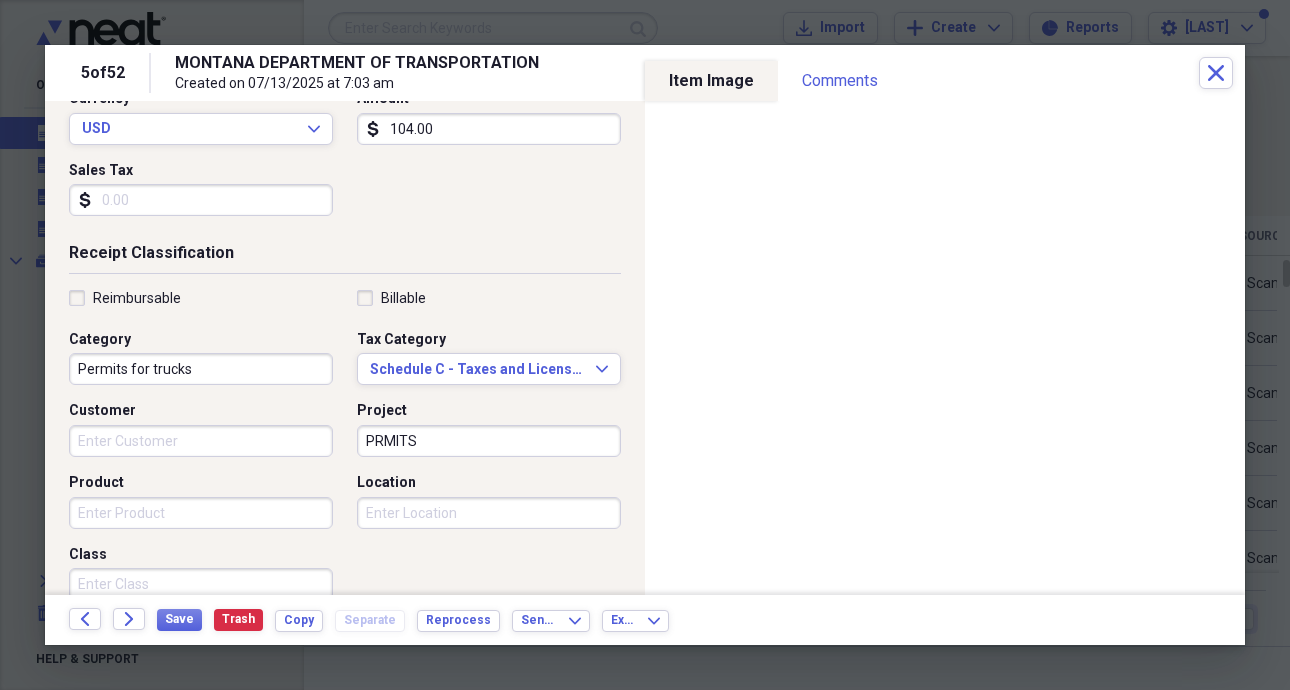type on "PRMITS" 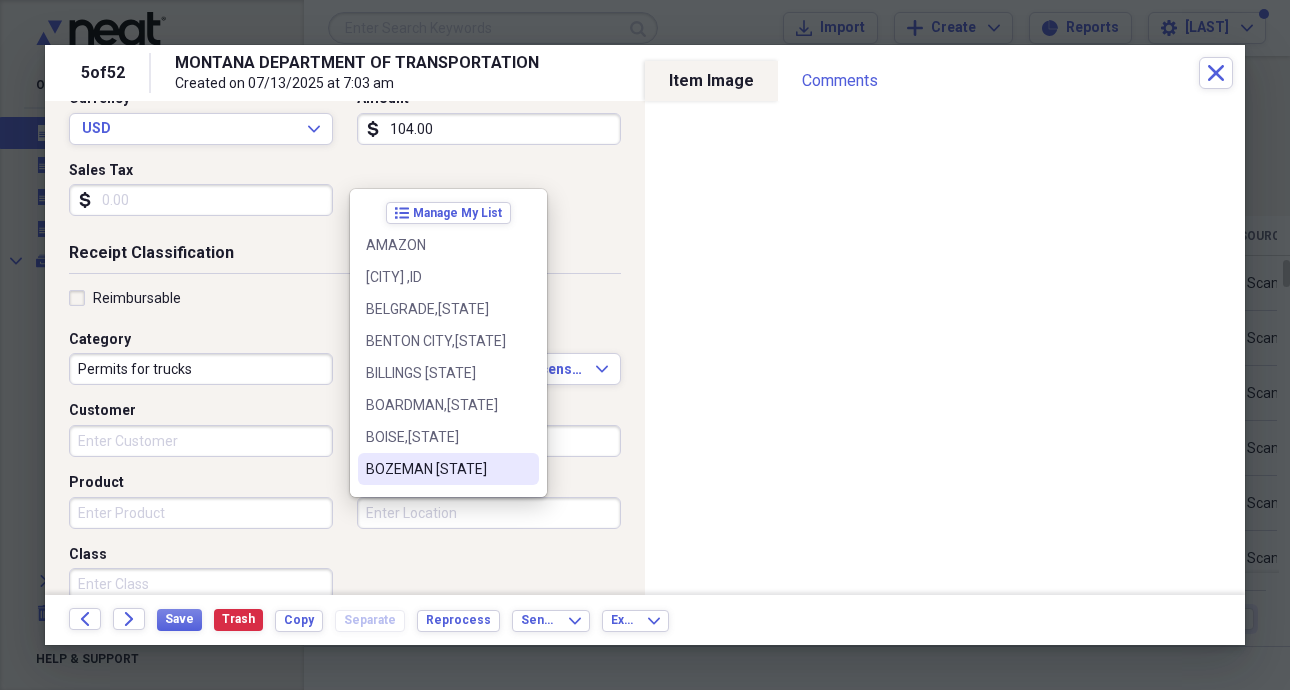 click on "BOZEMAN [STATE]" at bounding box center [436, 469] 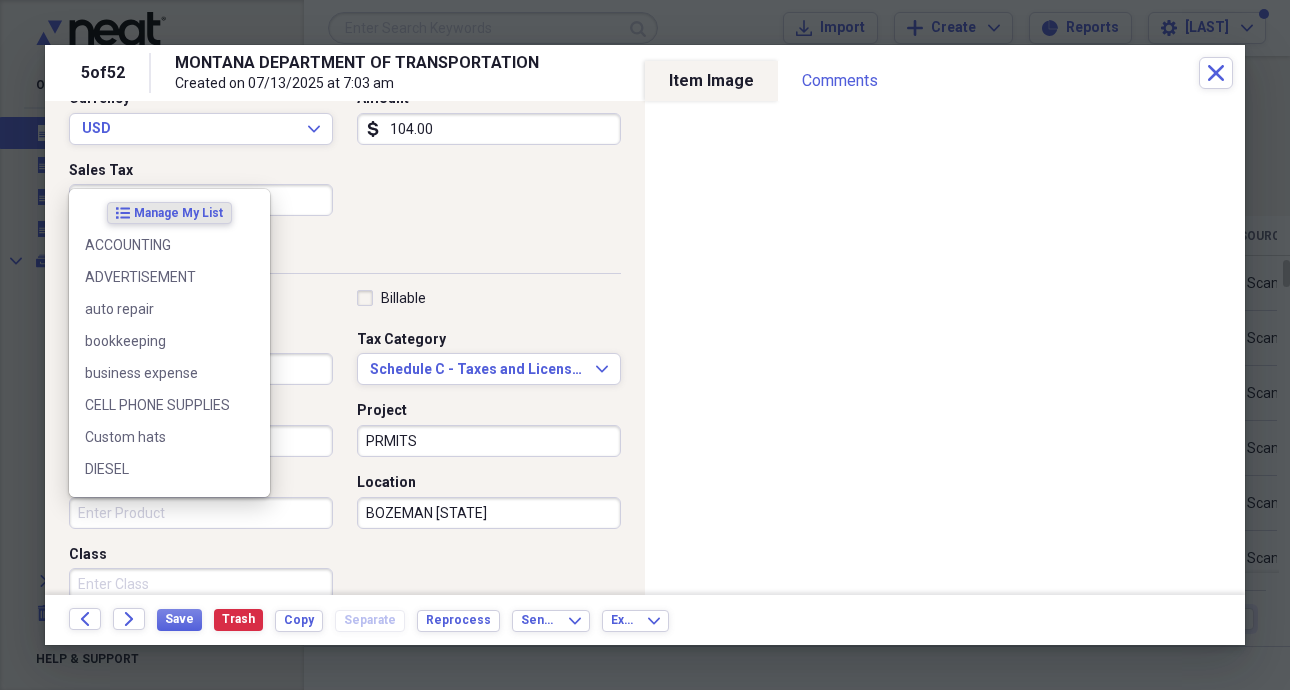 click on "Product" at bounding box center (201, 513) 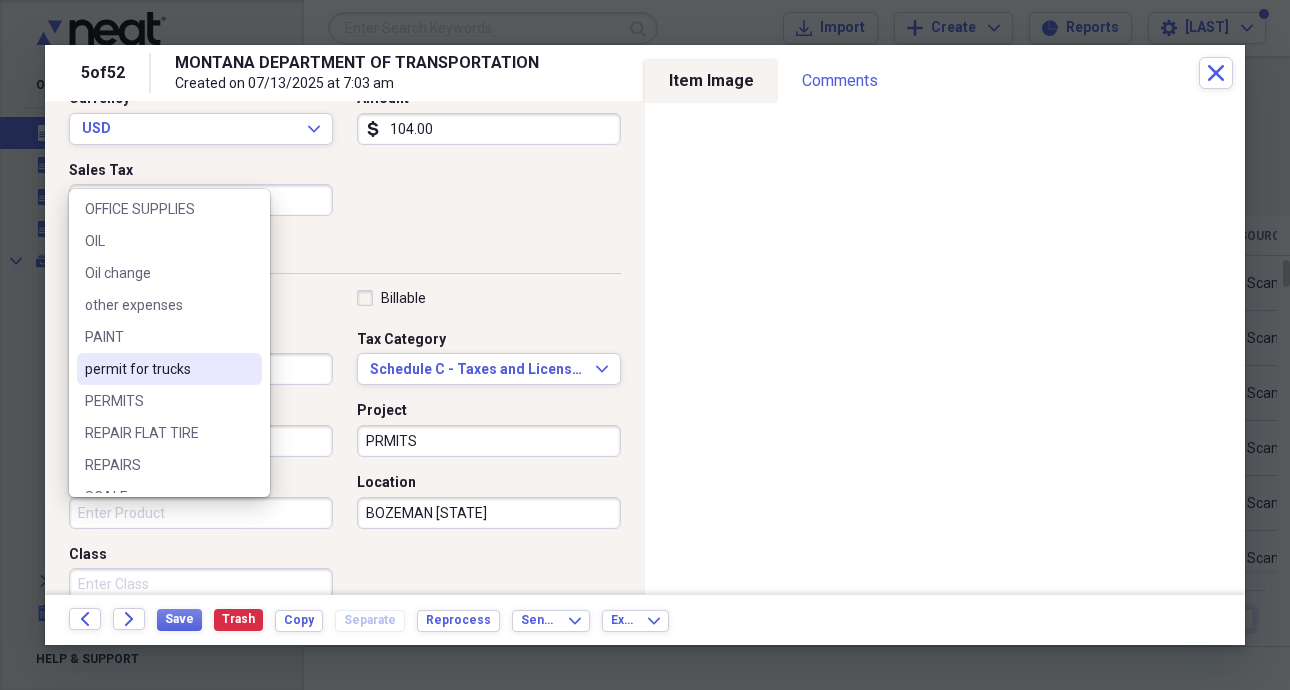 scroll, scrollTop: 900, scrollLeft: 0, axis: vertical 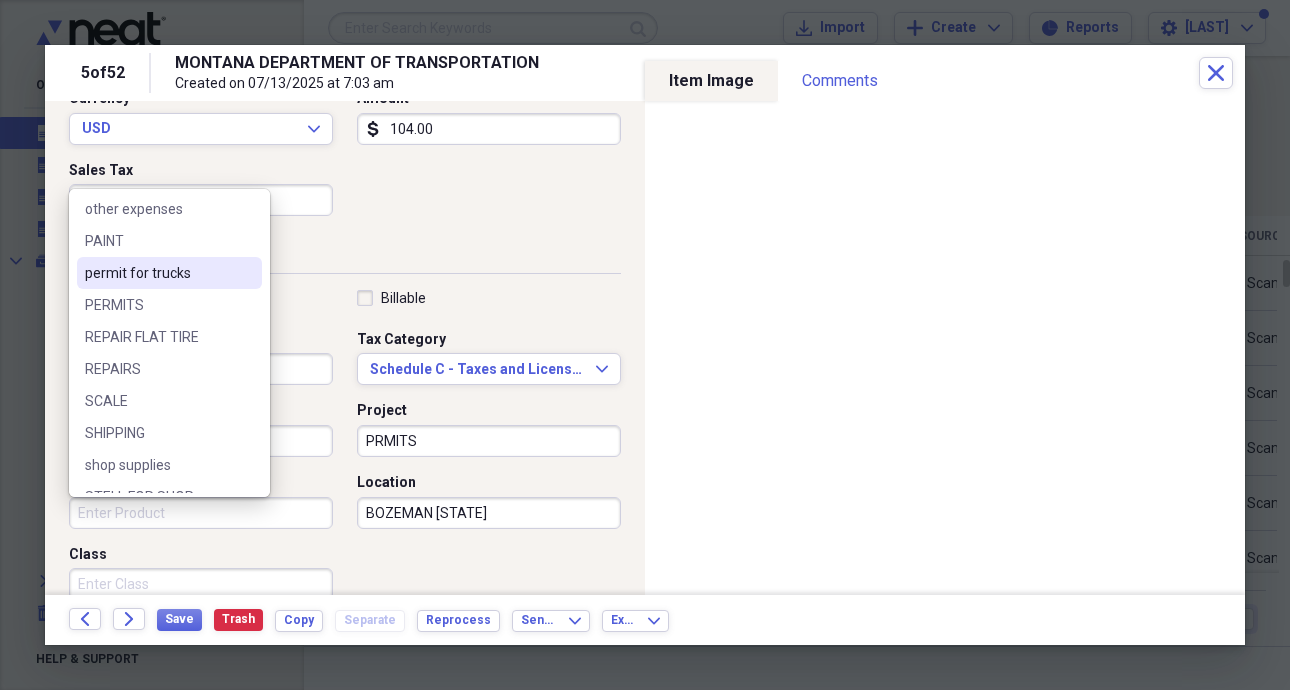 click on "permit for trucks" at bounding box center (169, 273) 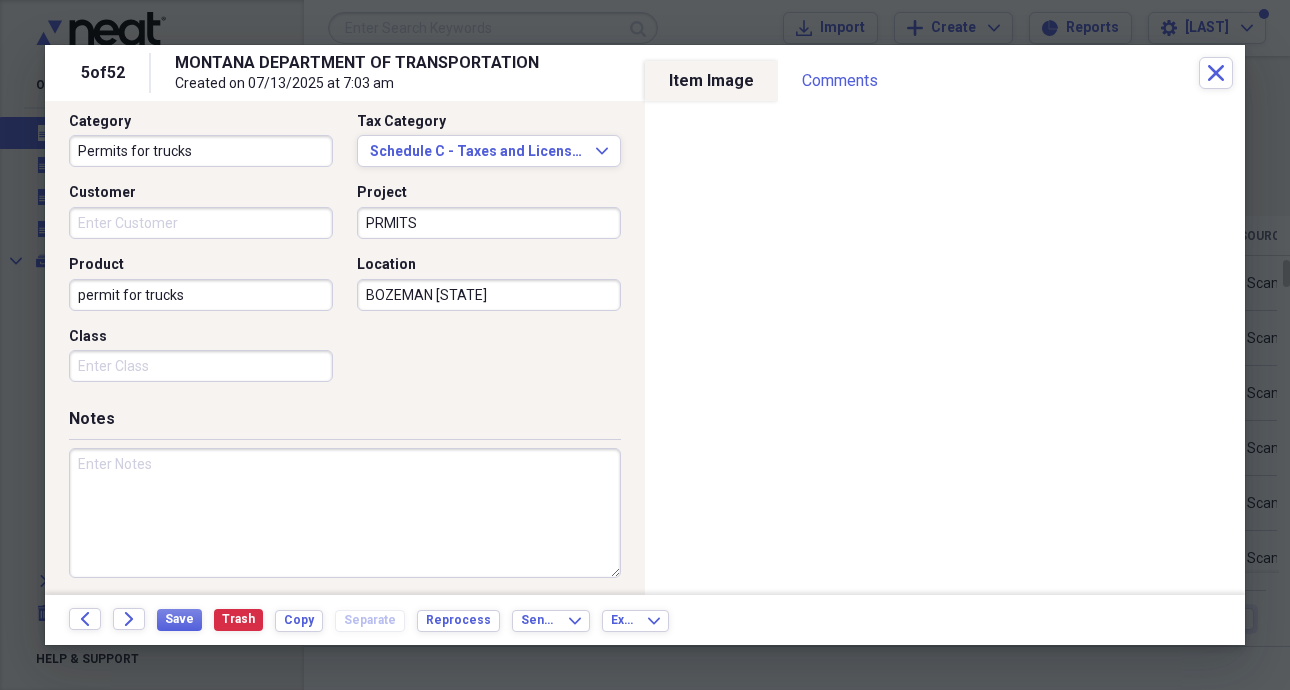 scroll, scrollTop: 527, scrollLeft: 0, axis: vertical 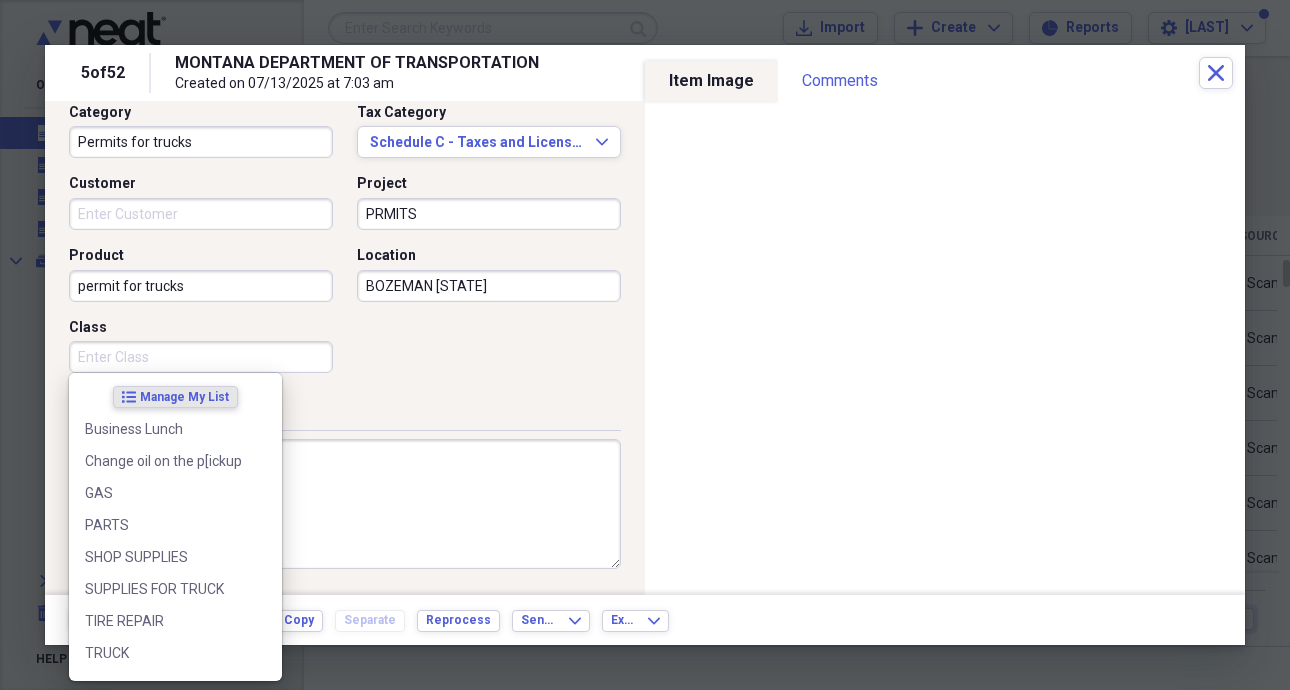 click on "Class" at bounding box center (201, 357) 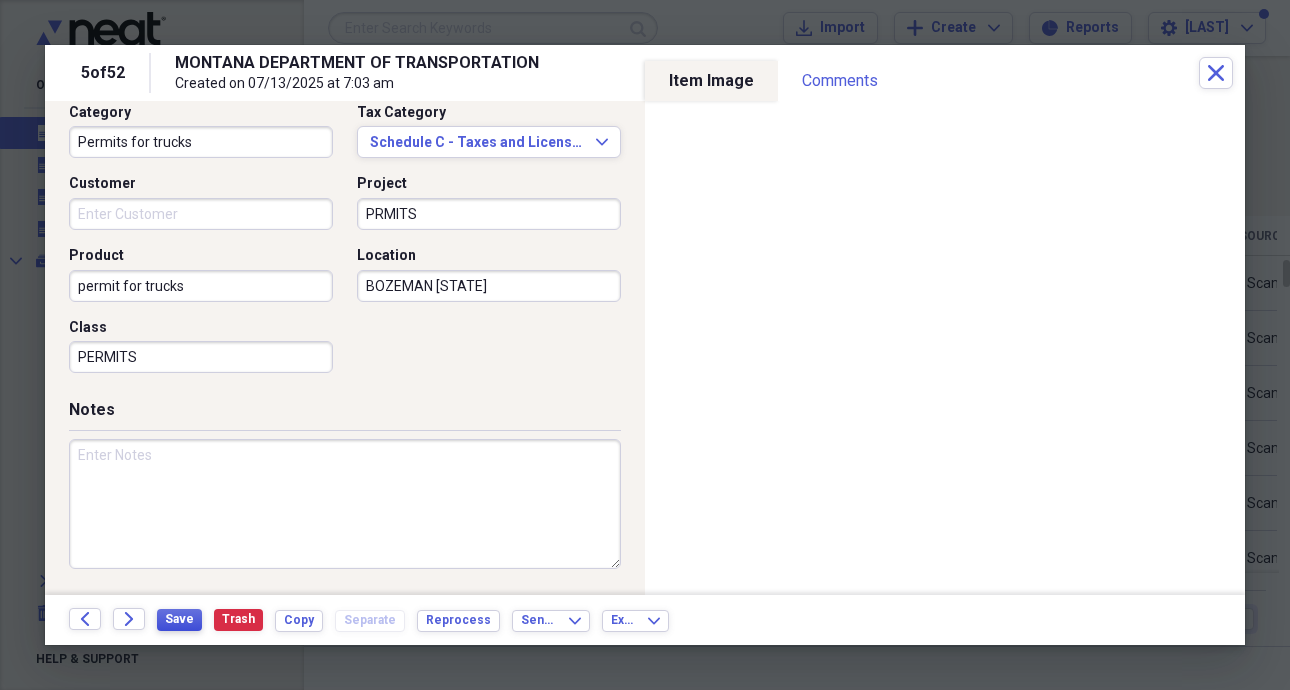 type on "PERMITS" 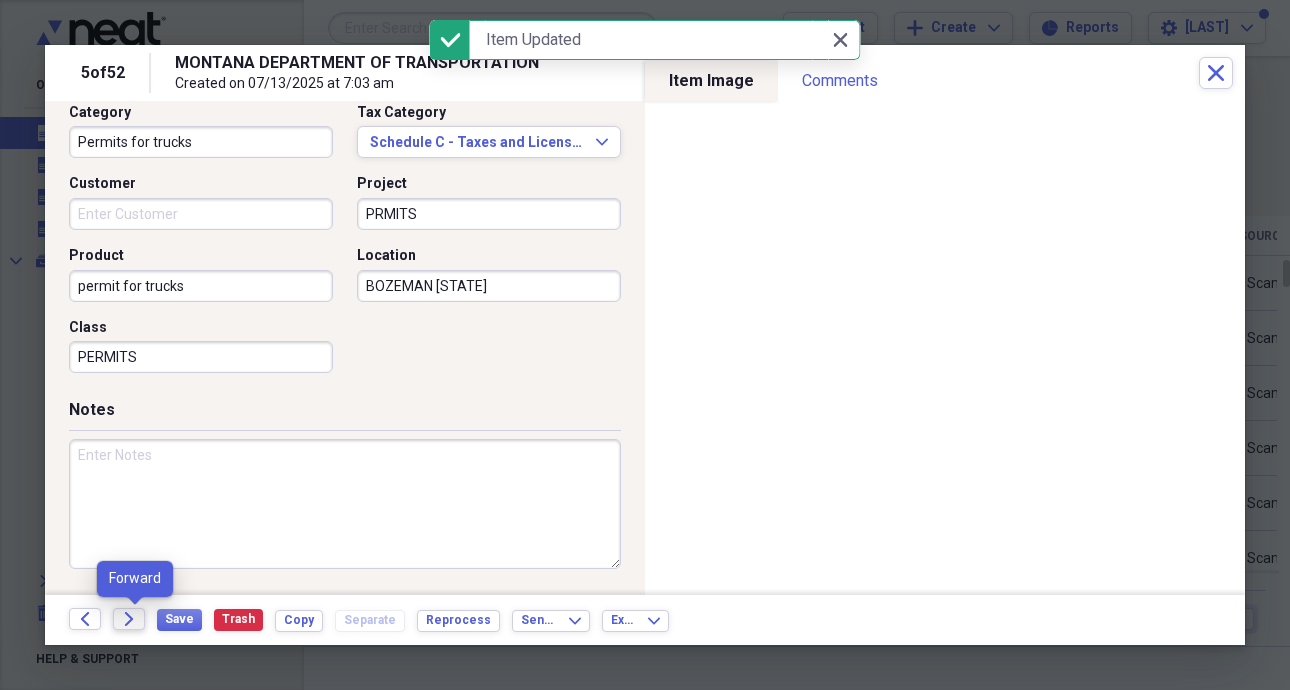 click on "Forward" 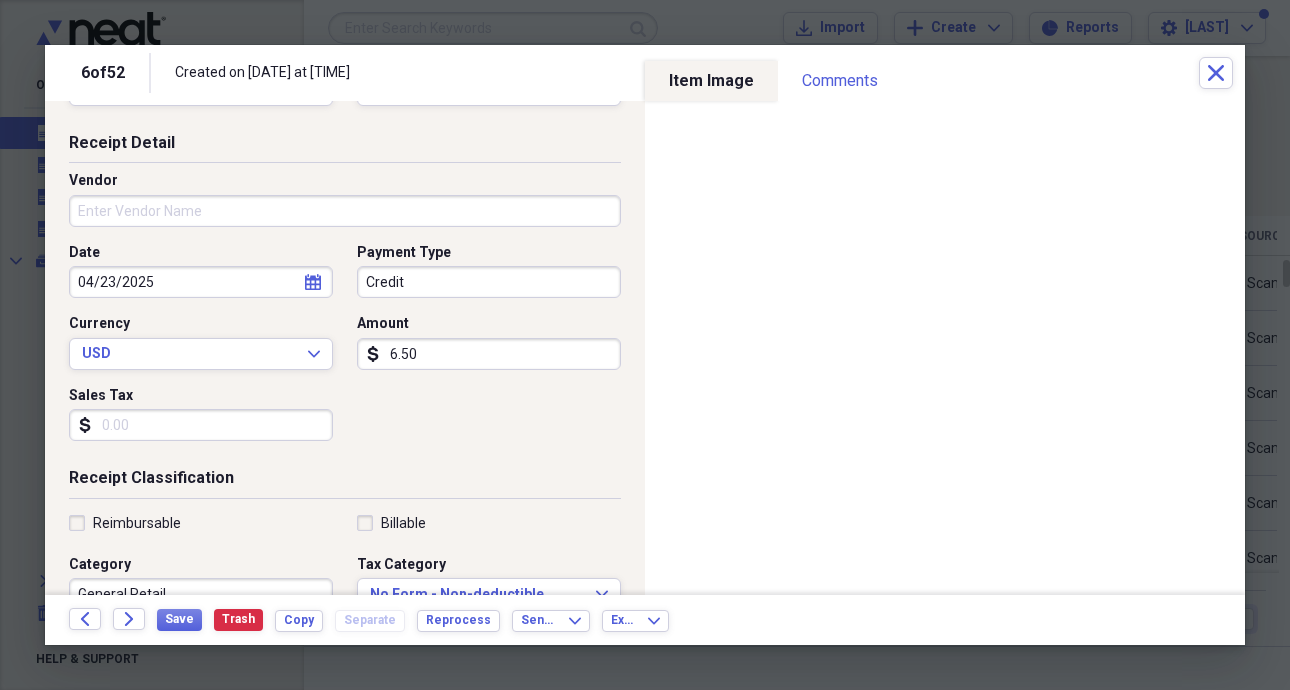 scroll, scrollTop: 0, scrollLeft: 0, axis: both 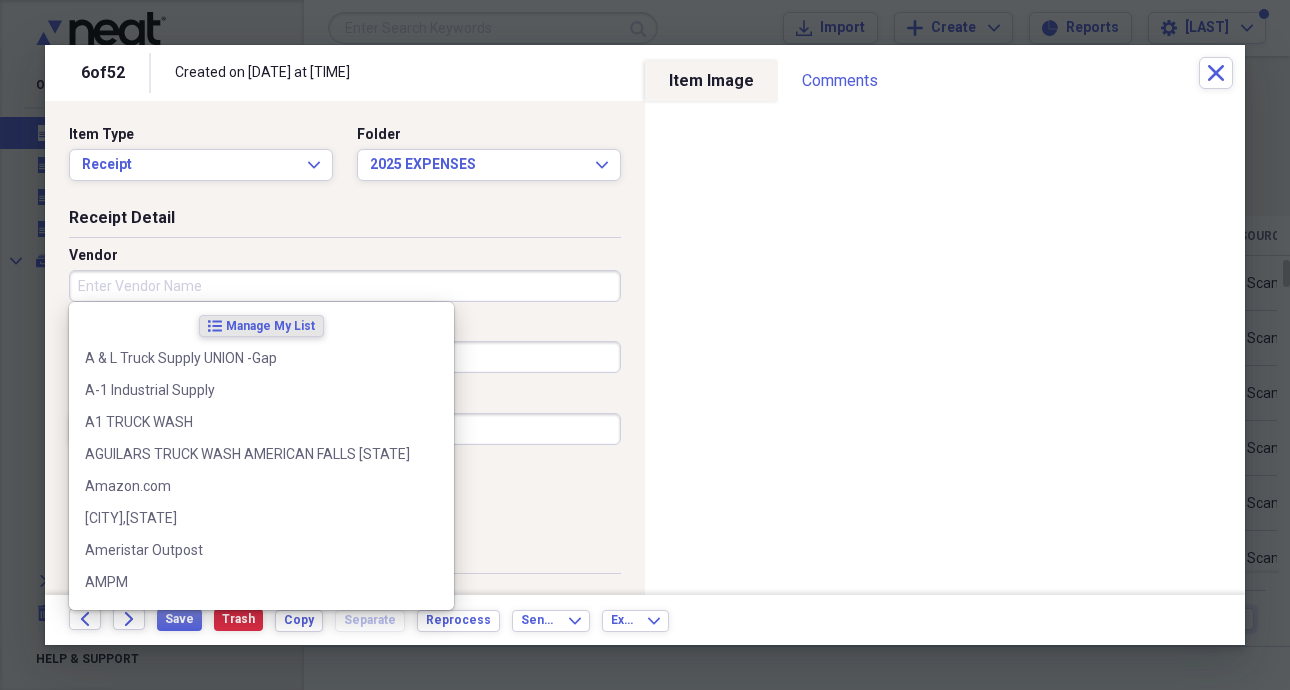 click on "Vendor" at bounding box center (345, 286) 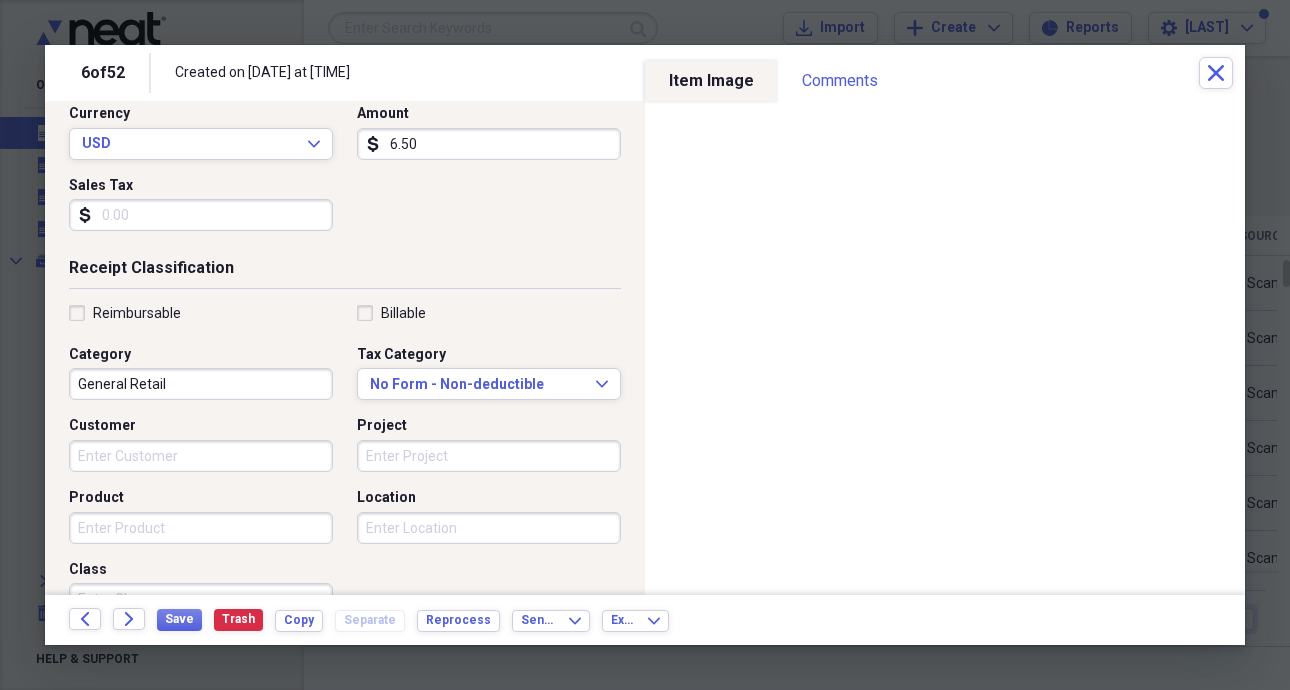 scroll, scrollTop: 300, scrollLeft: 0, axis: vertical 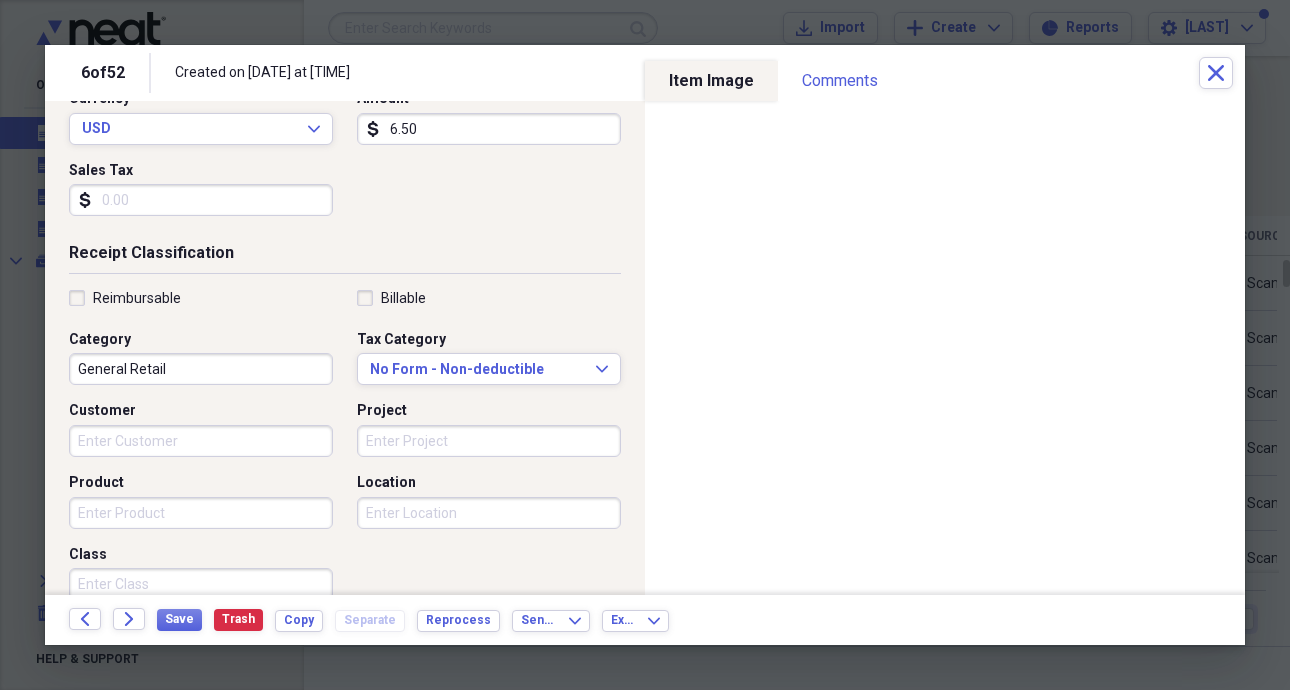 type on "YAKIMA SOLID WASTE" 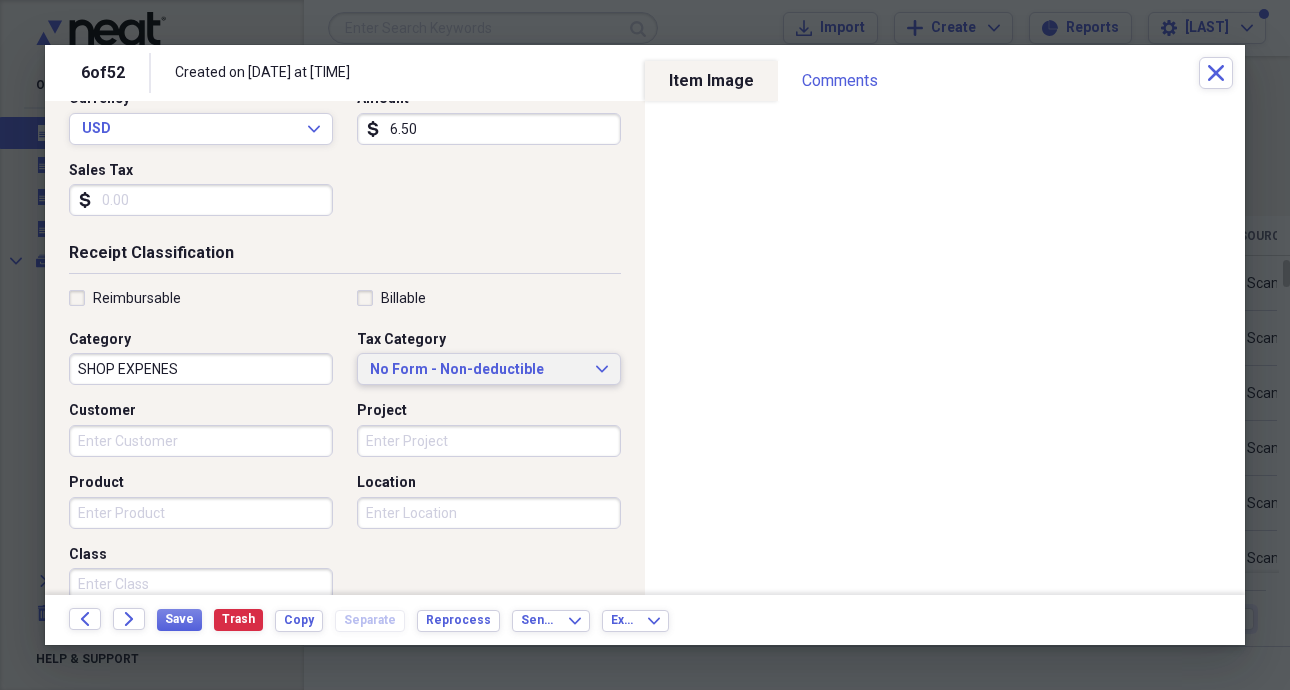 type on "SHOP EXPENES" 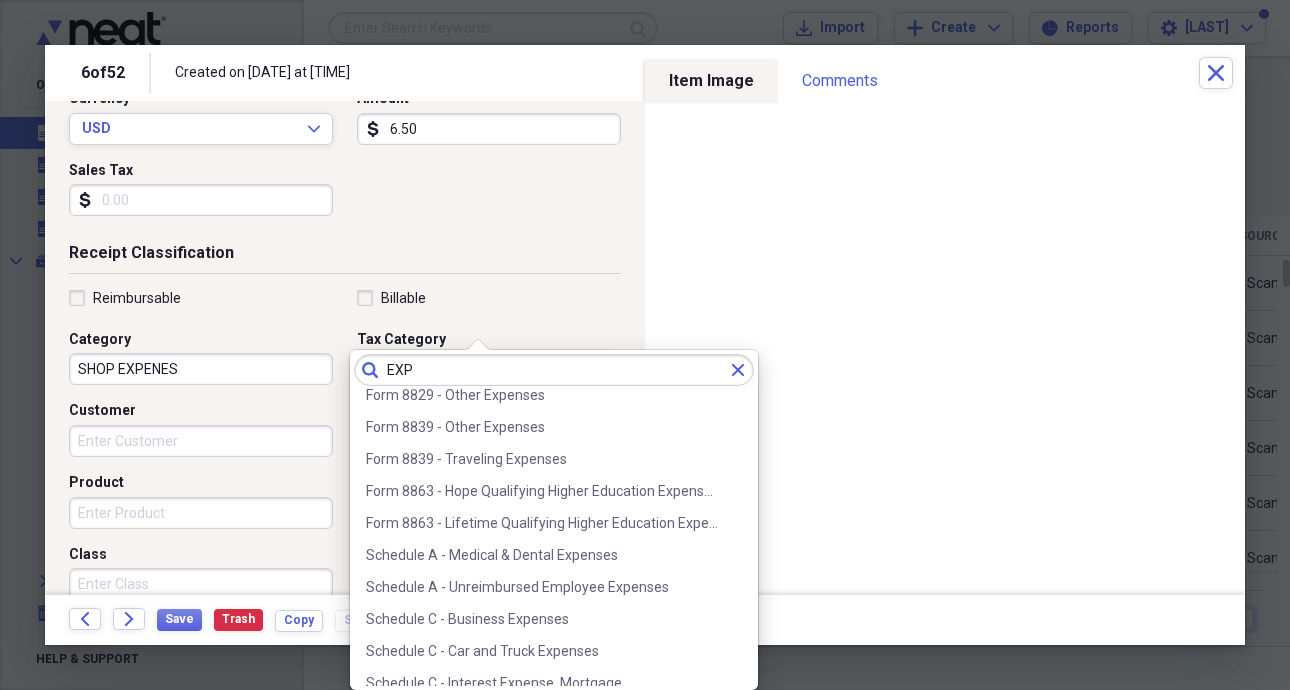 scroll, scrollTop: 500, scrollLeft: 0, axis: vertical 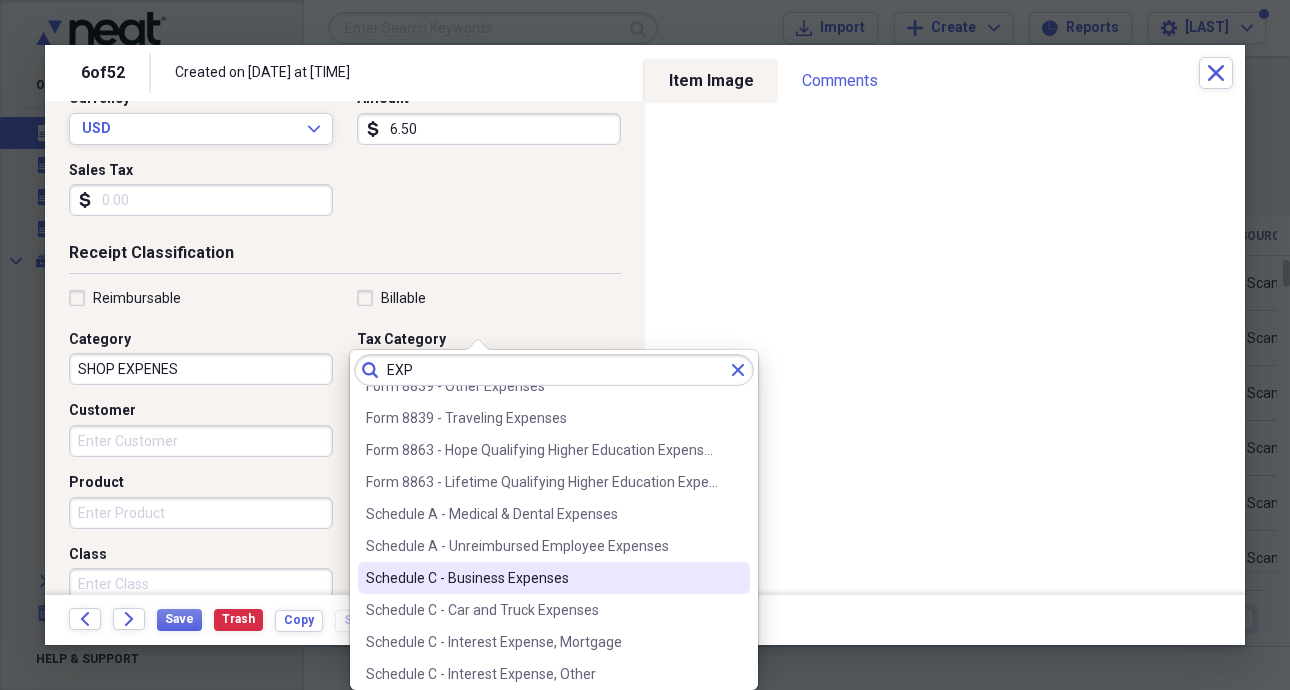 type on "EXP" 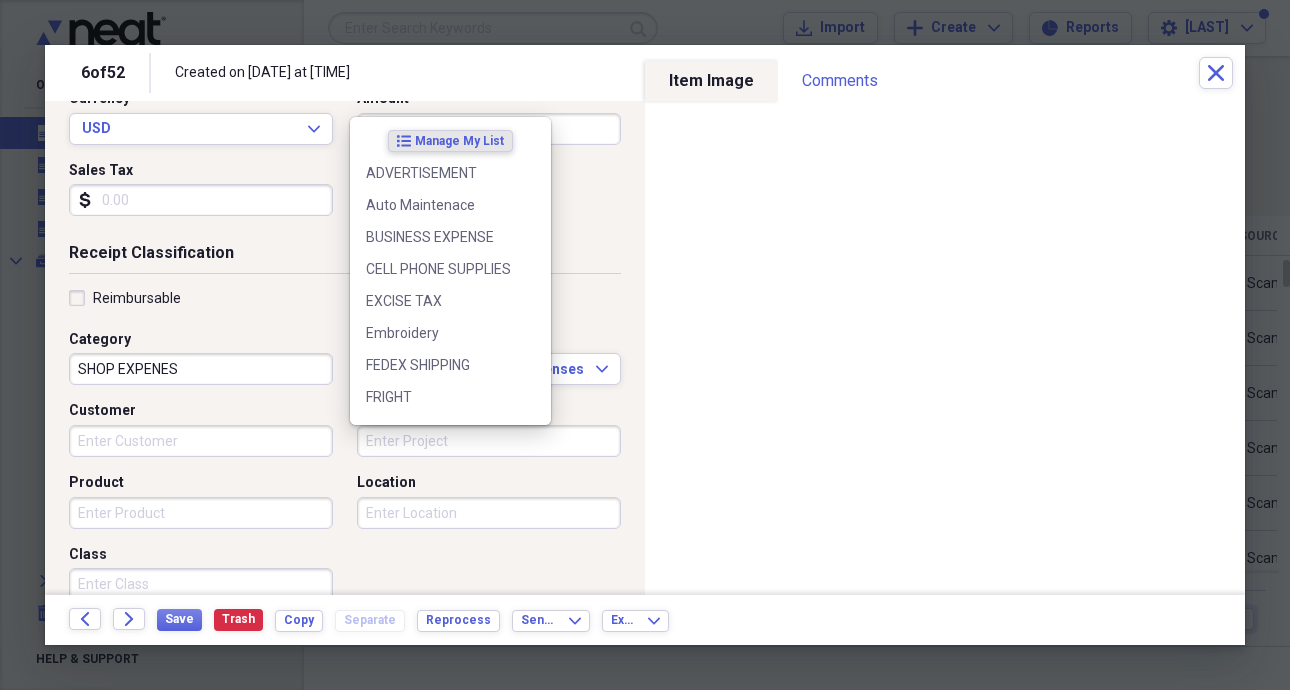 click on "Project" at bounding box center (489, 441) 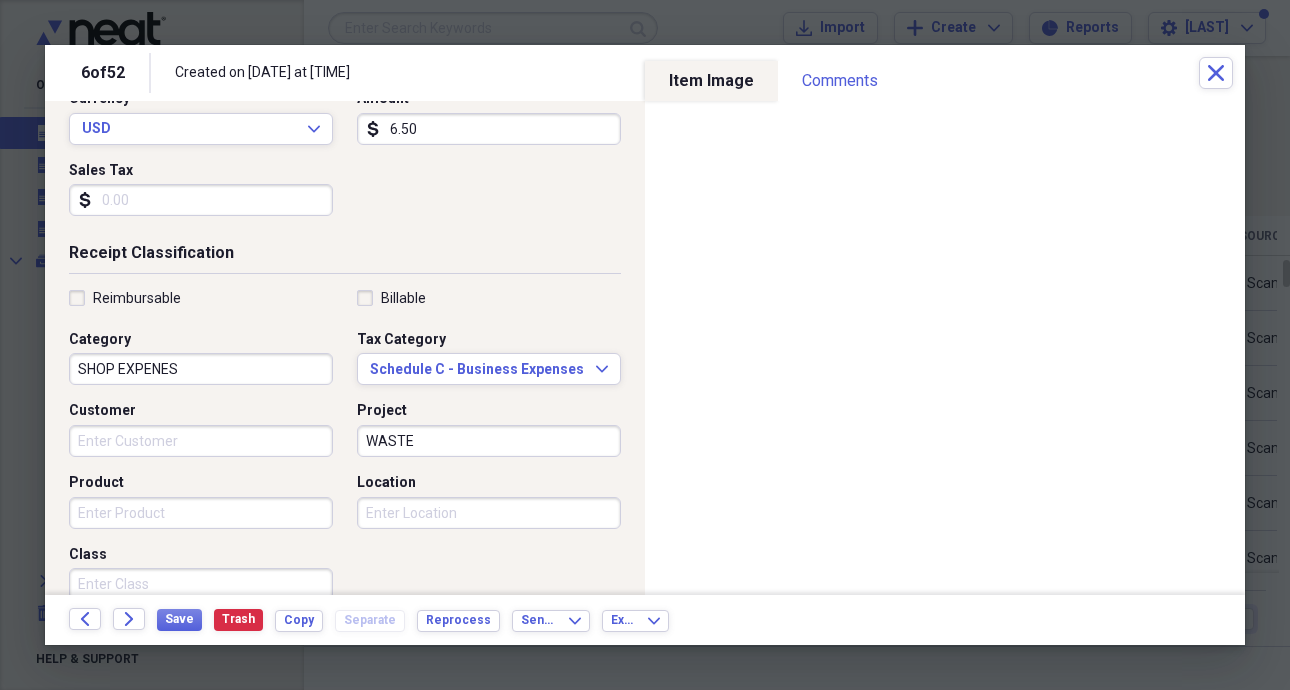 type on "WASTE" 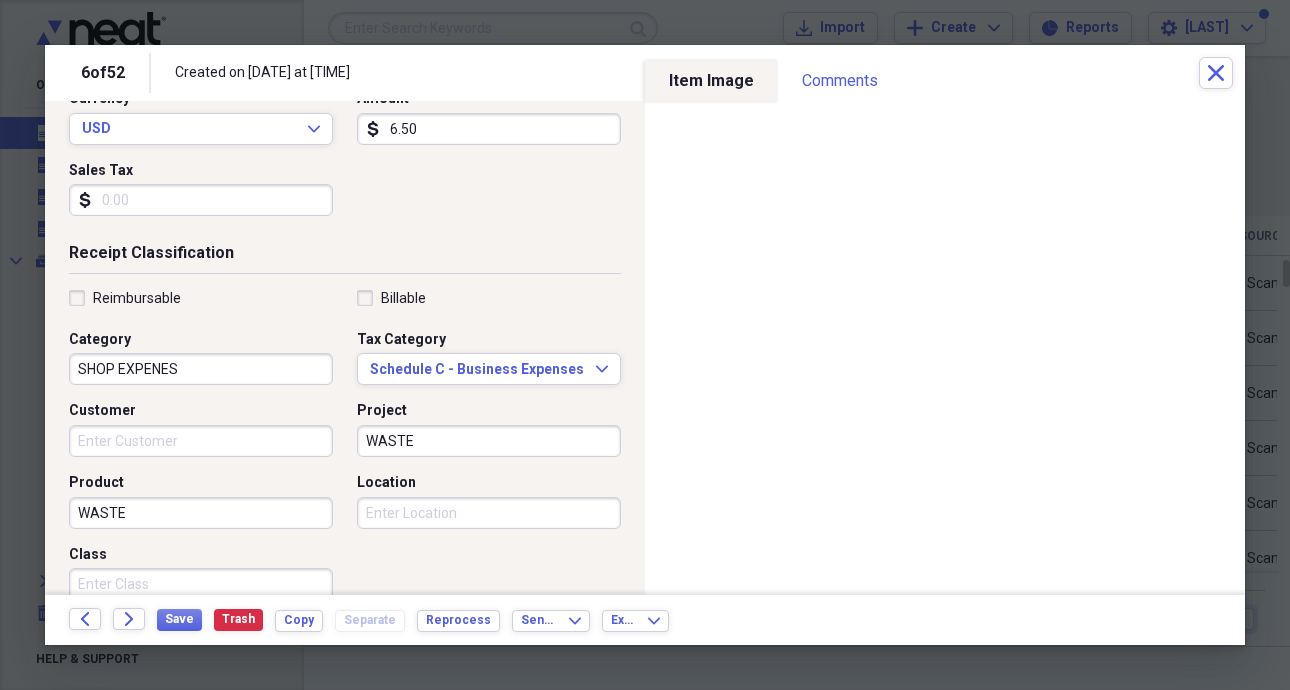 type on "WASTE" 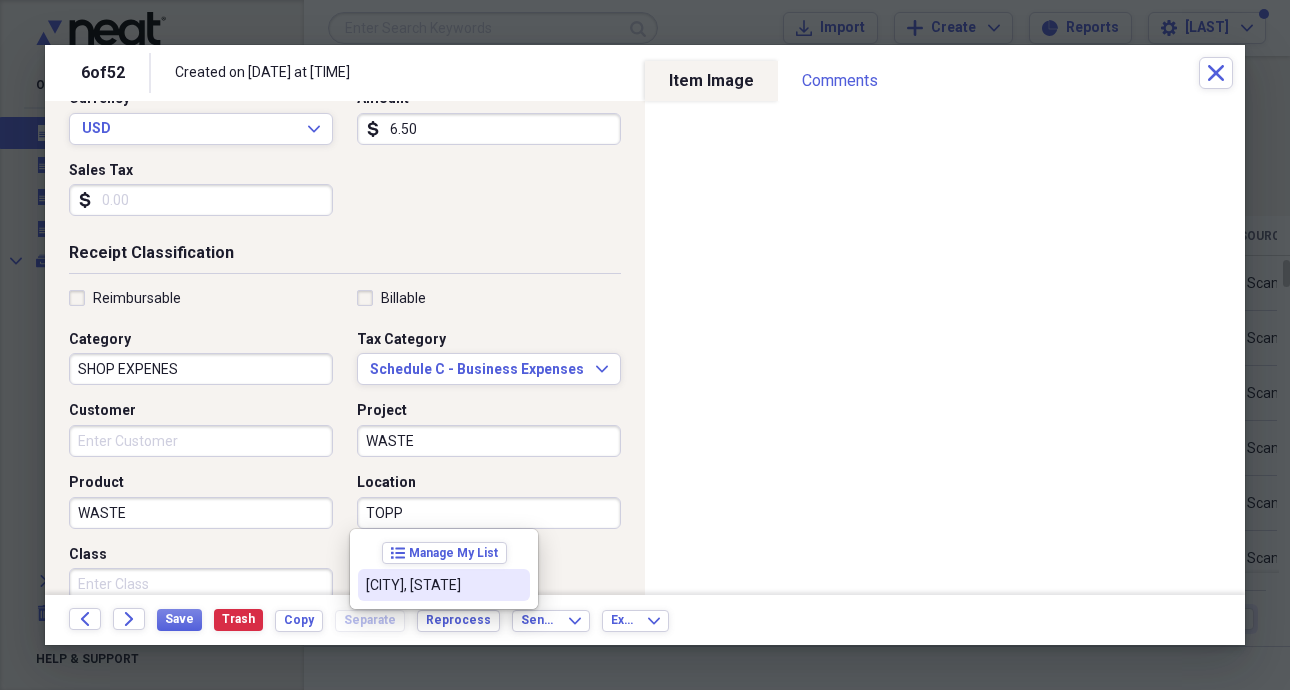 click on "[CITY], [STATE]" at bounding box center [432, 585] 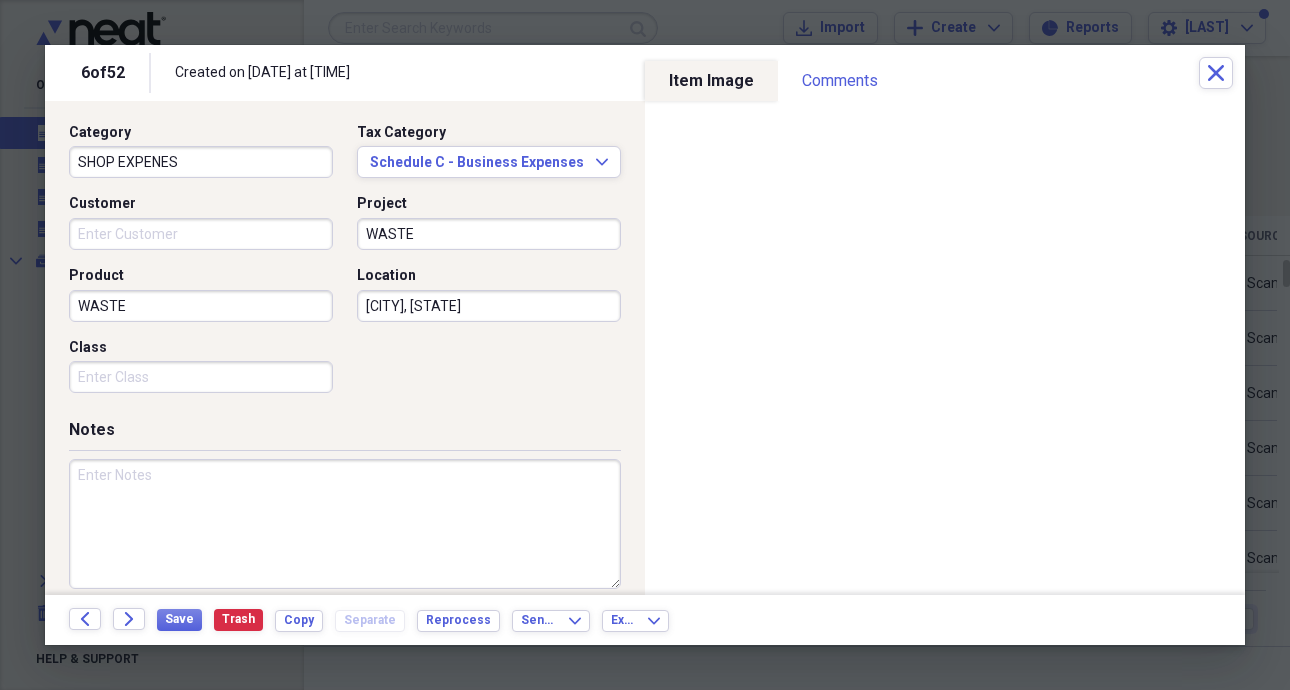 scroll, scrollTop: 527, scrollLeft: 0, axis: vertical 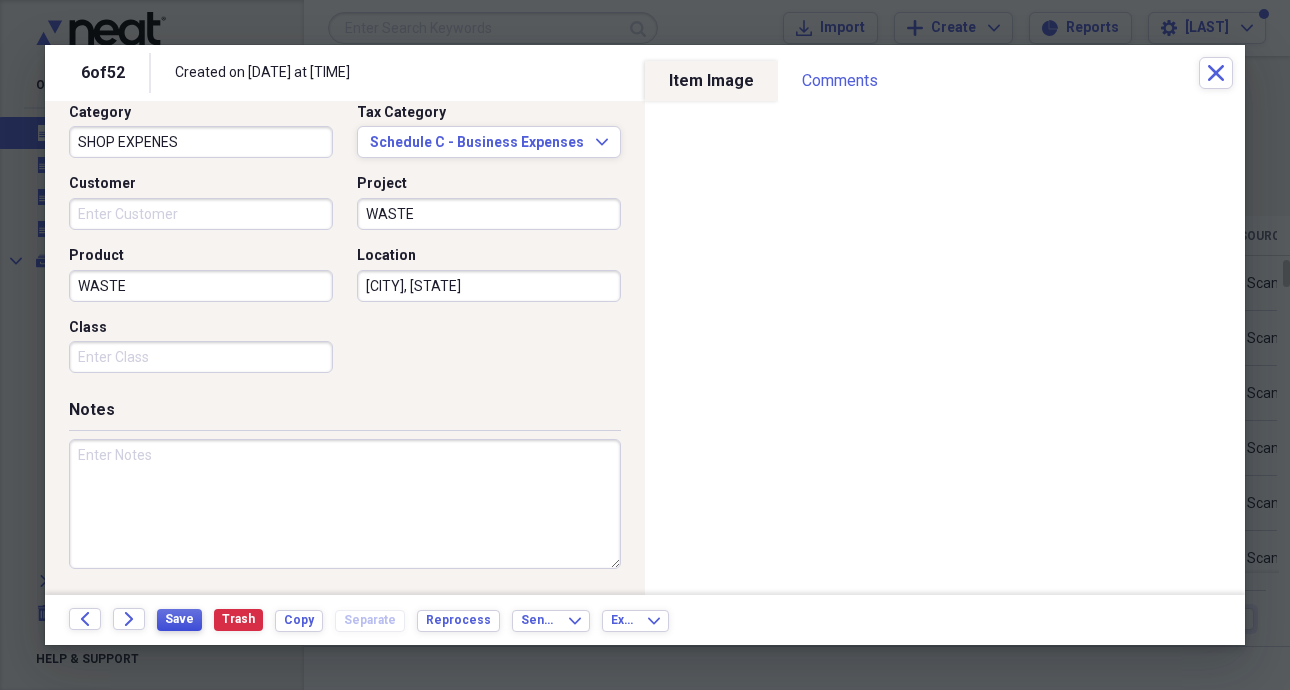 click on "Save" at bounding box center [179, 619] 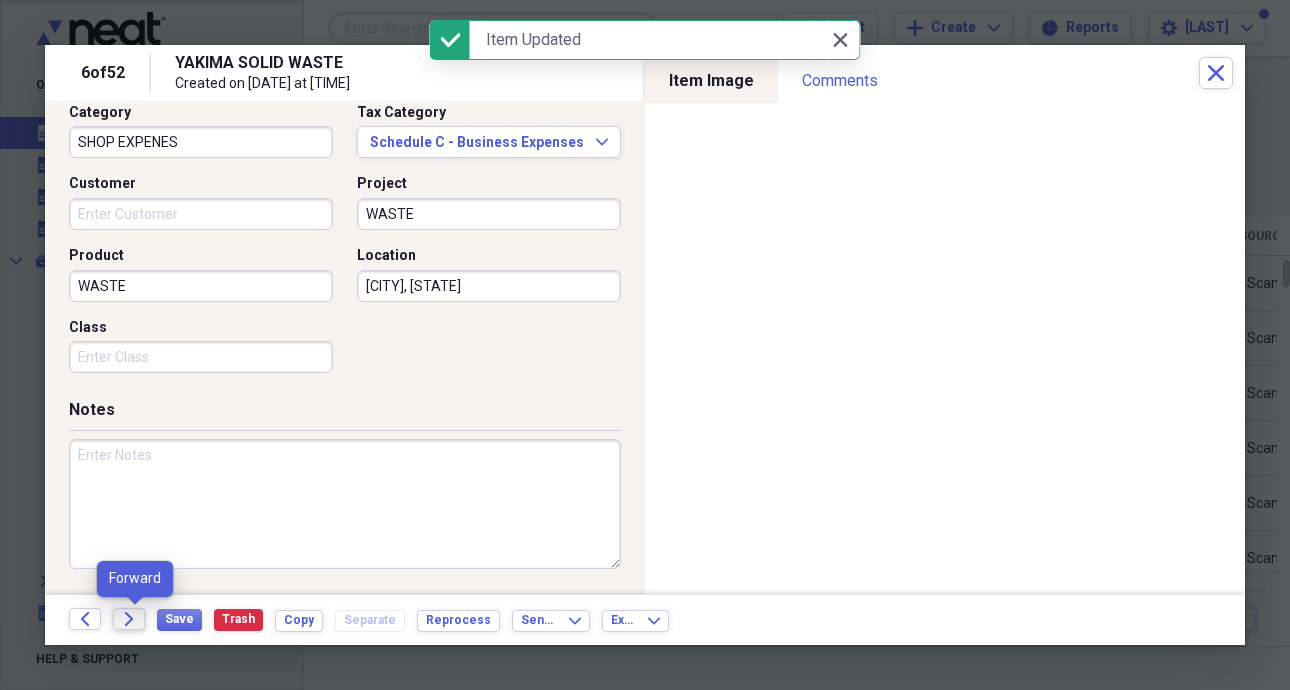 click on "Forward" 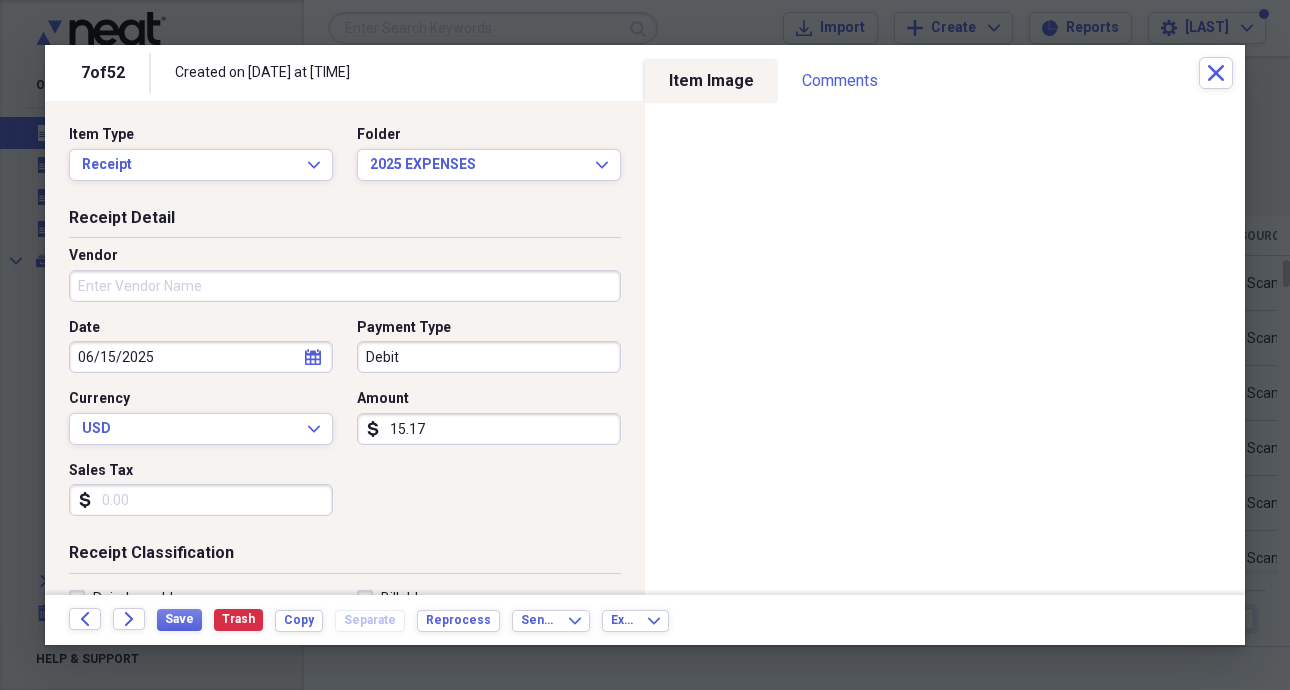 click on "Vendor" at bounding box center (345, 286) 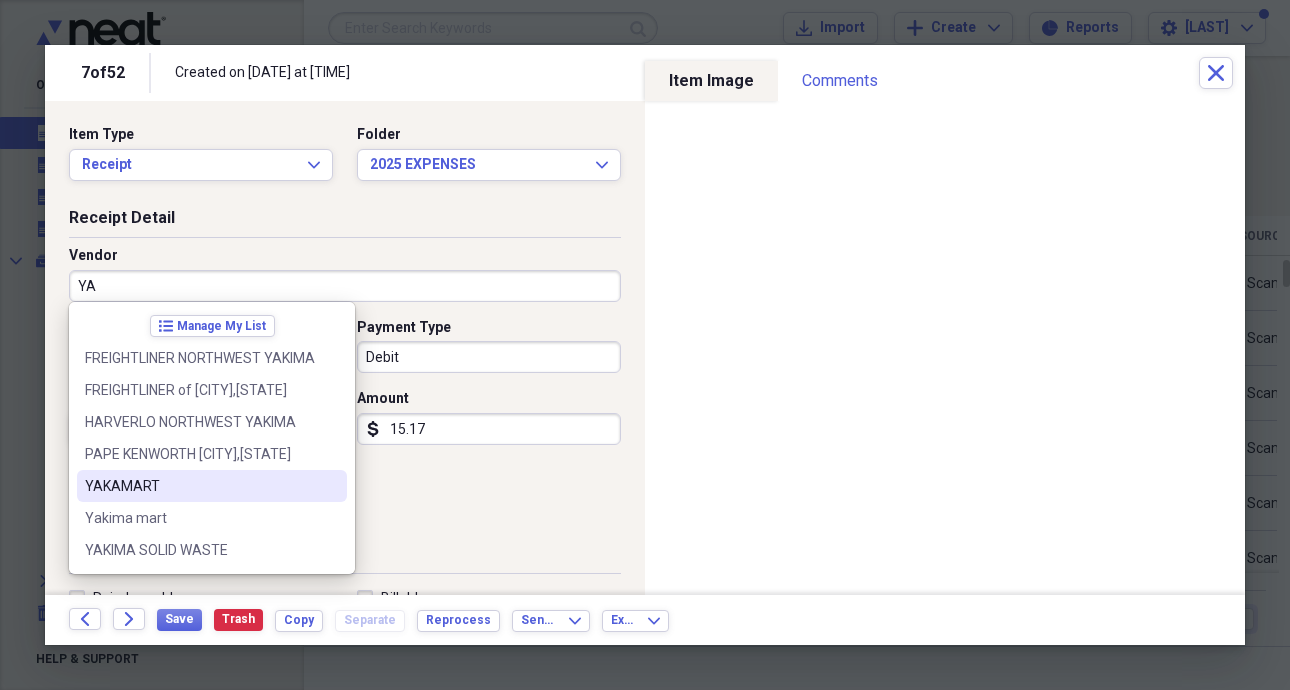 click on "YAKAMART" at bounding box center (200, 486) 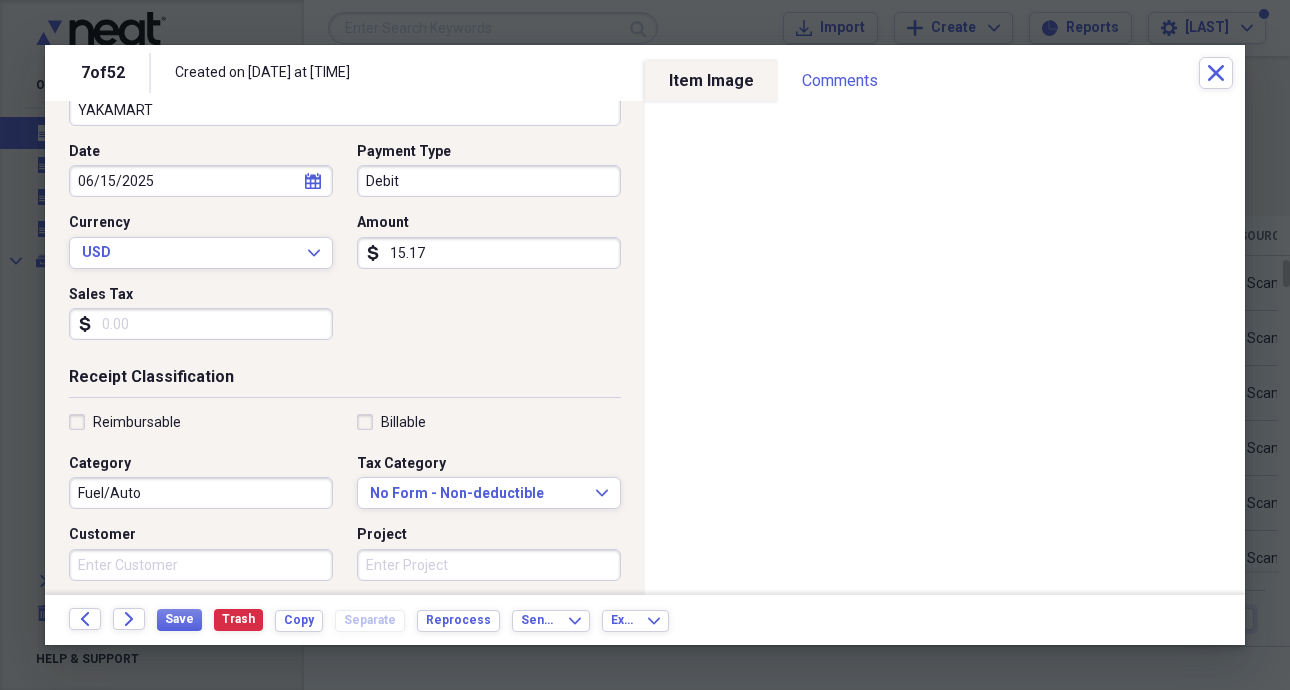scroll, scrollTop: 300, scrollLeft: 0, axis: vertical 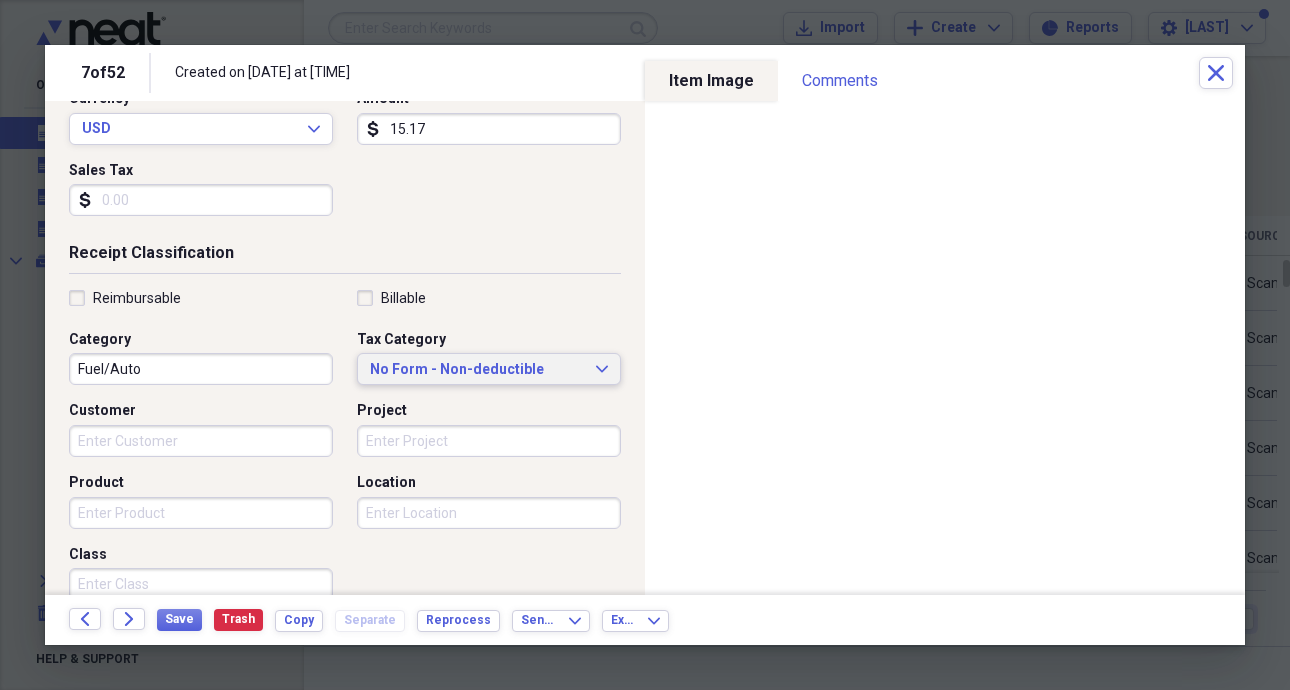 click on "No Form - Non-deductible" at bounding box center (477, 370) 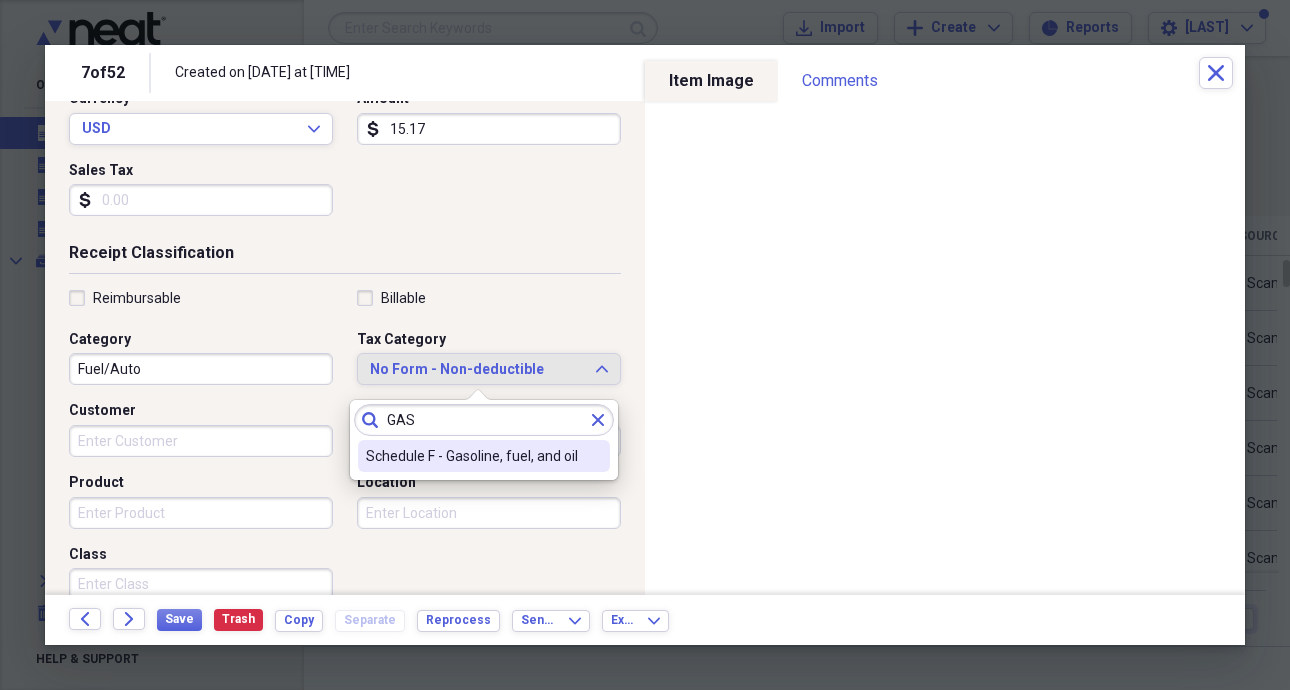 type on "GAS" 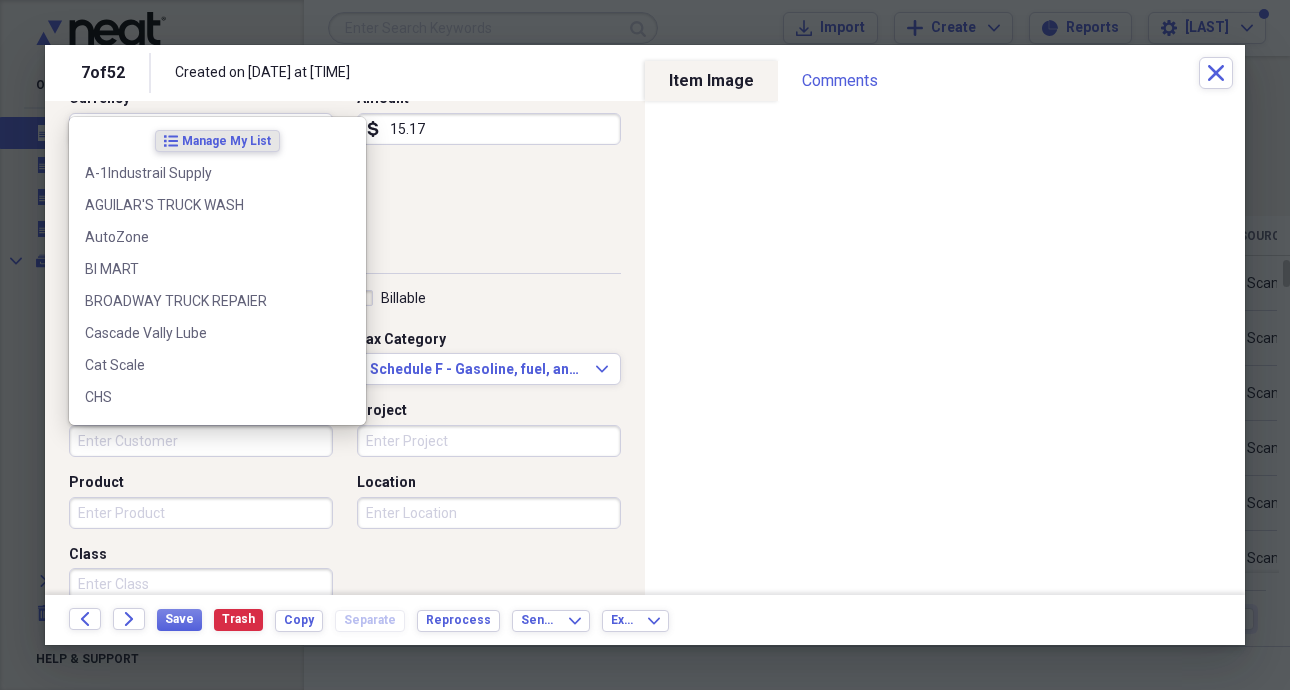 click on "Customer" at bounding box center (201, 441) 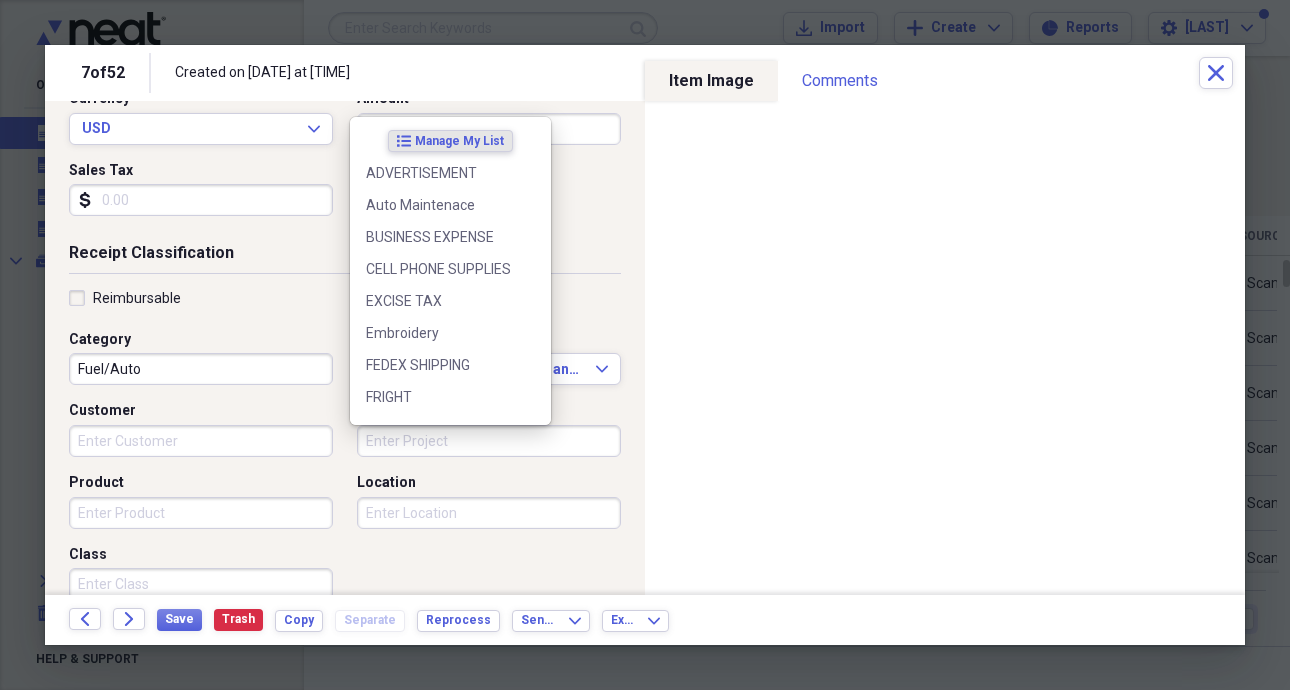 click on "Project" at bounding box center [489, 441] 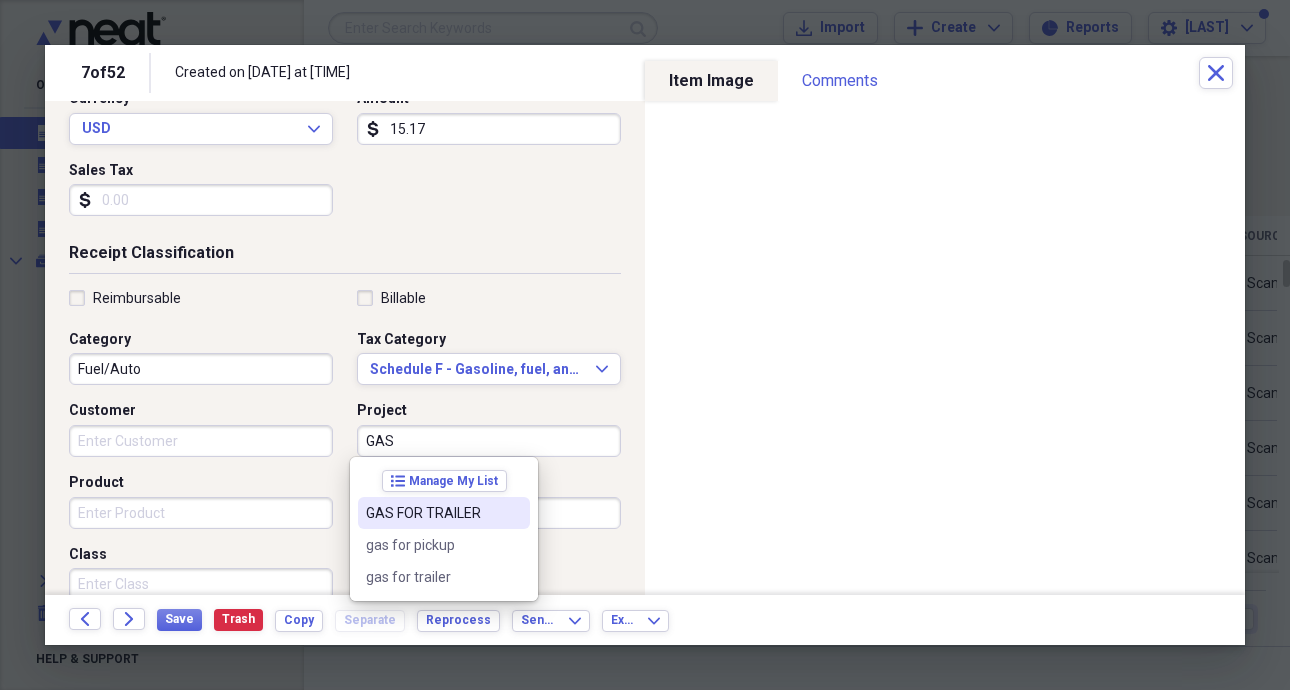 click on "GAS FOR TRAILER" at bounding box center (432, 513) 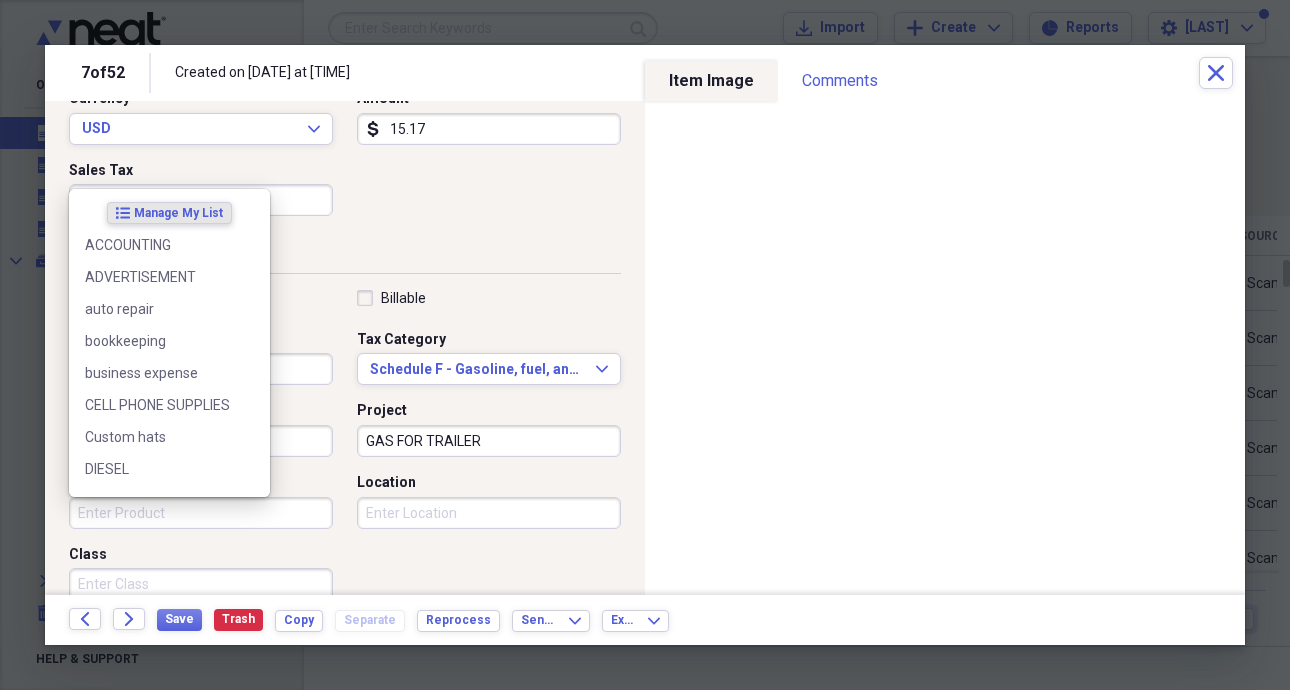 click on "Product" at bounding box center [201, 513] 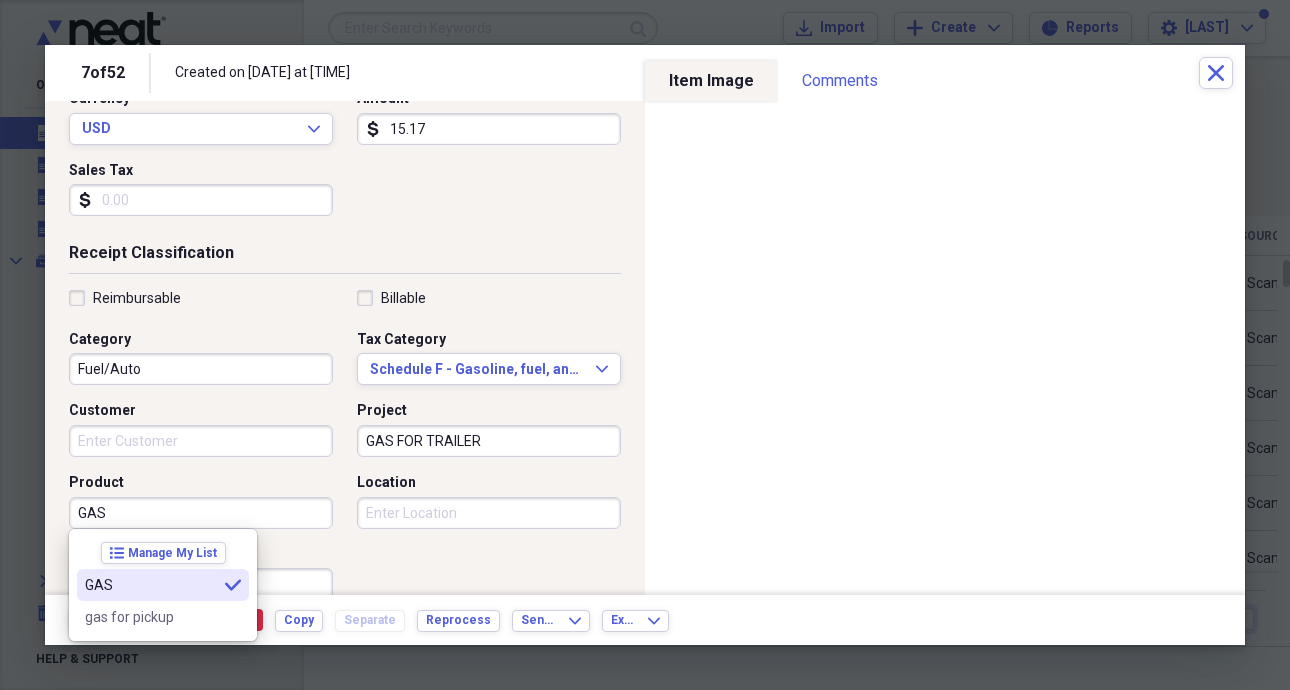 type on "GAS" 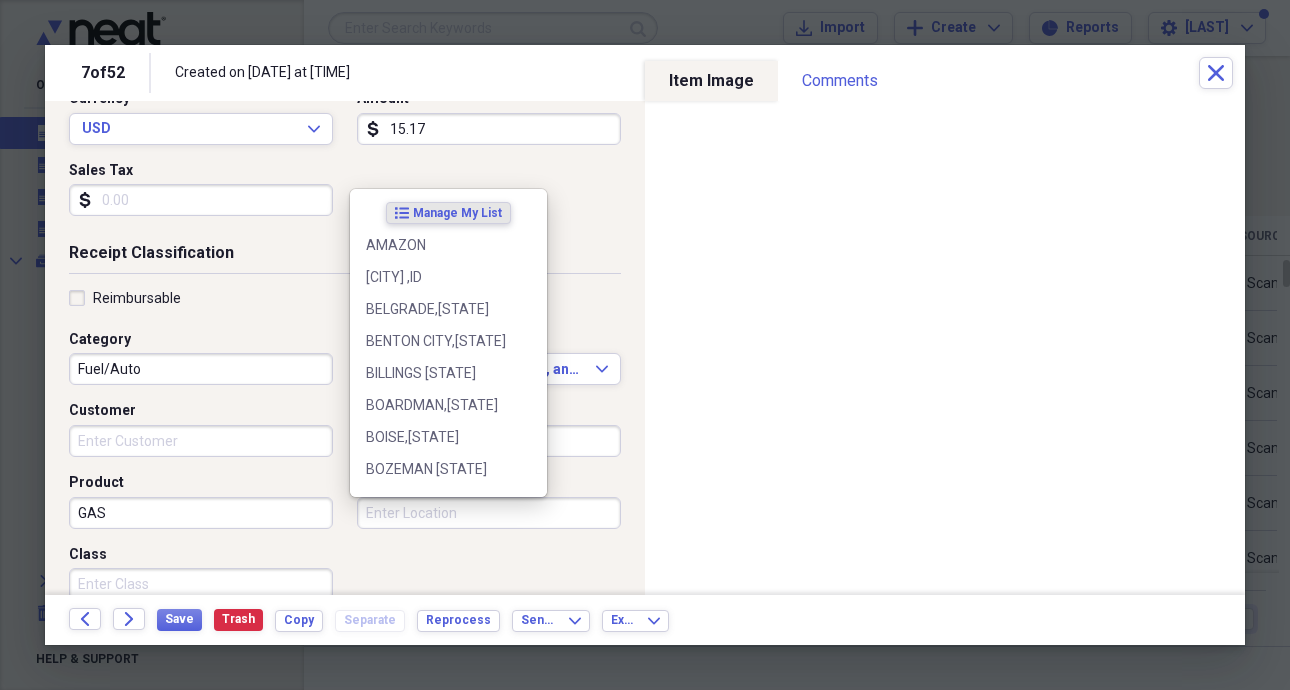 click on "Location" at bounding box center [489, 513] 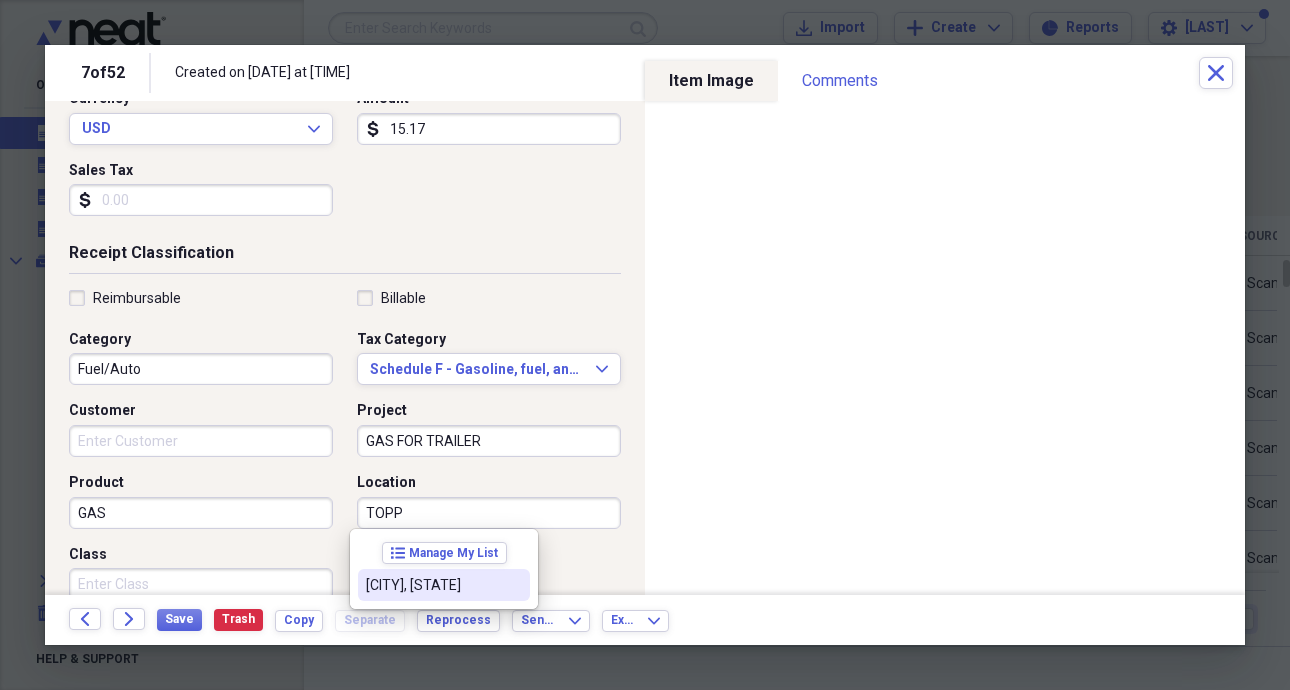 click on "[CITY], [STATE]" at bounding box center (432, 585) 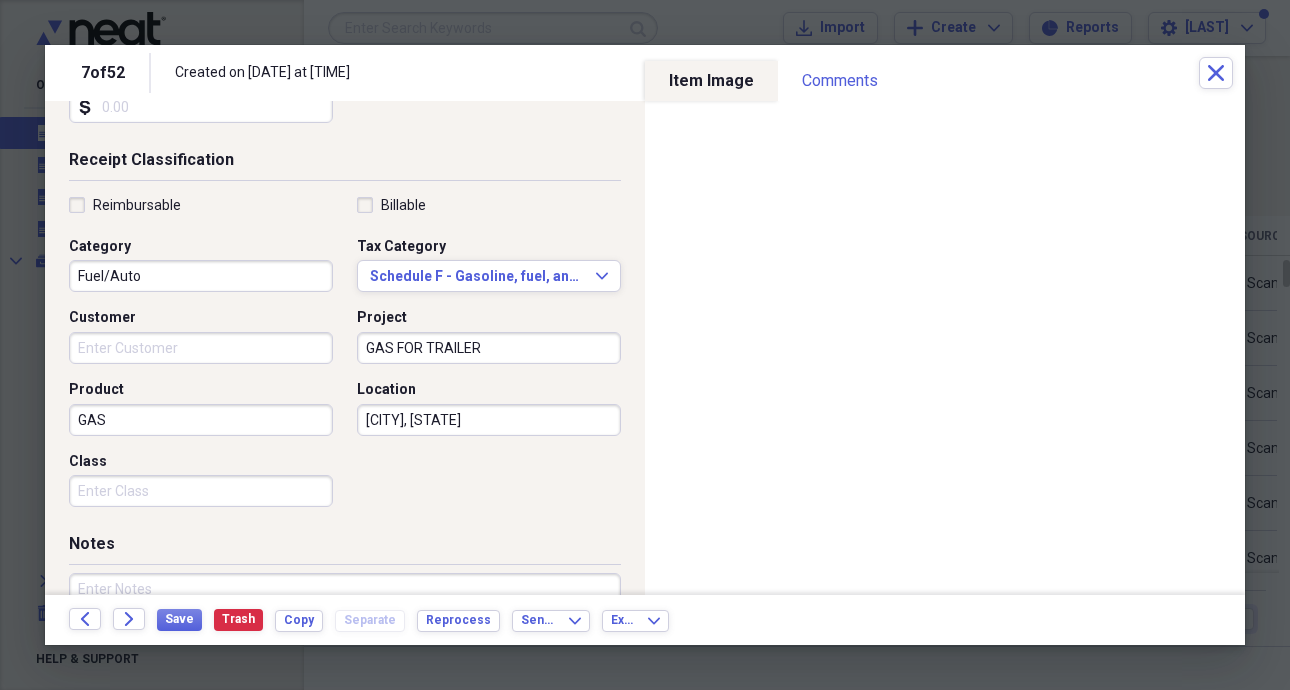 scroll, scrollTop: 500, scrollLeft: 0, axis: vertical 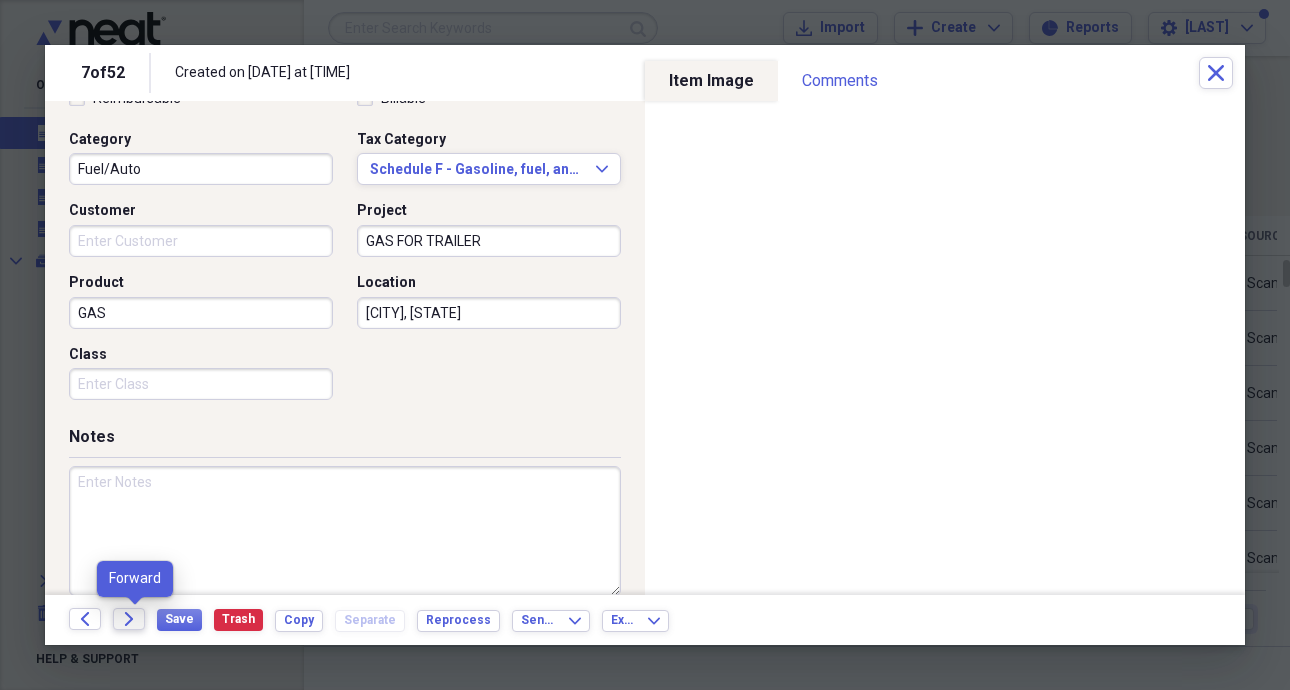 click on "Forward" 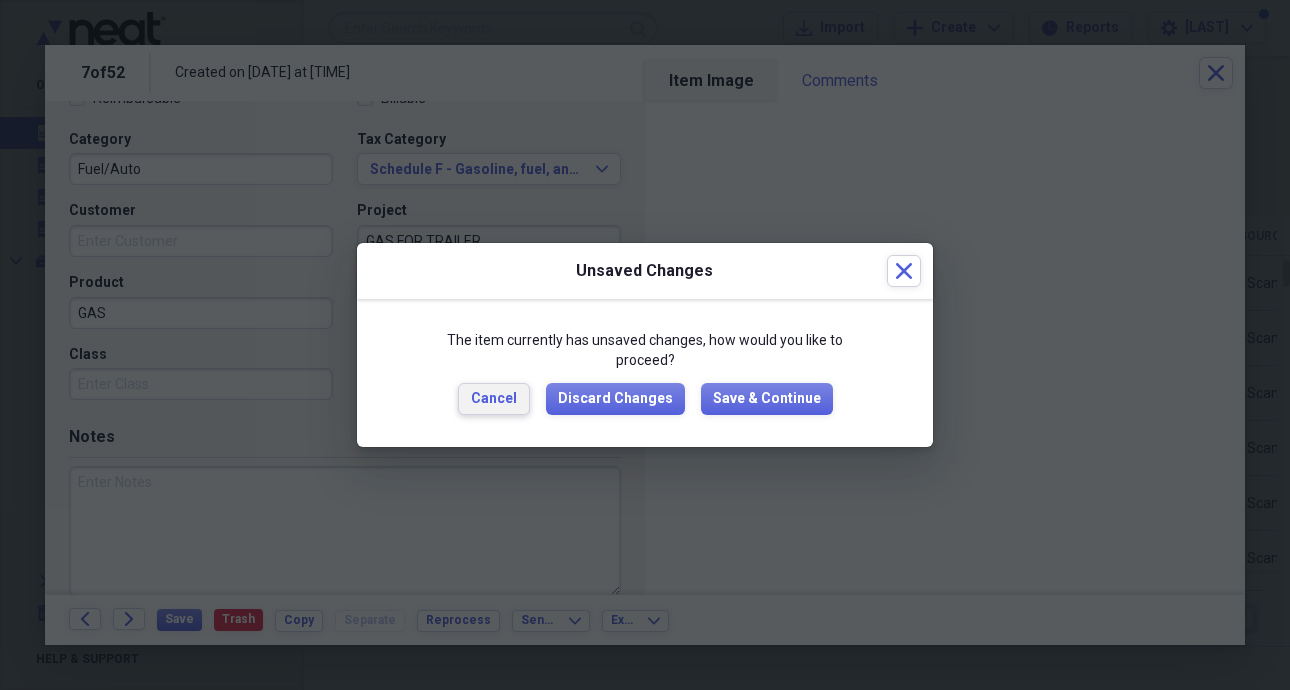 click on "Cancel" at bounding box center [494, 399] 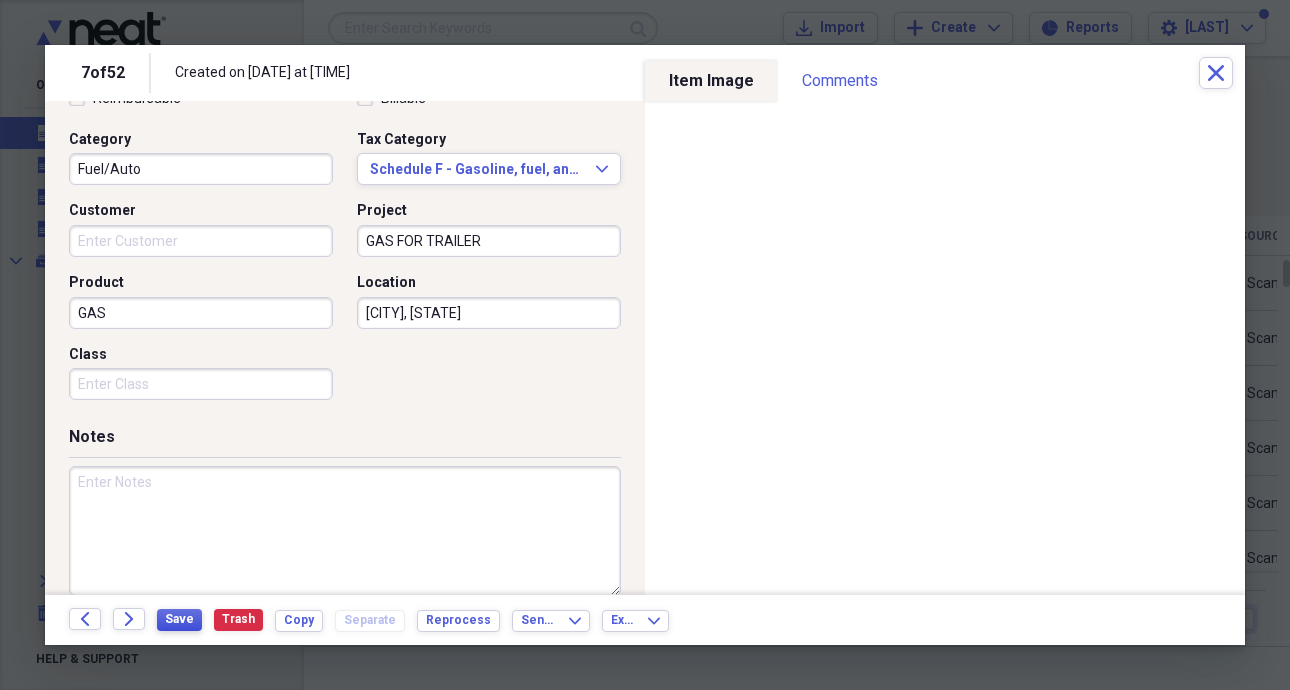 click on "Save" at bounding box center (179, 619) 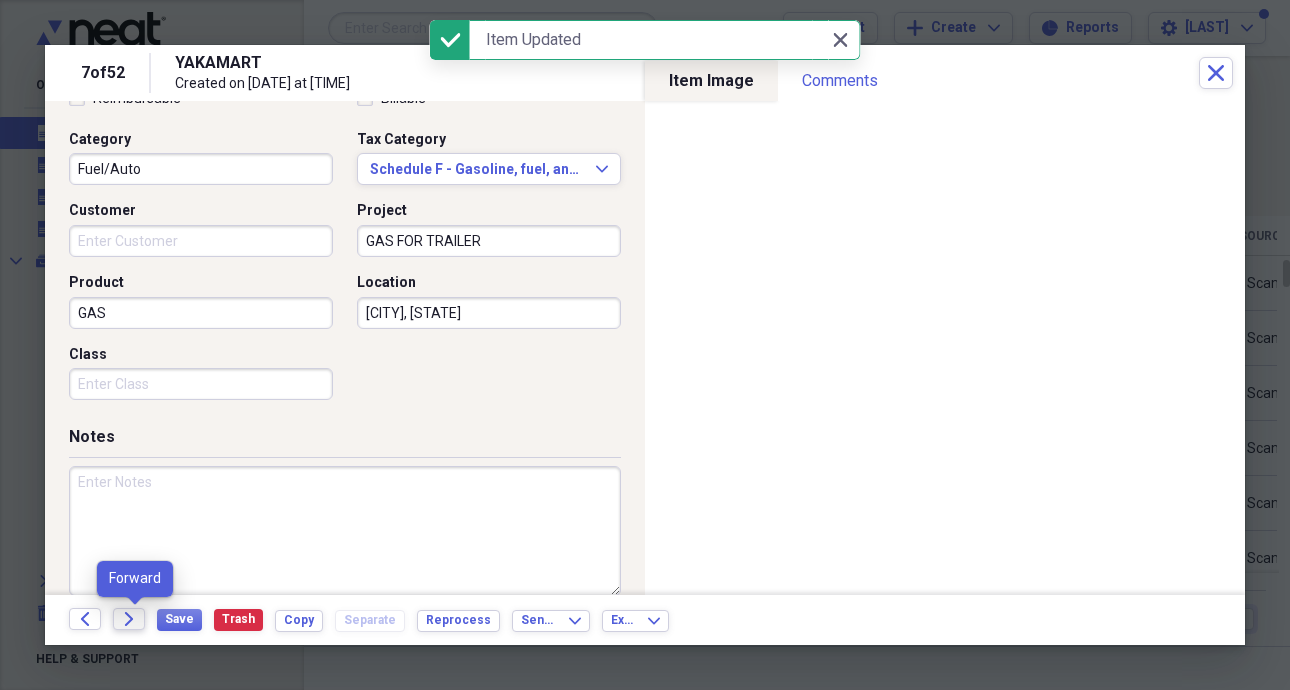 click on "Forward" 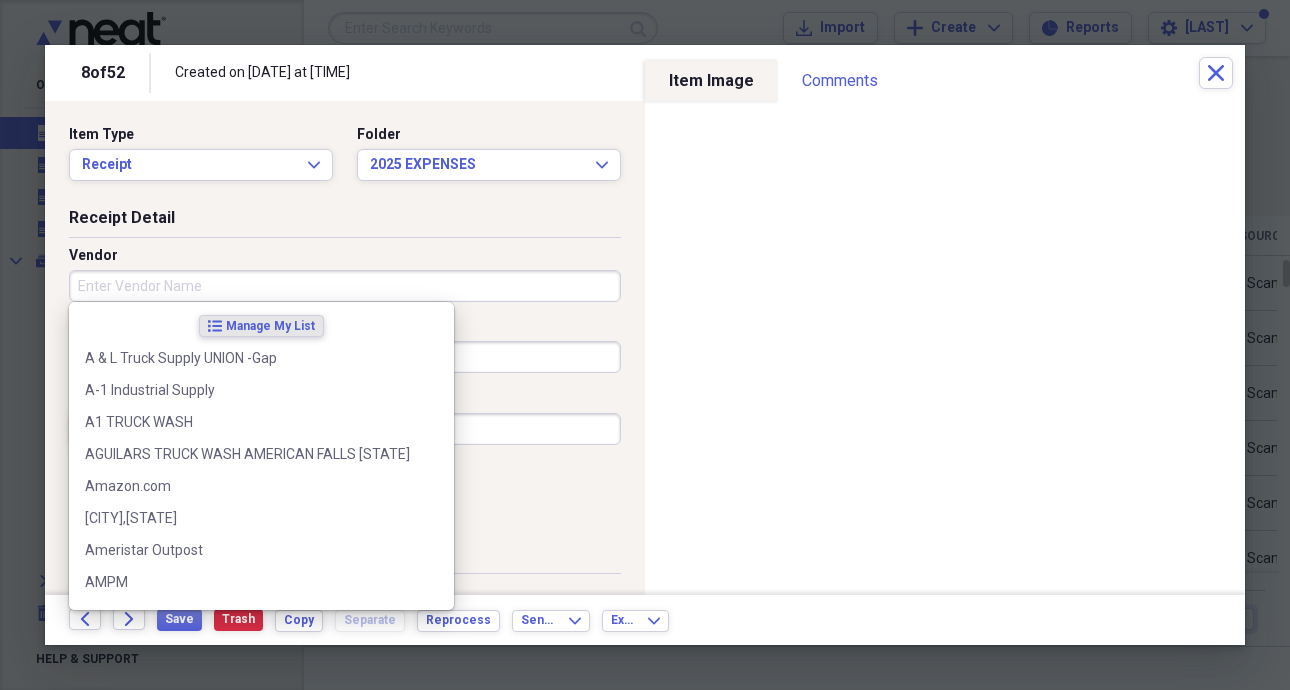 click on "Vendor" at bounding box center (345, 286) 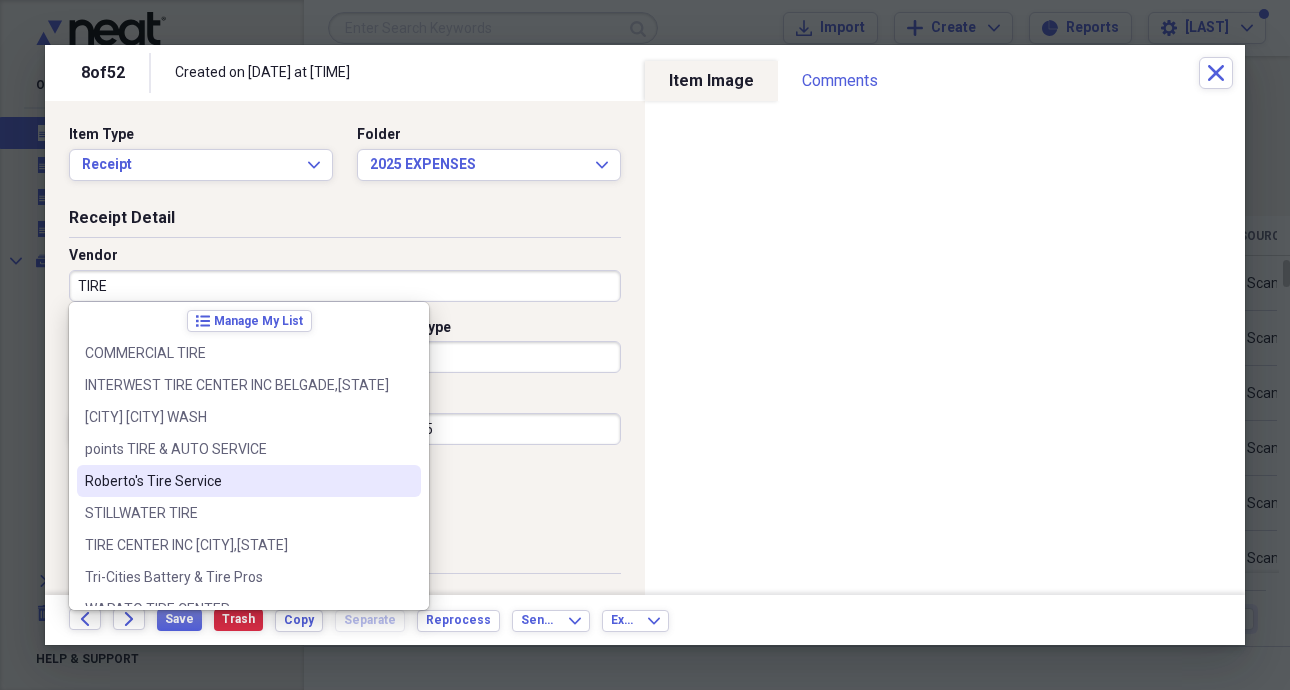 scroll, scrollTop: 0, scrollLeft: 0, axis: both 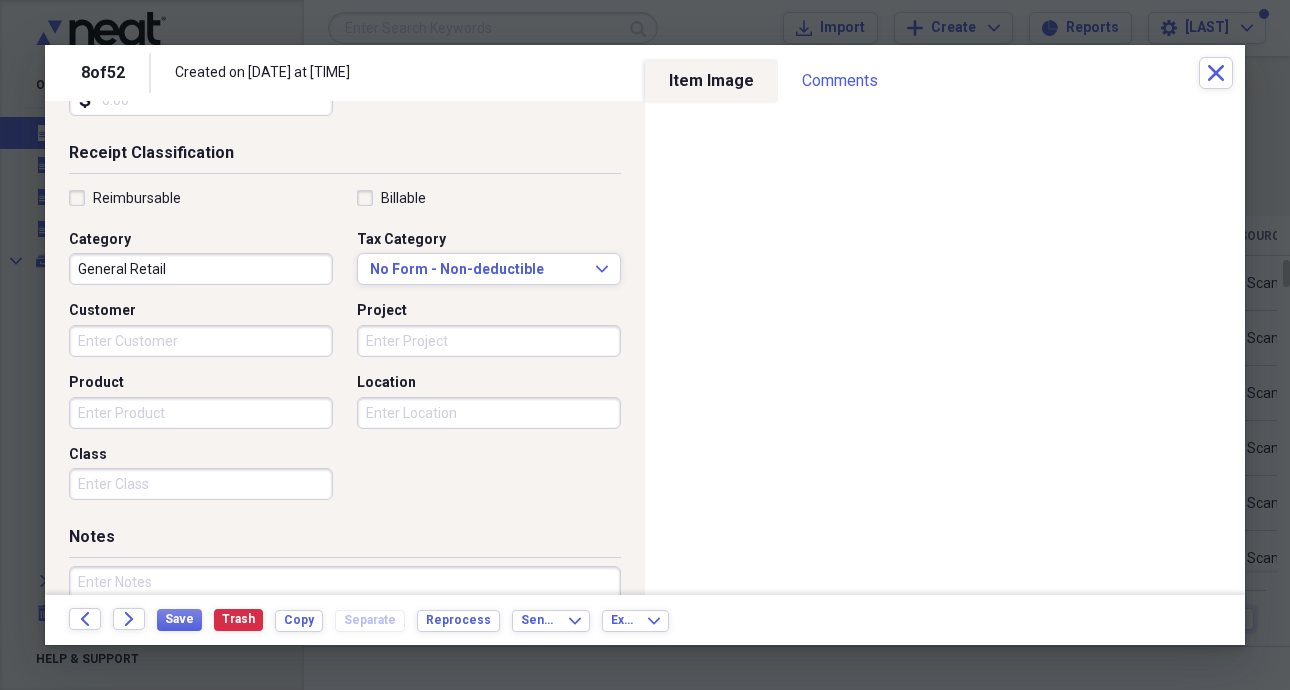 type on "TIRE FACTORY TOPPENISH" 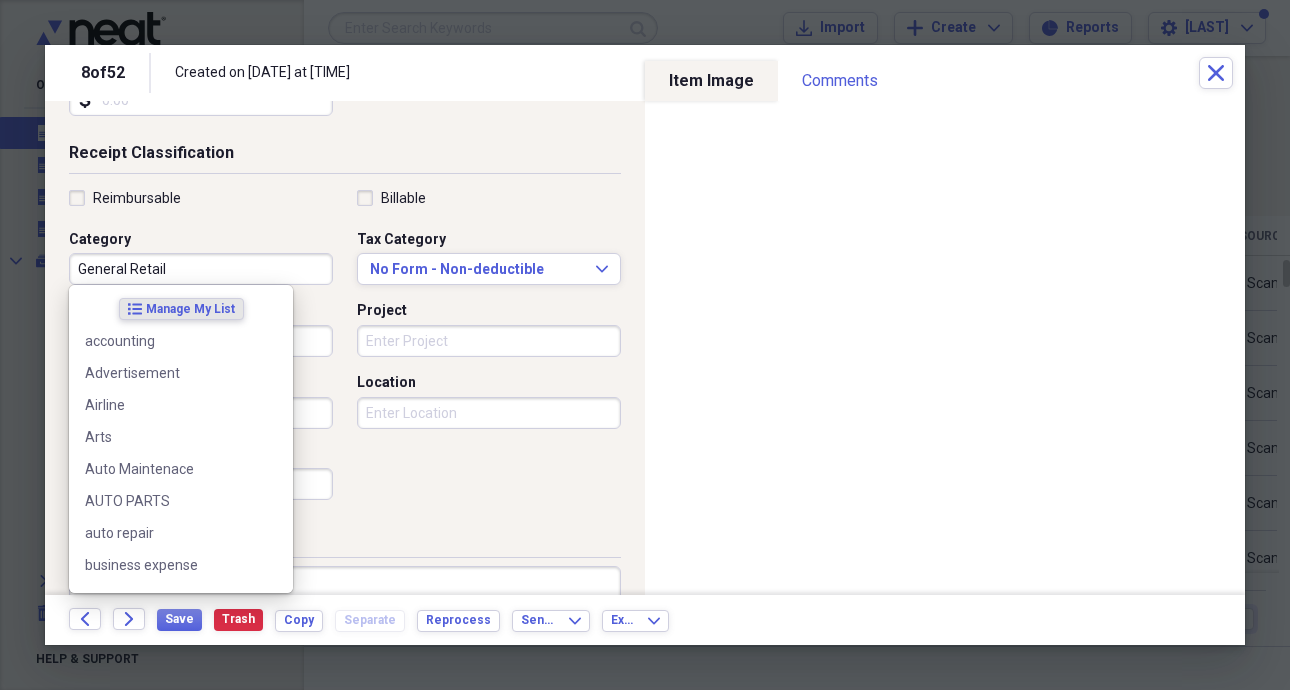click on "General Retail" at bounding box center (201, 269) 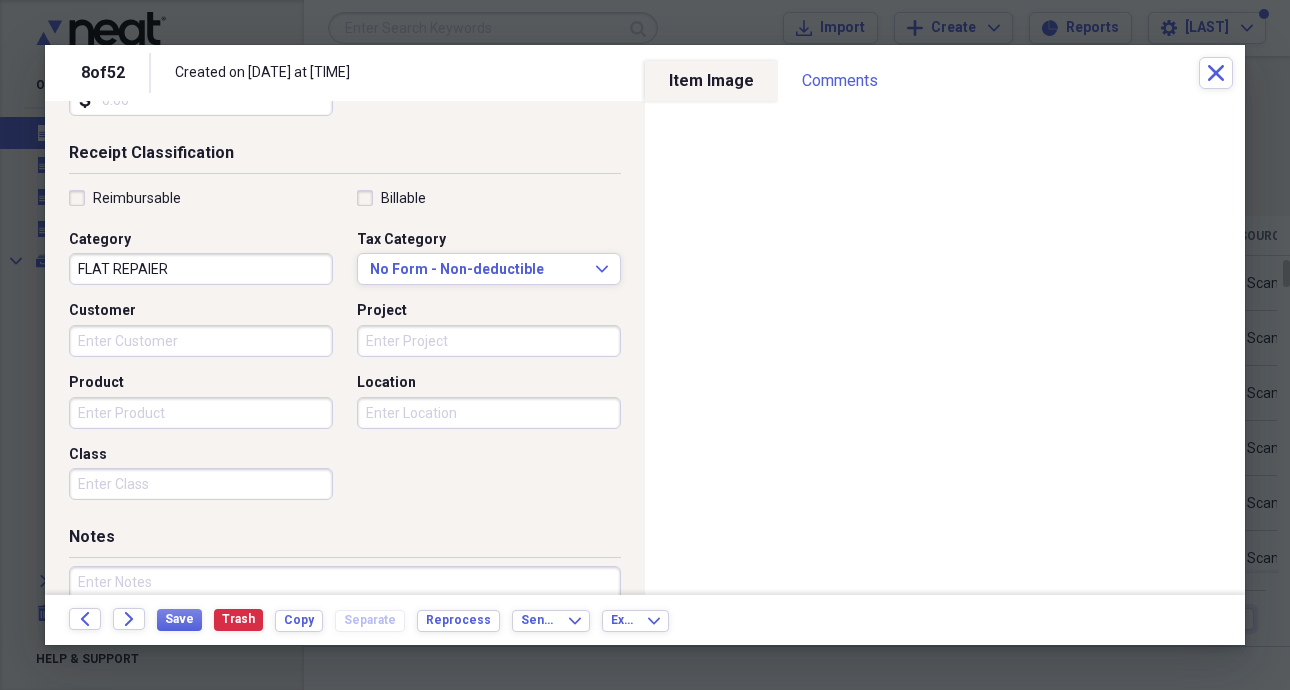 click on "FLAT REPAIER" at bounding box center [201, 269] 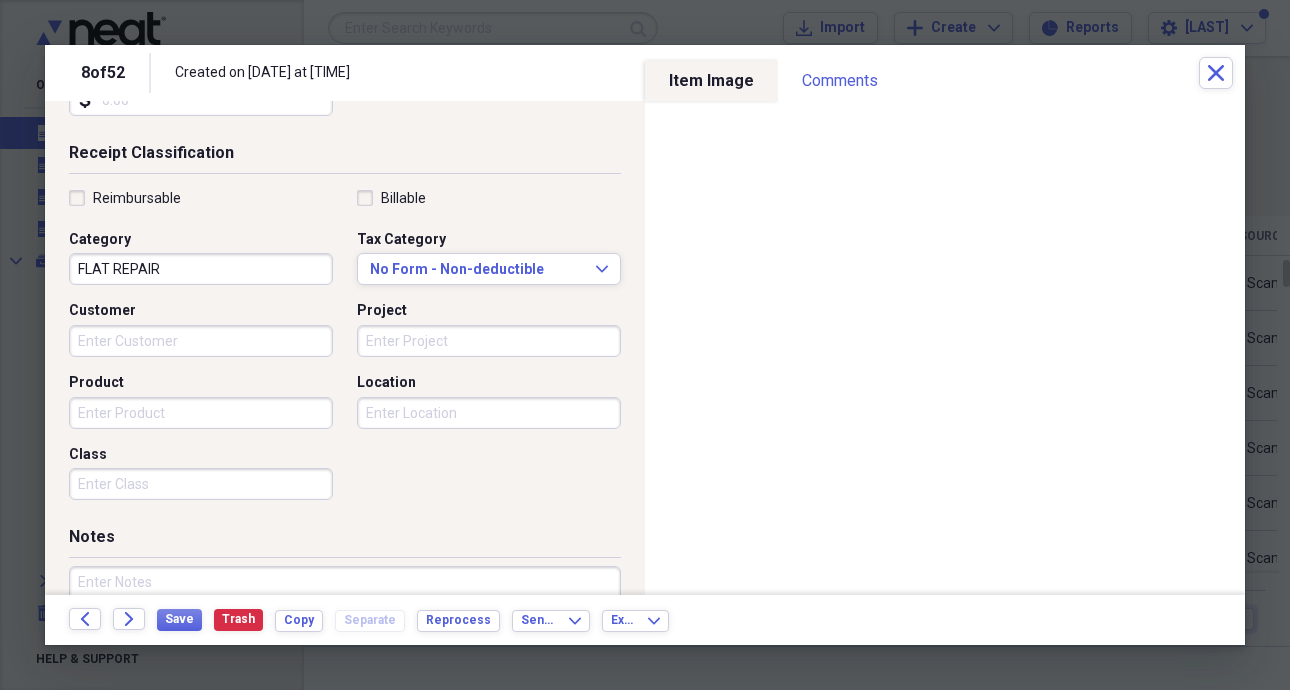 type on "FLAT REPAIR" 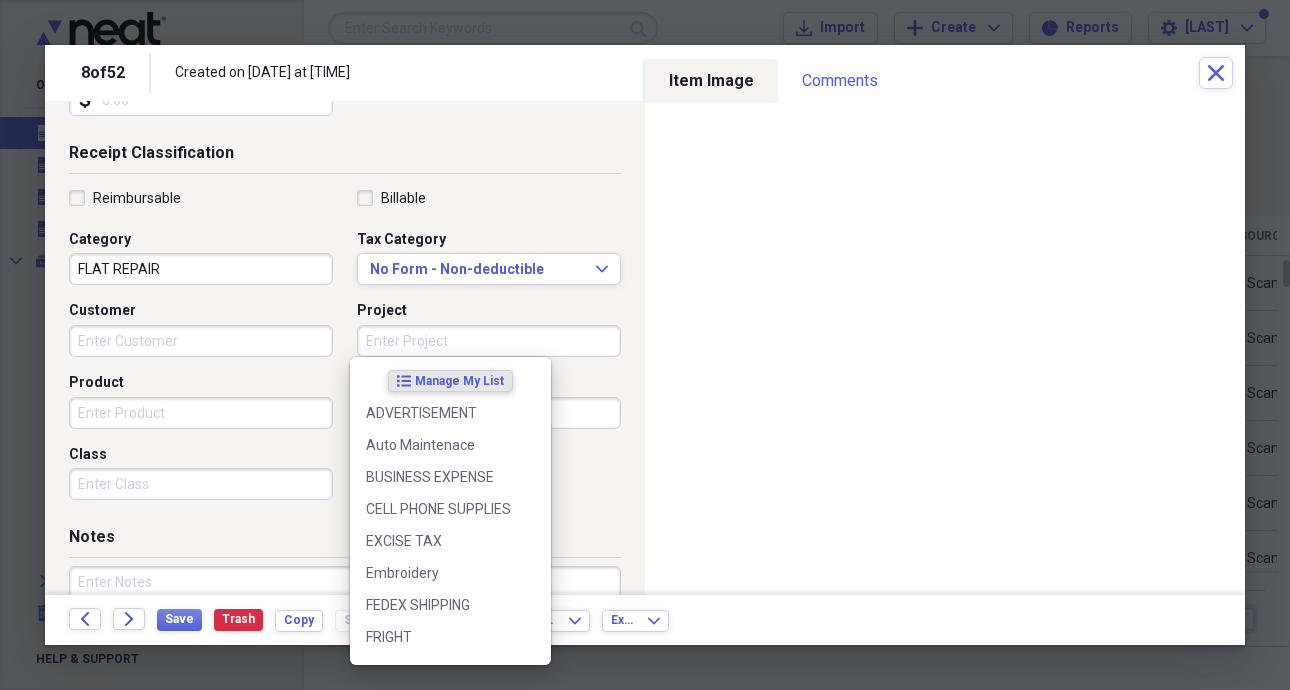 click on "Project" at bounding box center [489, 341] 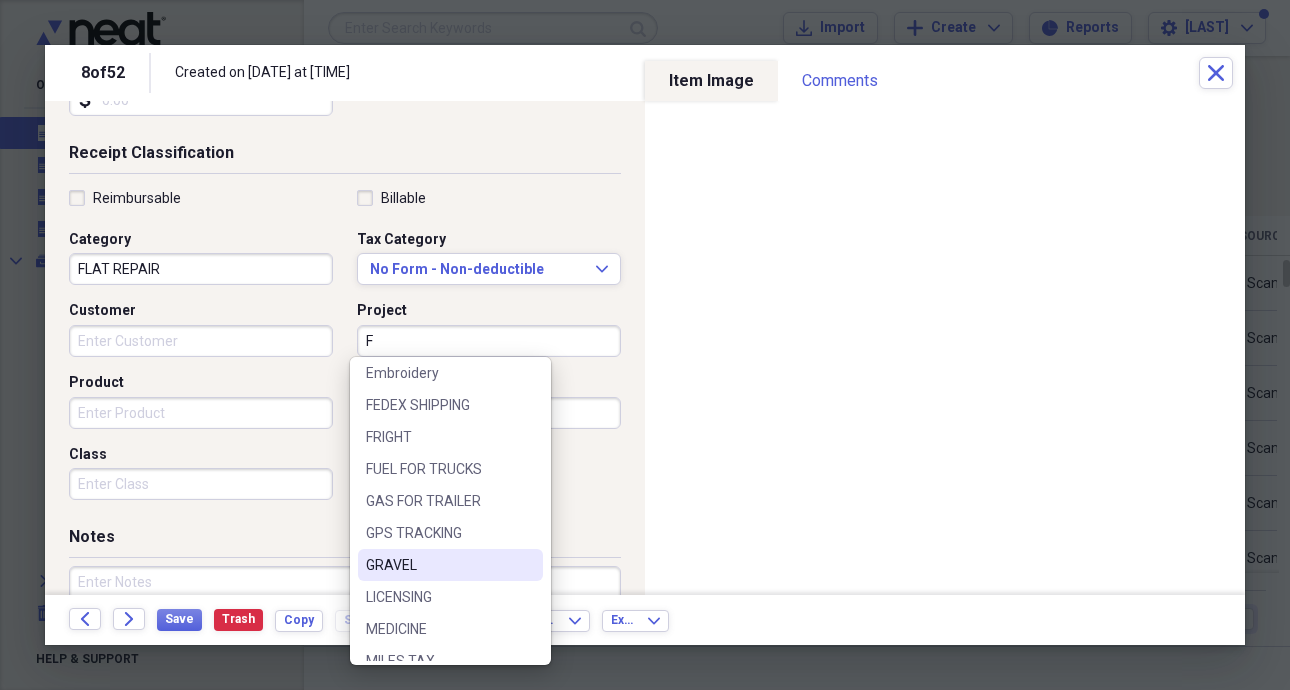 scroll, scrollTop: 0, scrollLeft: 0, axis: both 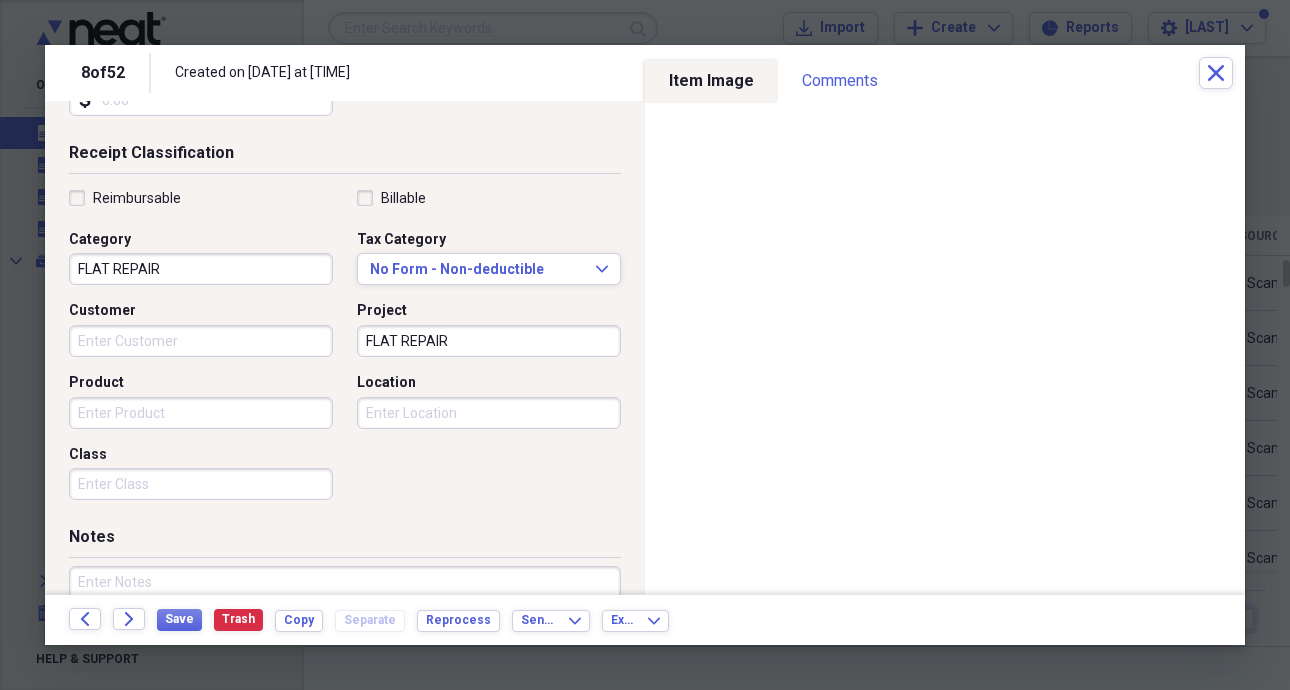type on "FLAT REPAIR" 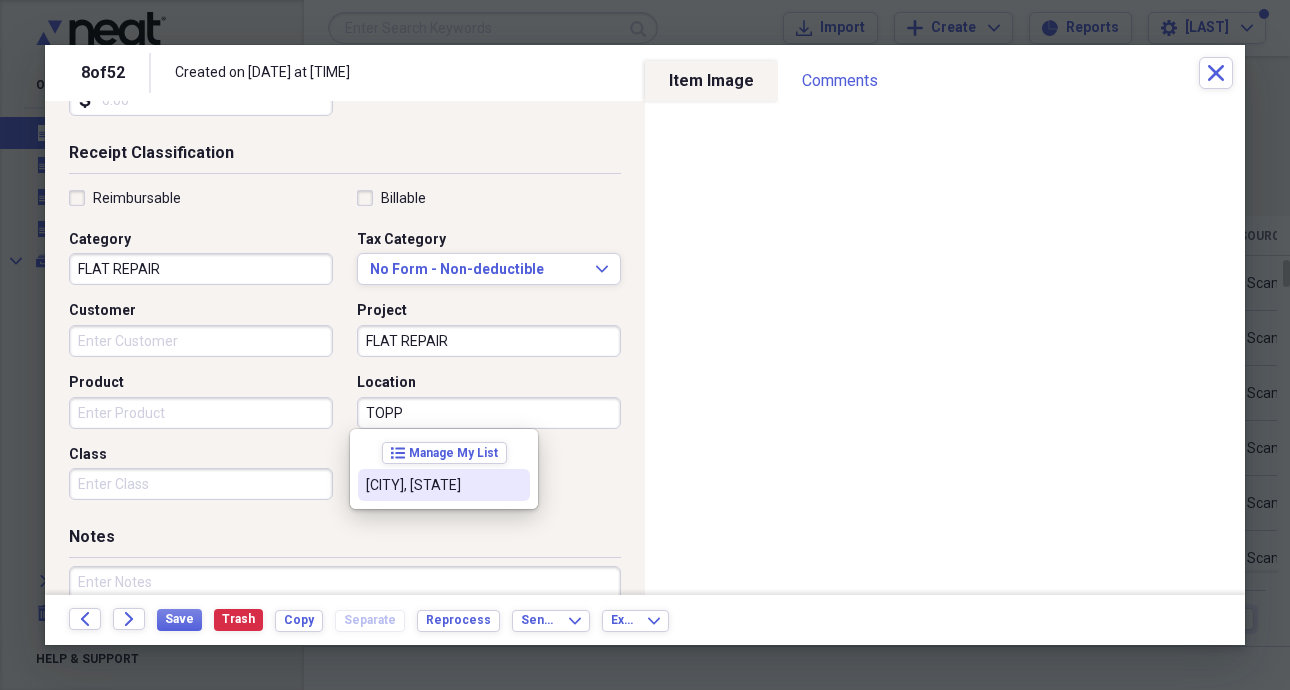 click on "[CITY], [STATE]" at bounding box center [432, 485] 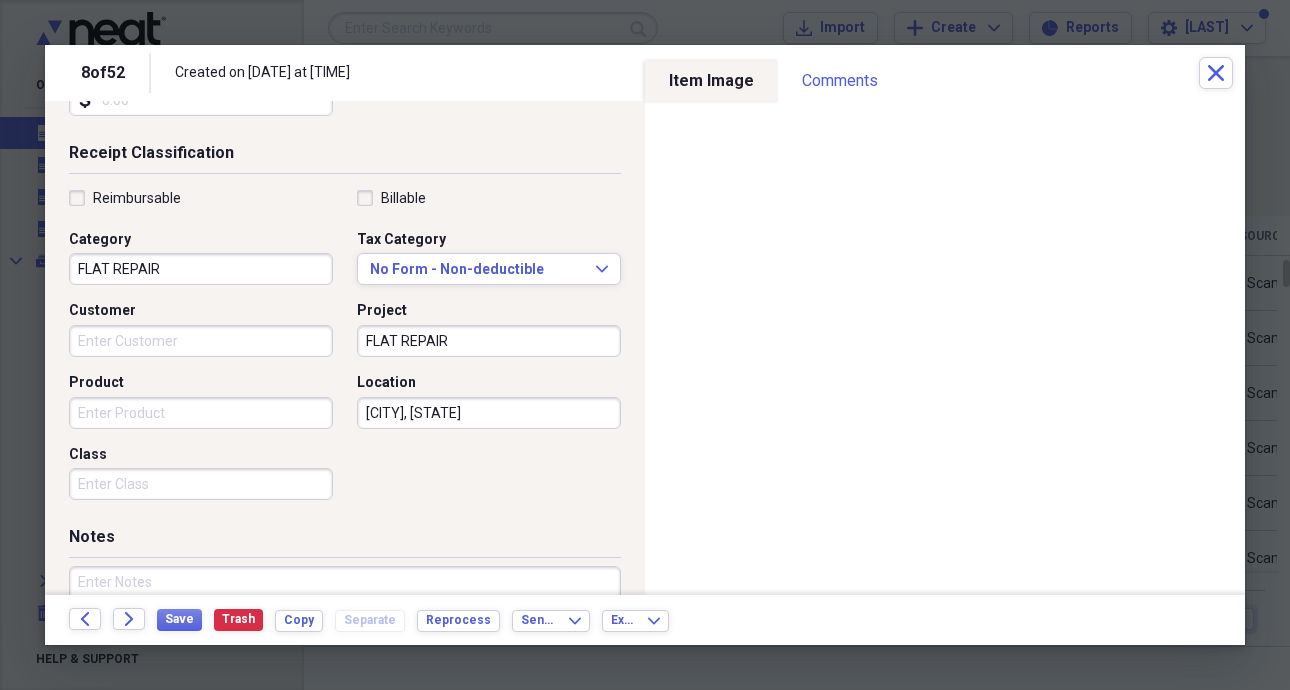 click on "Product" at bounding box center [201, 413] 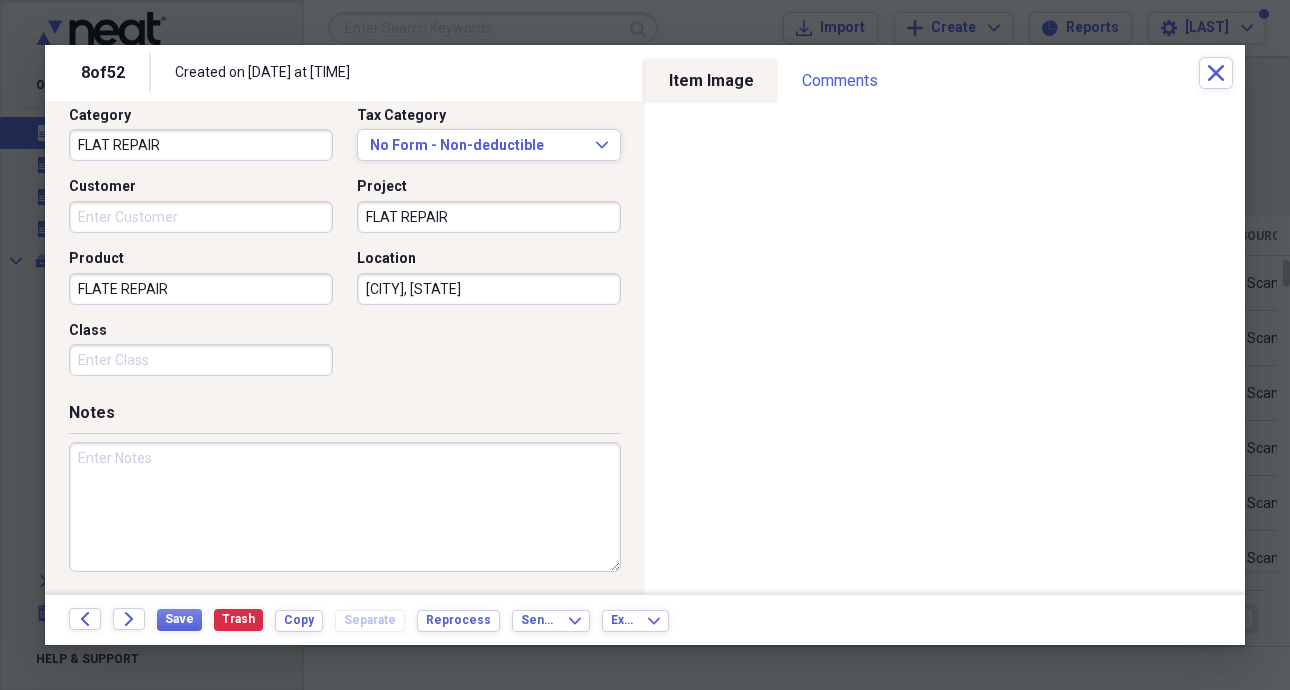scroll, scrollTop: 527, scrollLeft: 0, axis: vertical 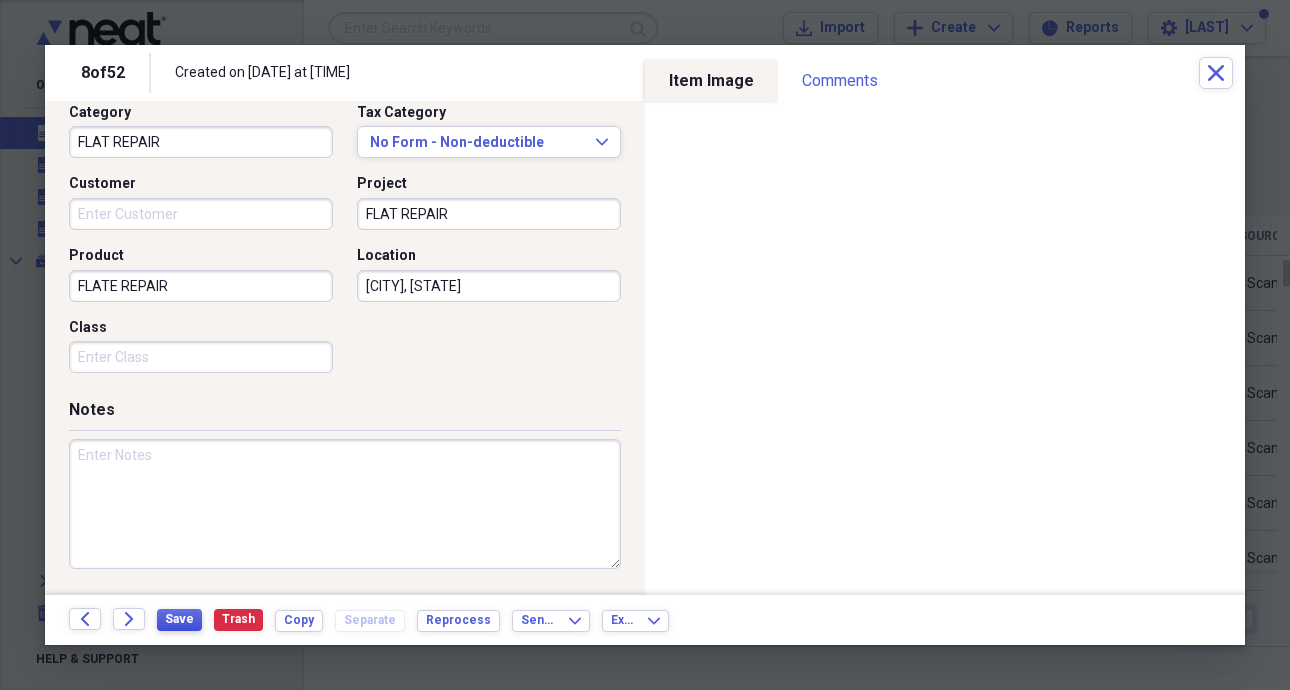 type on "FLATE REPAIR" 